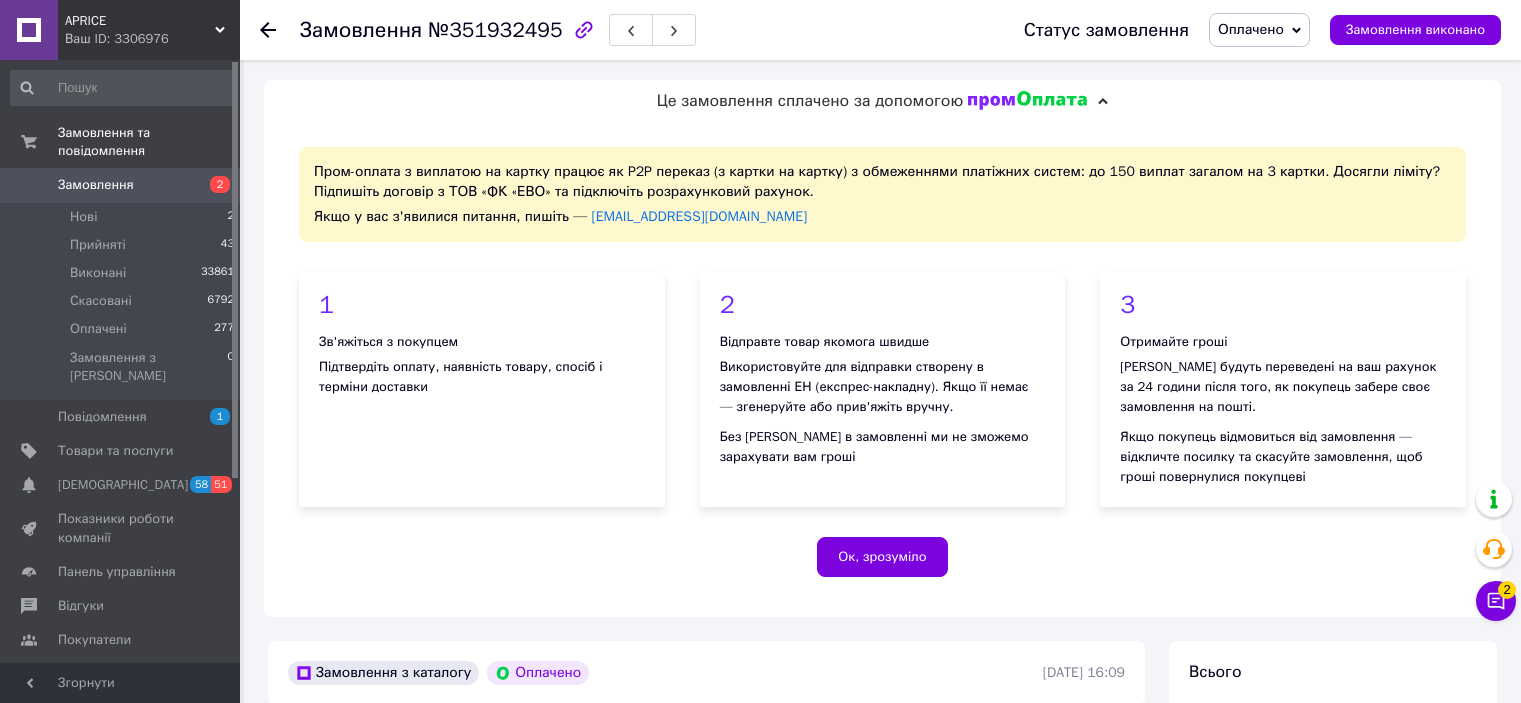 scroll, scrollTop: 854, scrollLeft: 0, axis: vertical 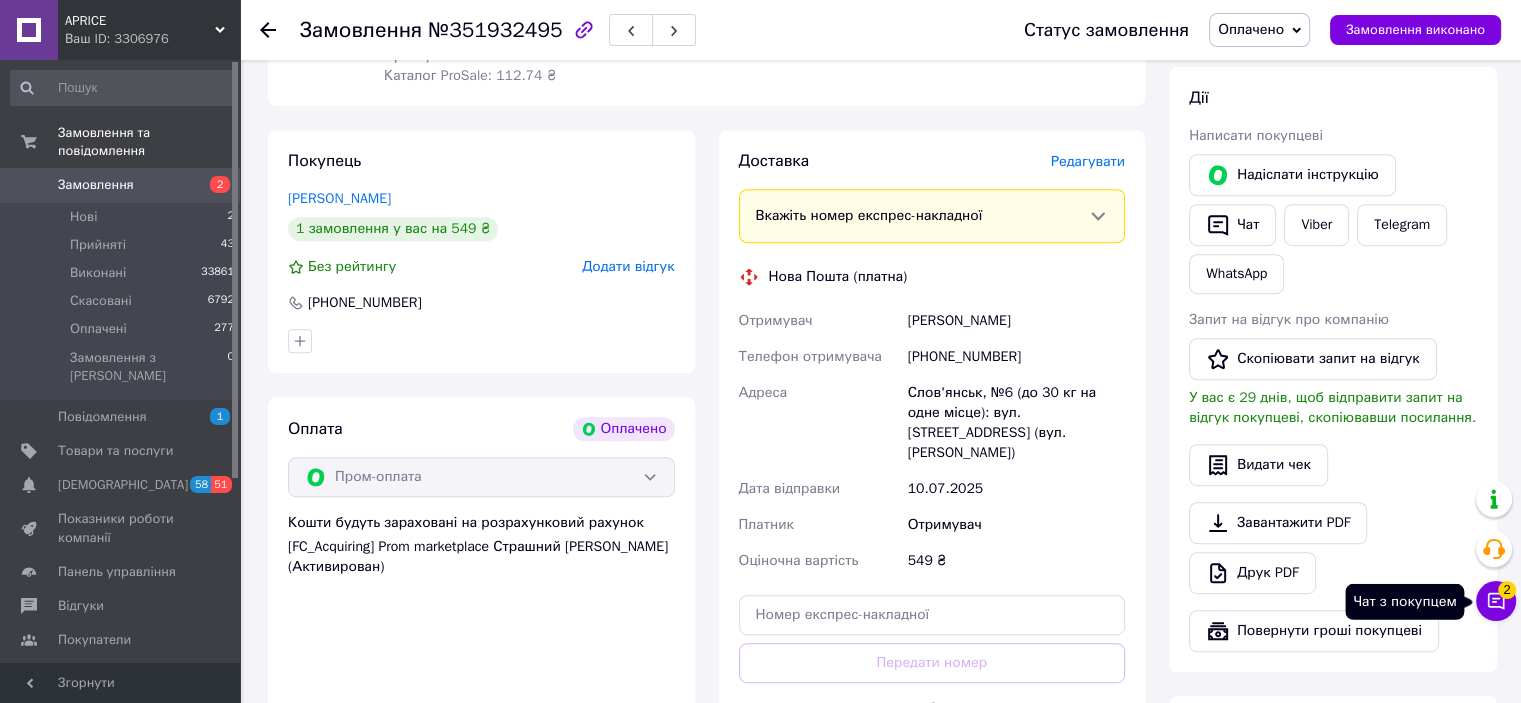 click 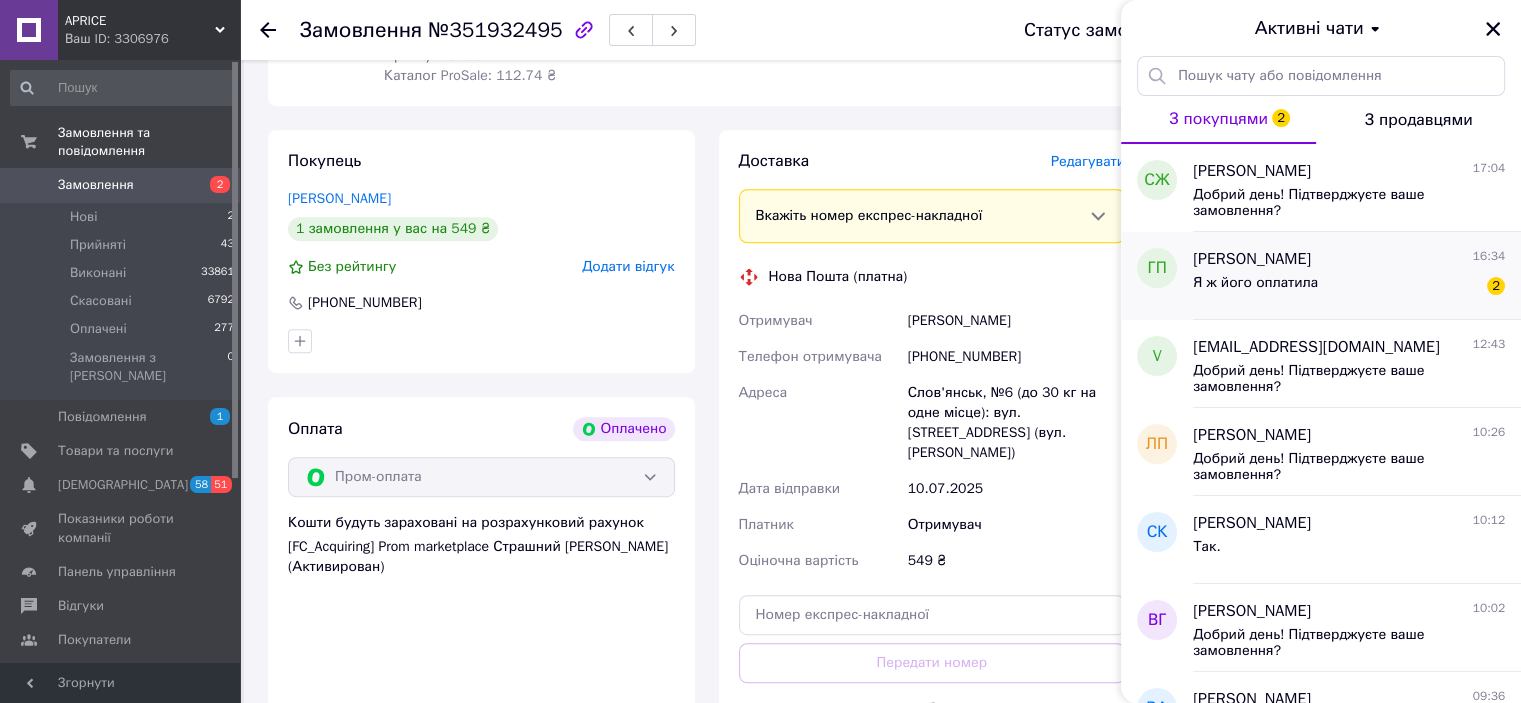 click on "Я ж його оплатила" at bounding box center (1255, 283) 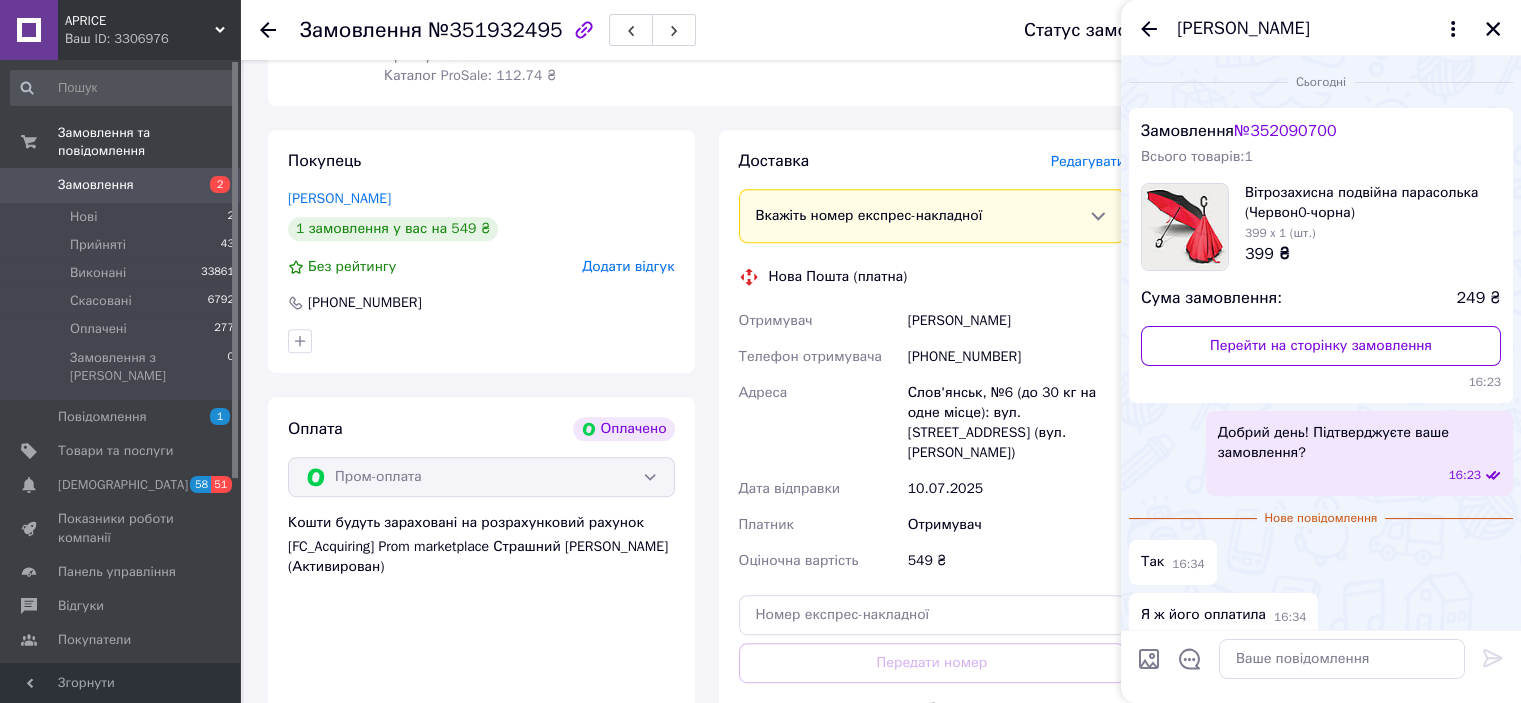 scroll, scrollTop: 16, scrollLeft: 0, axis: vertical 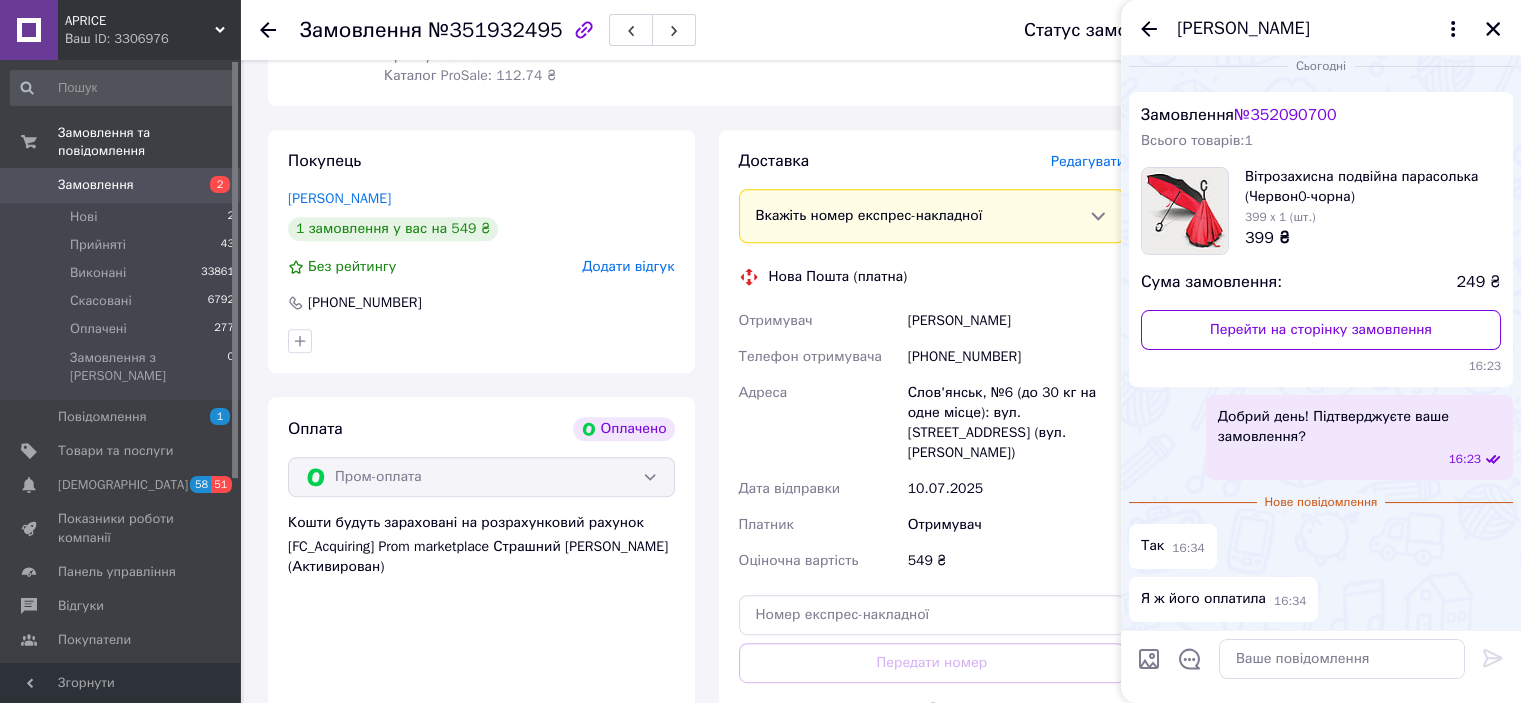 click on "№ 352090700" at bounding box center (1285, 115) 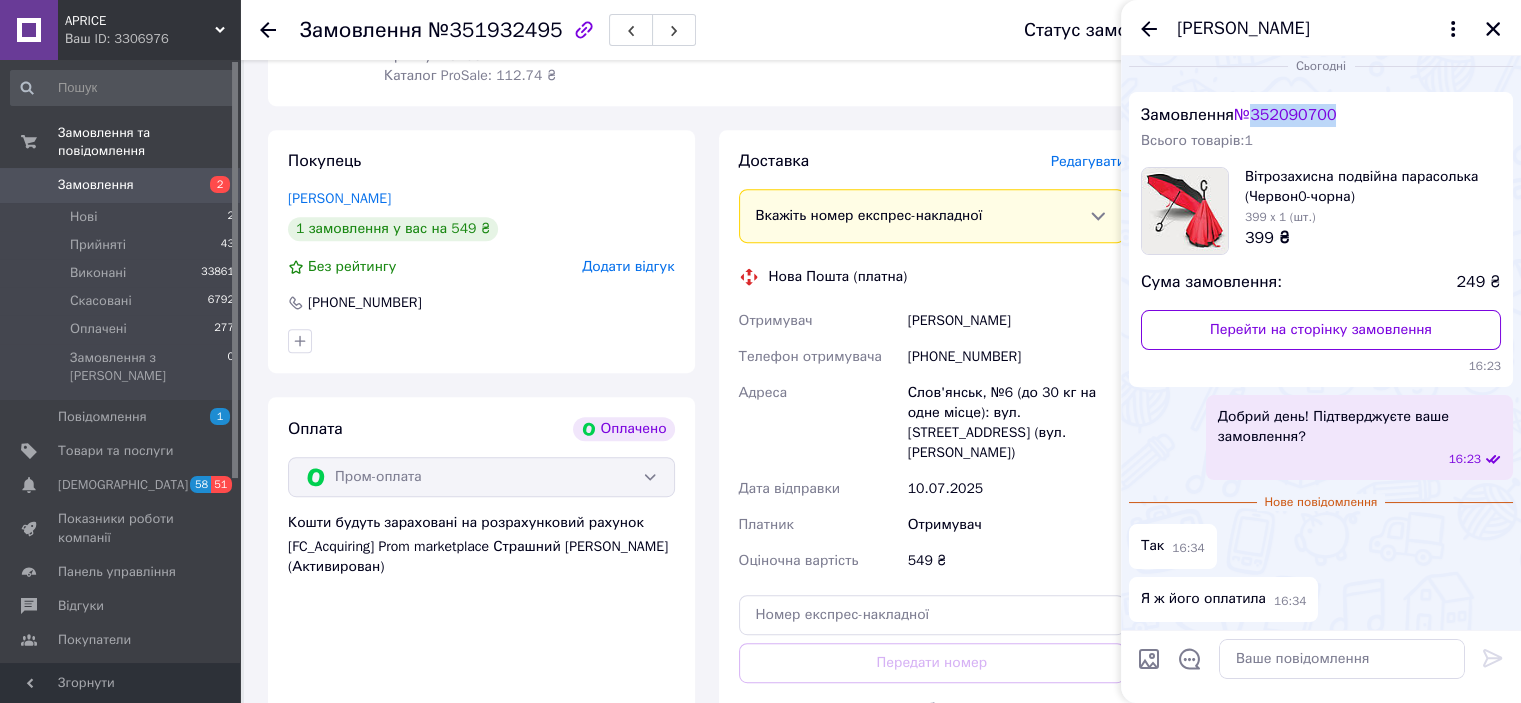 click on "№ 352090700" at bounding box center [1285, 115] 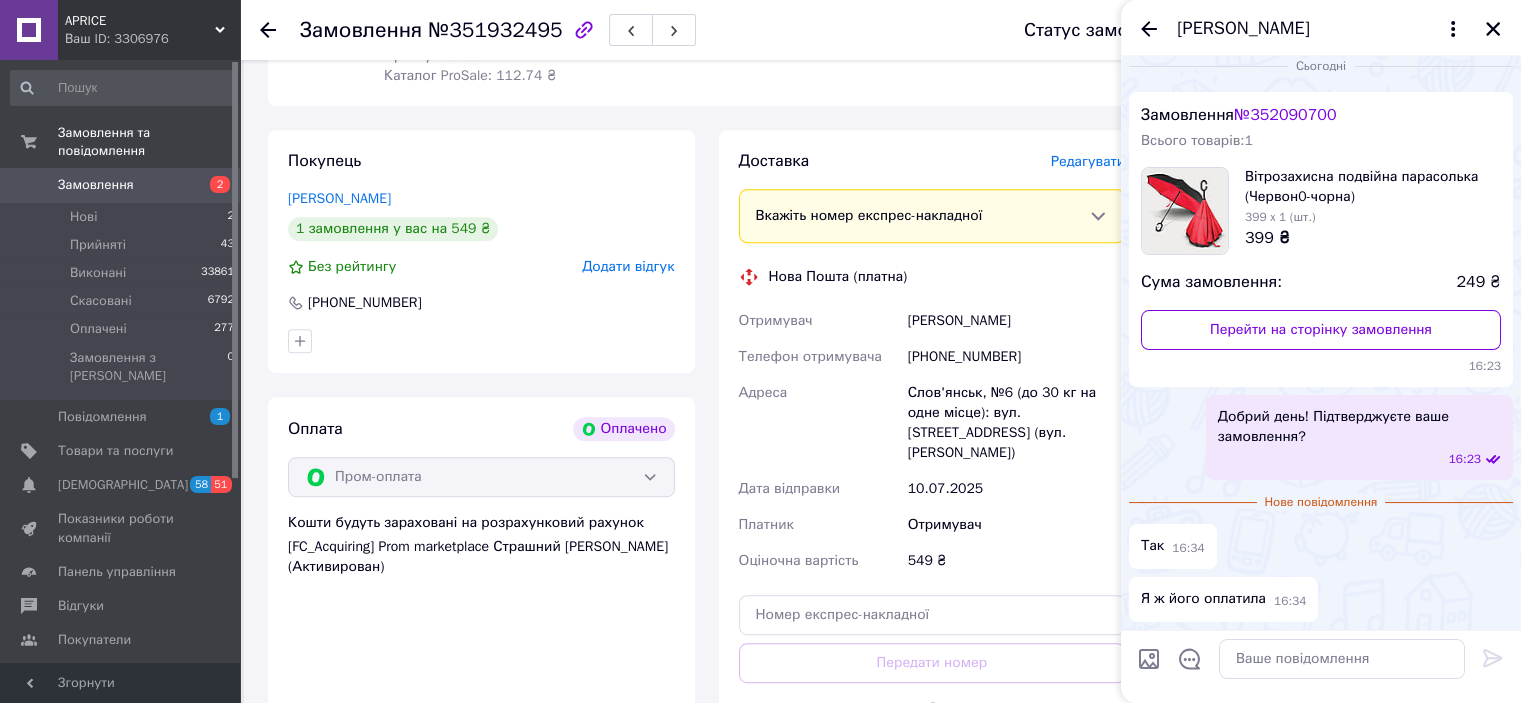 click on "+380956835109" at bounding box center [1016, 357] 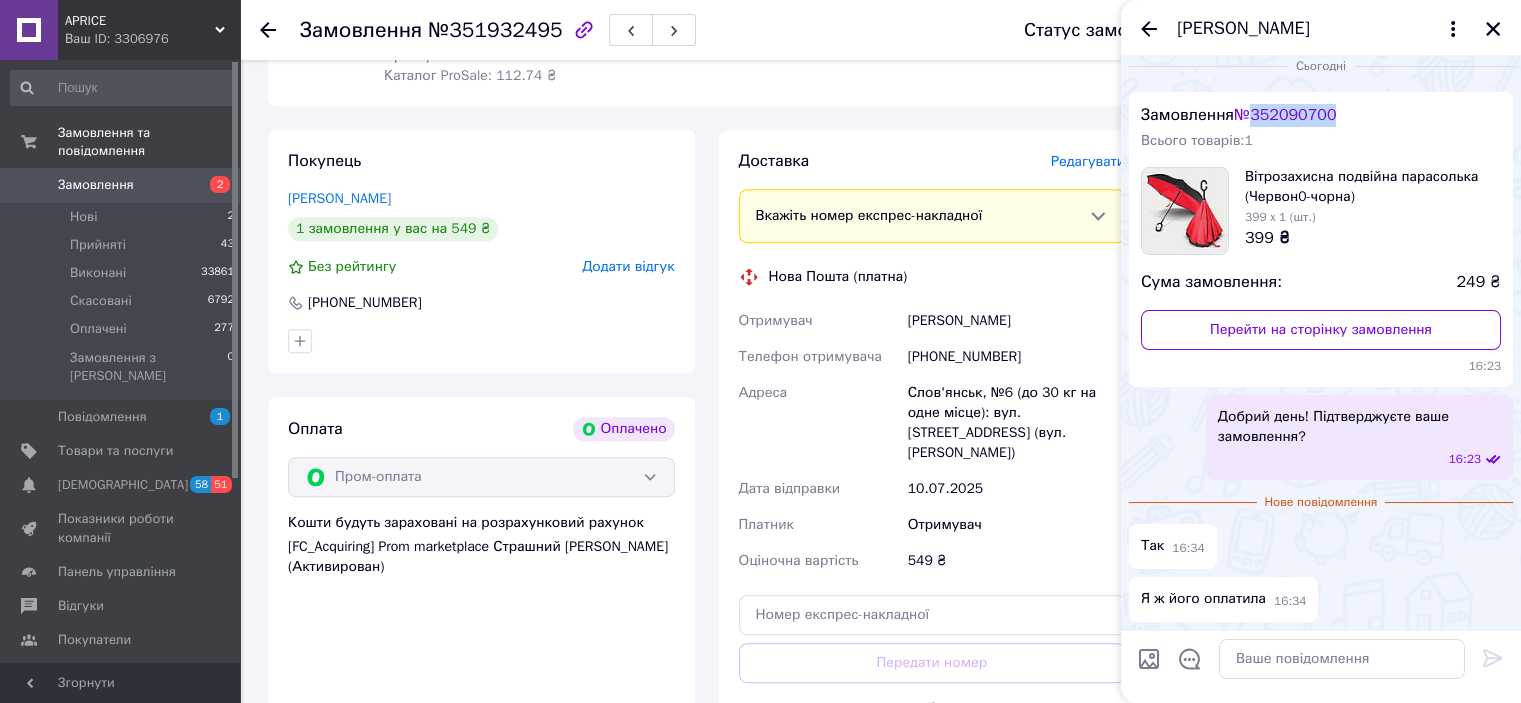click on "№ 352090700" at bounding box center [1285, 115] 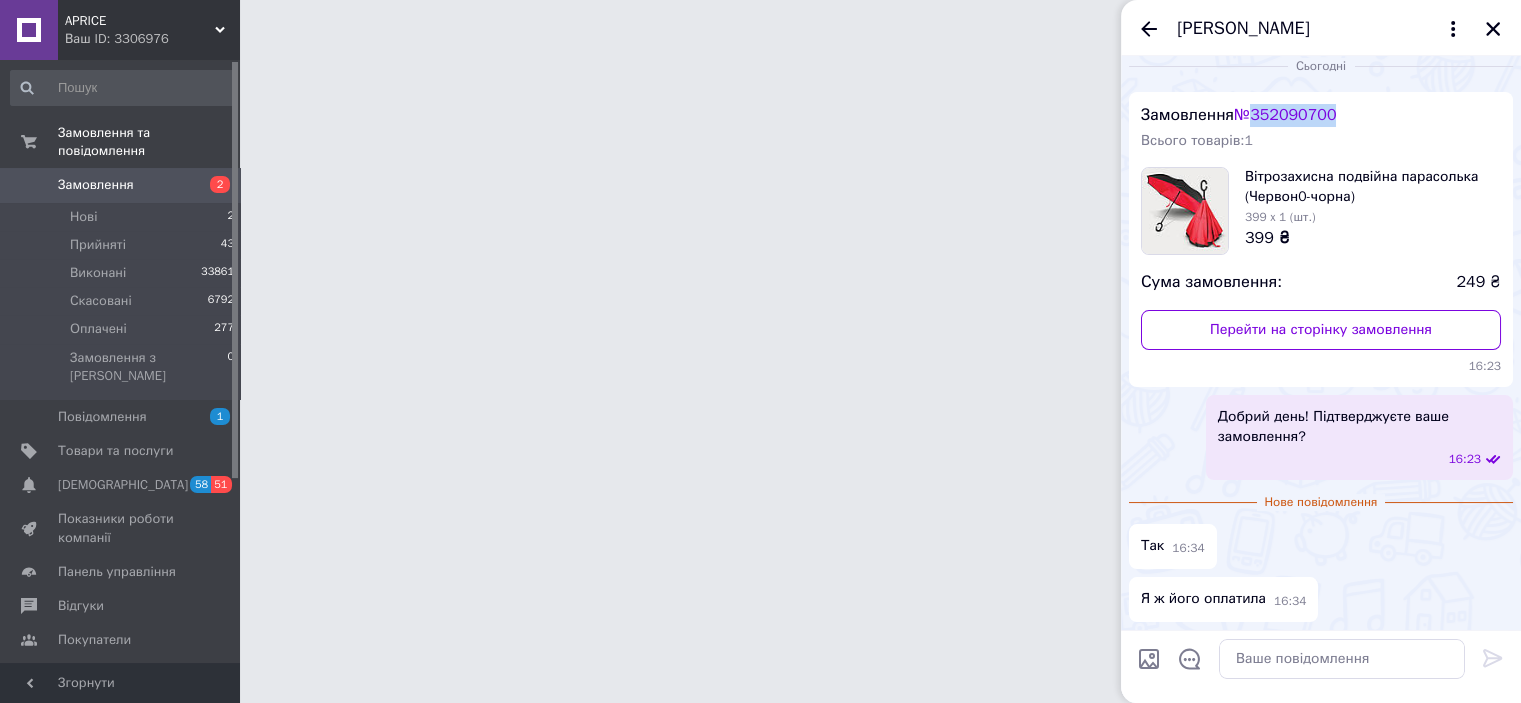 scroll, scrollTop: 0, scrollLeft: 0, axis: both 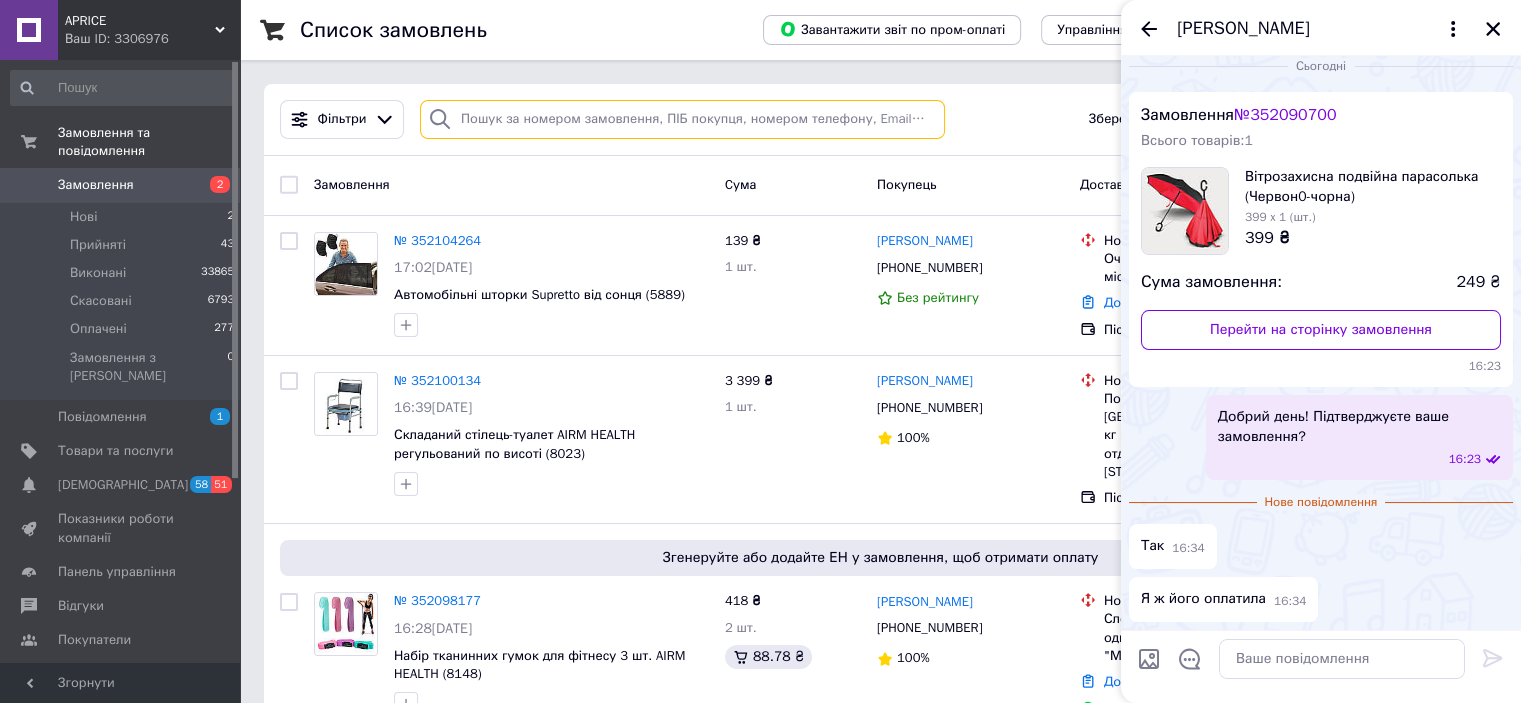 paste on "352090700" 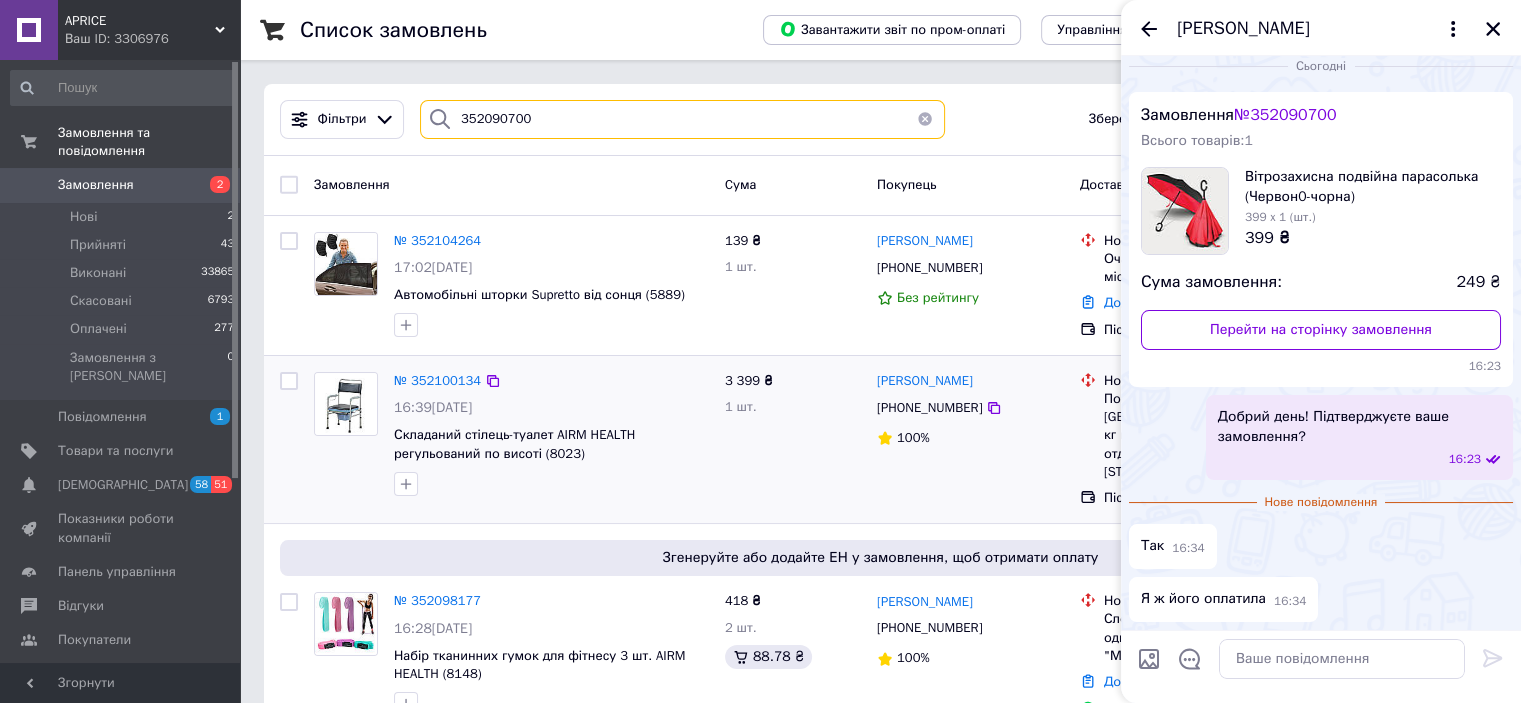type on "352090700" 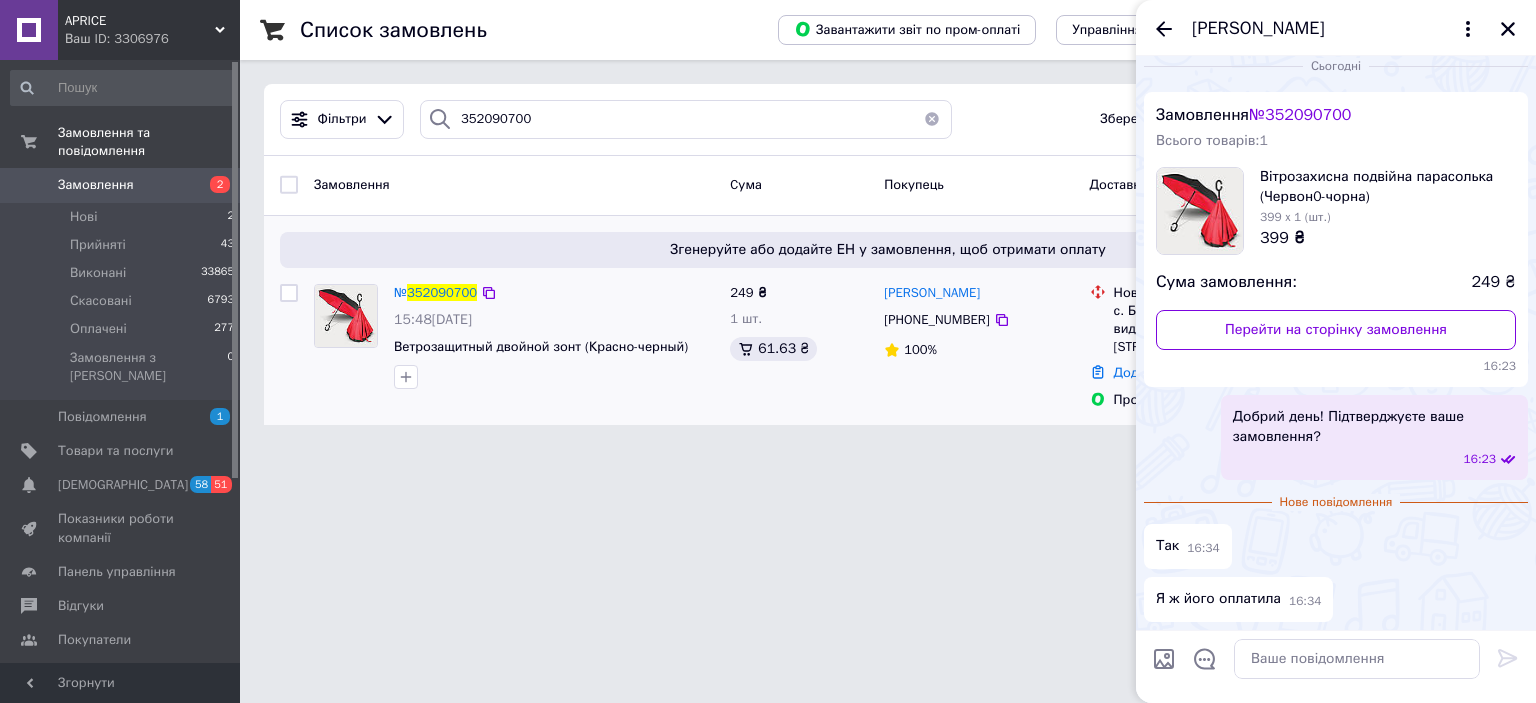 click on "№  352090700" at bounding box center [435, 293] 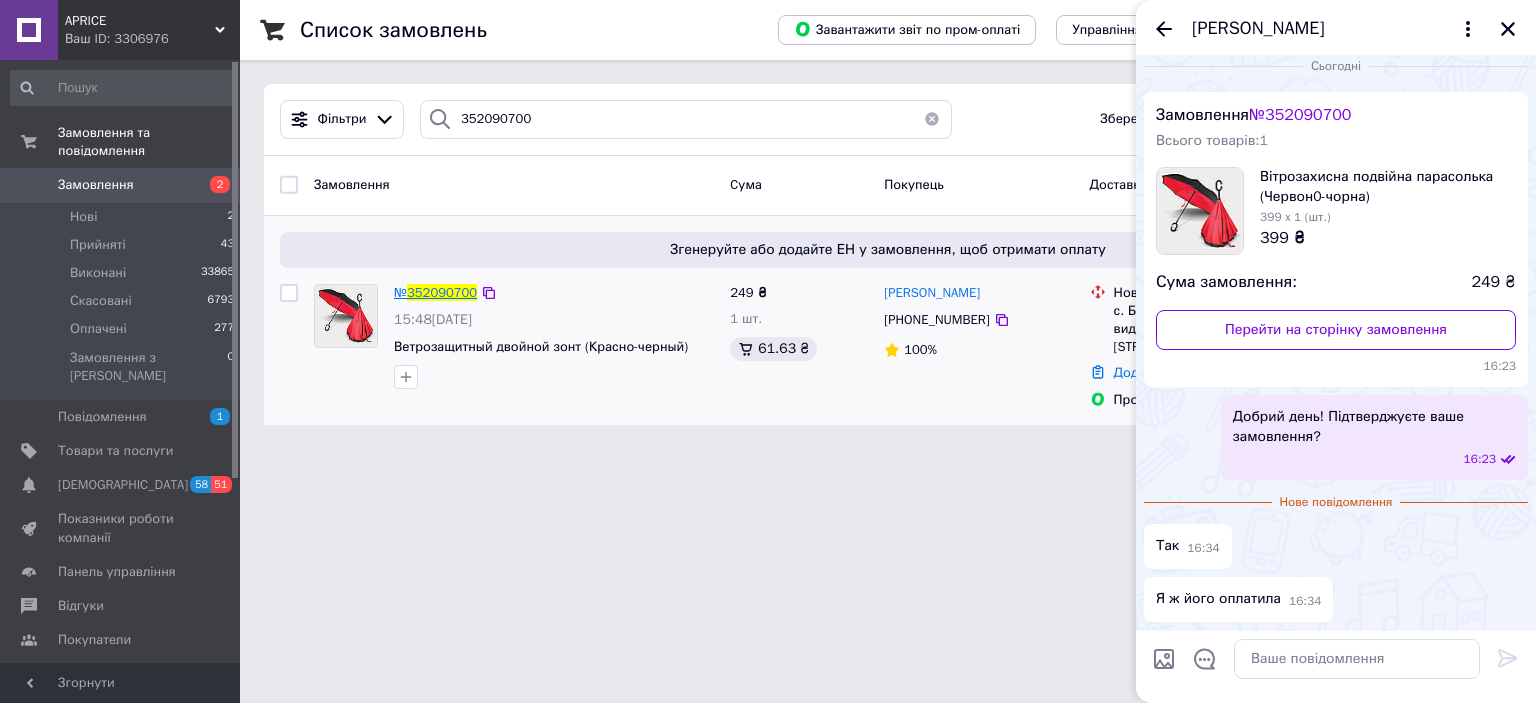 click on "352090700" at bounding box center (442, 292) 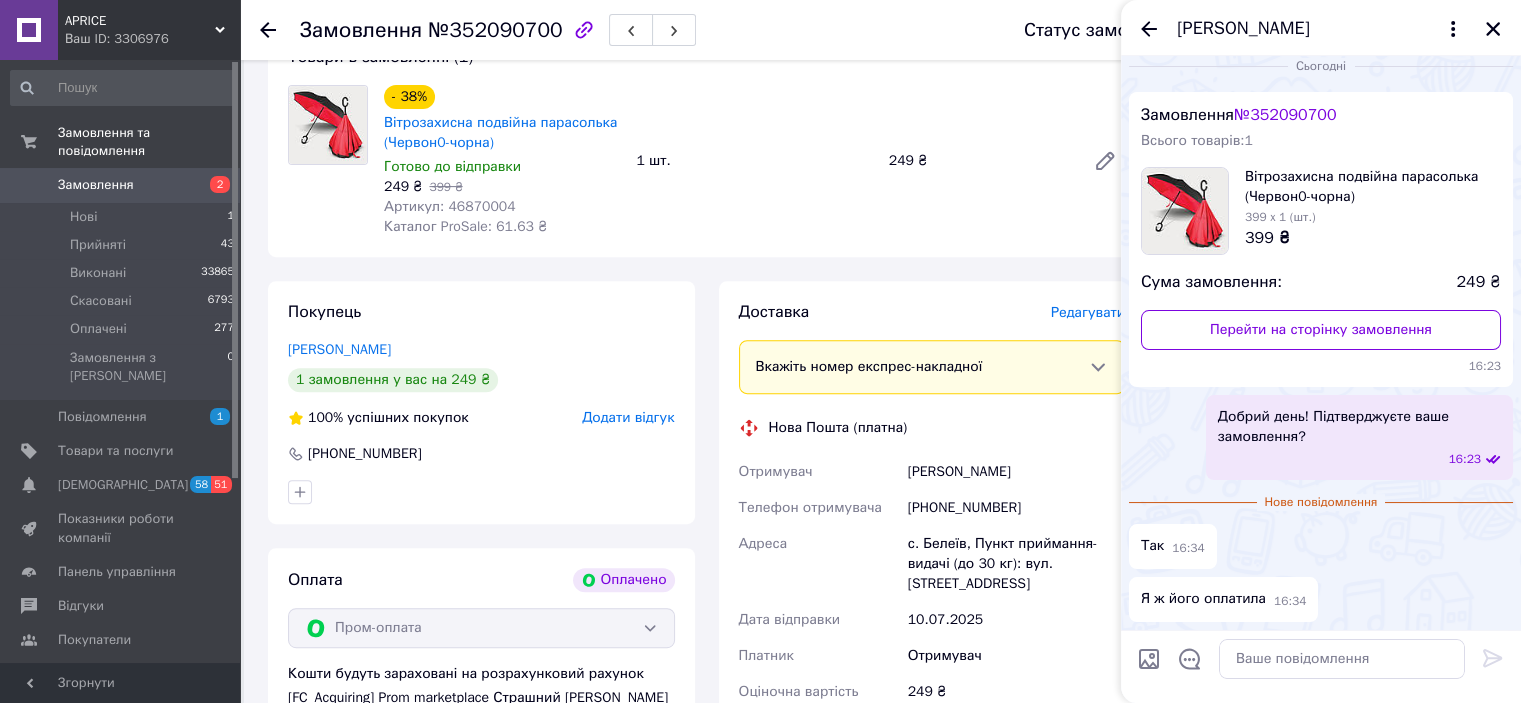 scroll, scrollTop: 700, scrollLeft: 0, axis: vertical 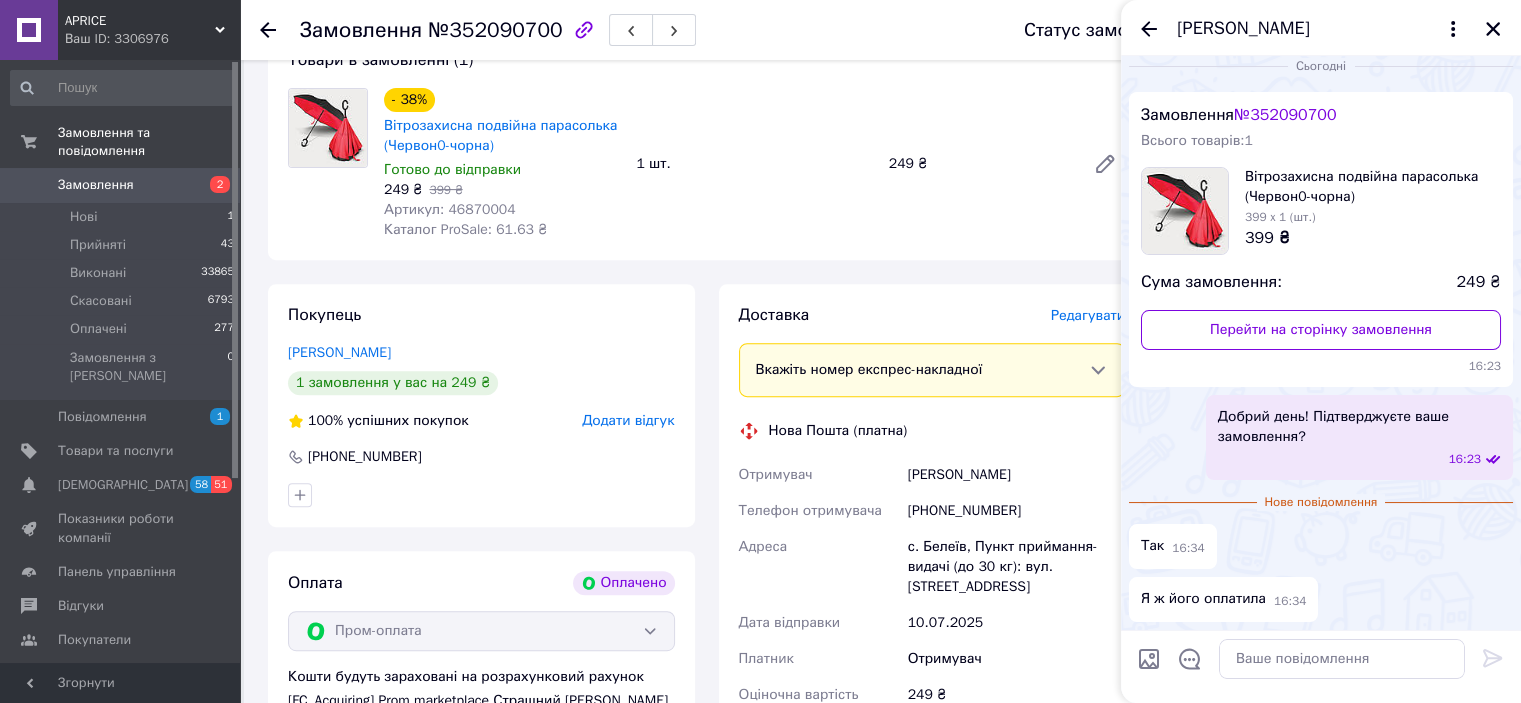 click on "[PHONE_NUMBER]" at bounding box center (1016, 511) 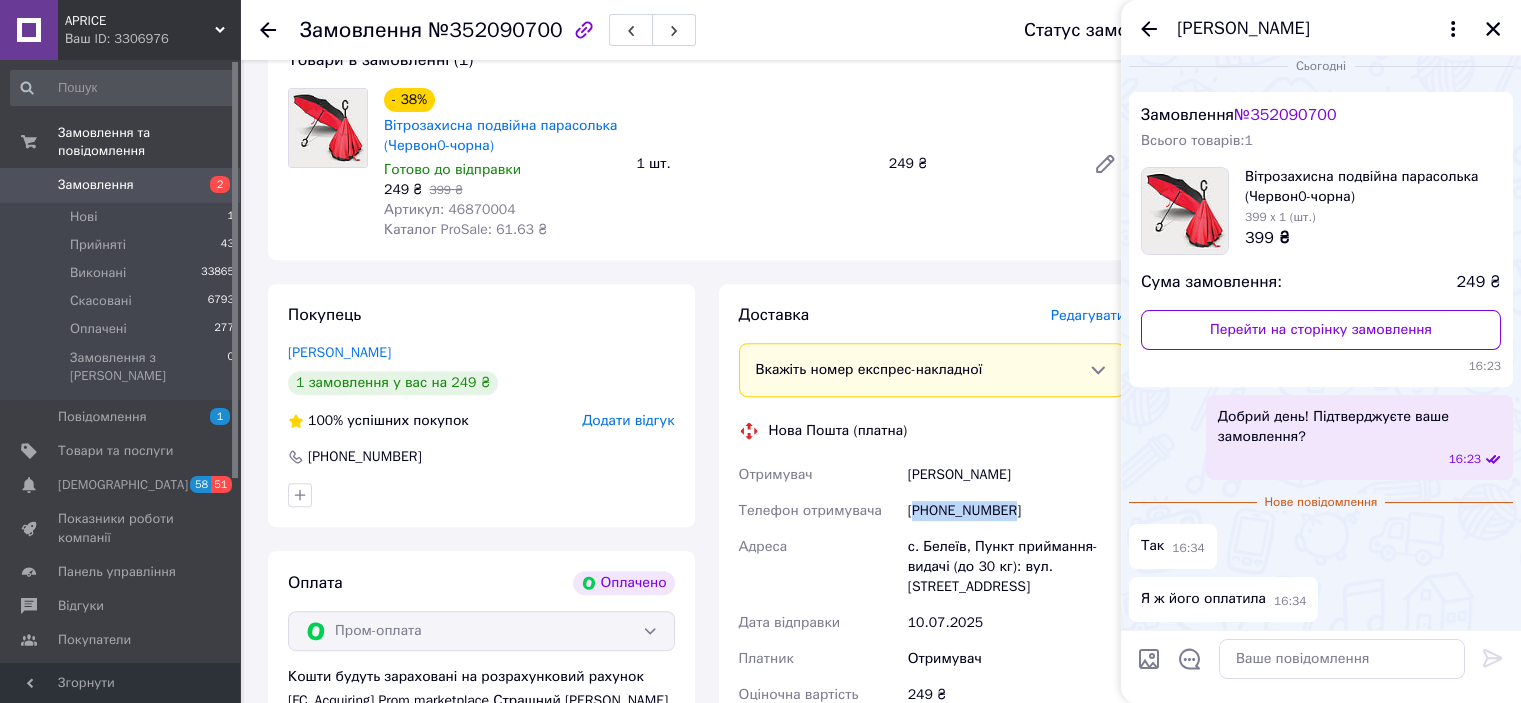 click on "[PHONE_NUMBER]" at bounding box center [1016, 511] 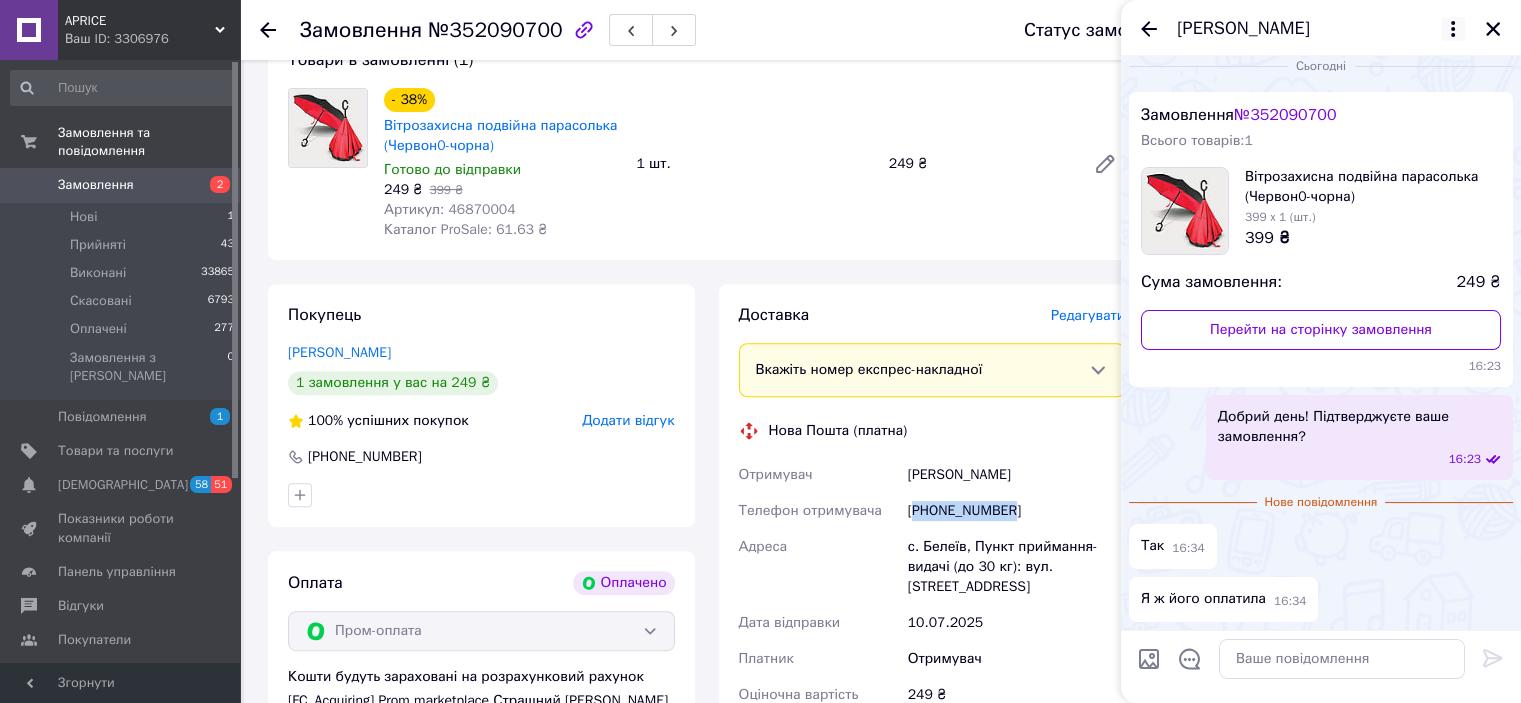 click 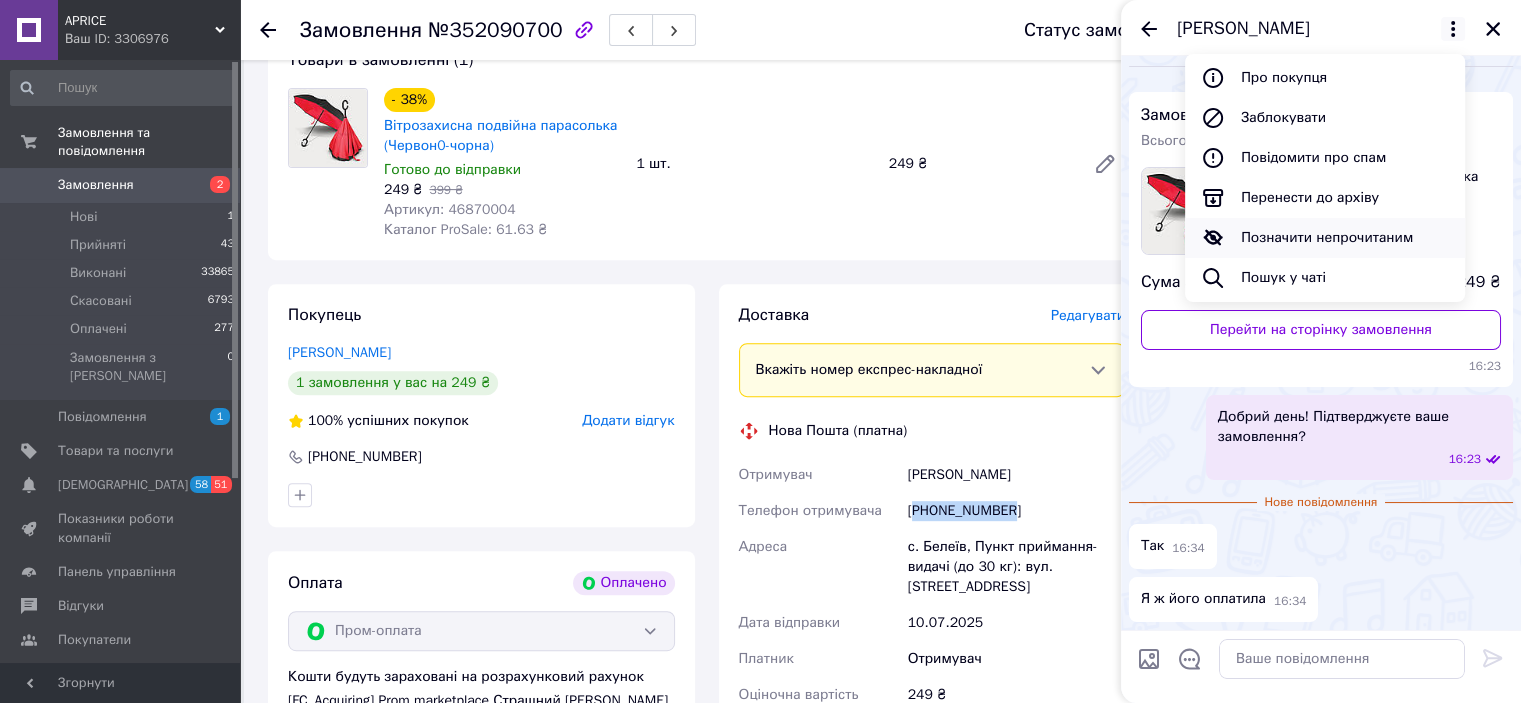 click on "Позначити непрочитаним" at bounding box center (1325, 238) 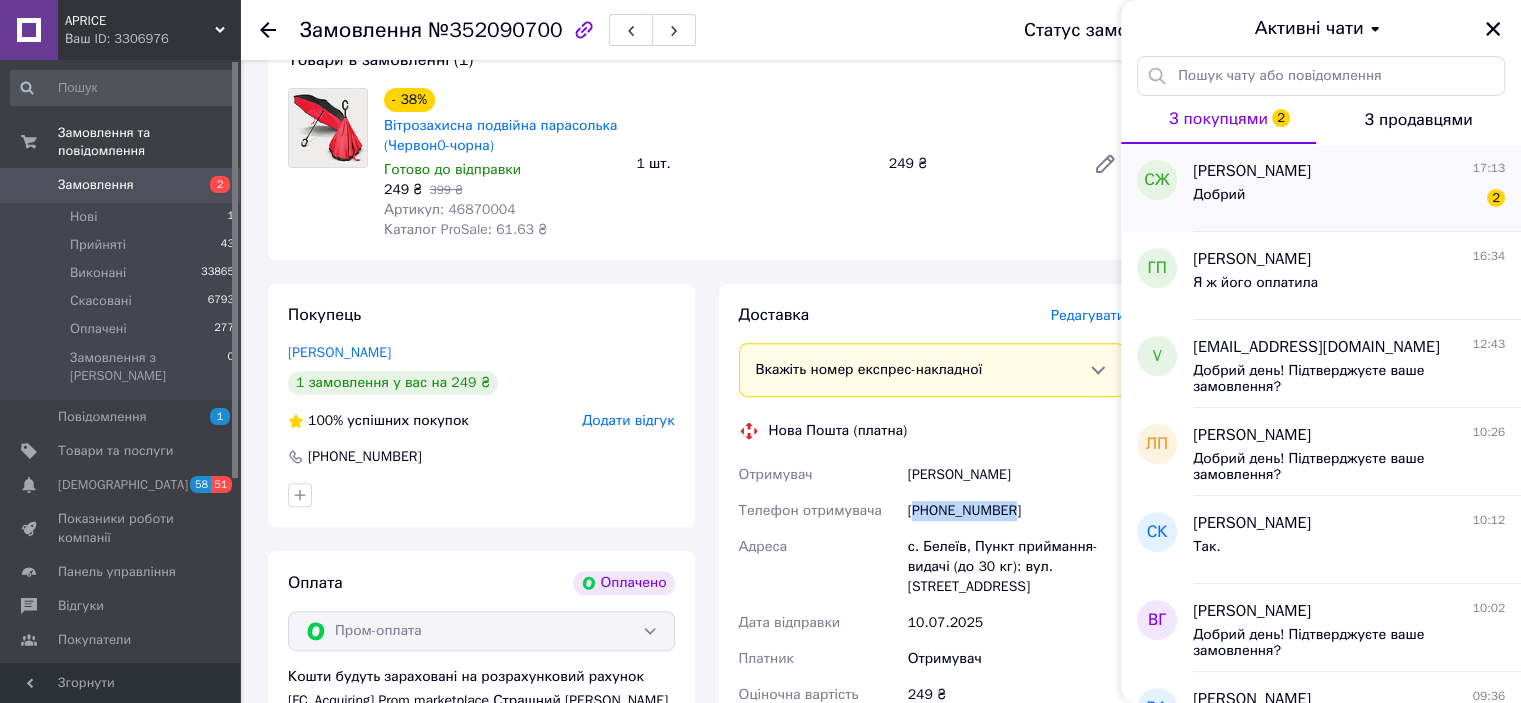 click on "Добрий 2" at bounding box center [1349, 199] 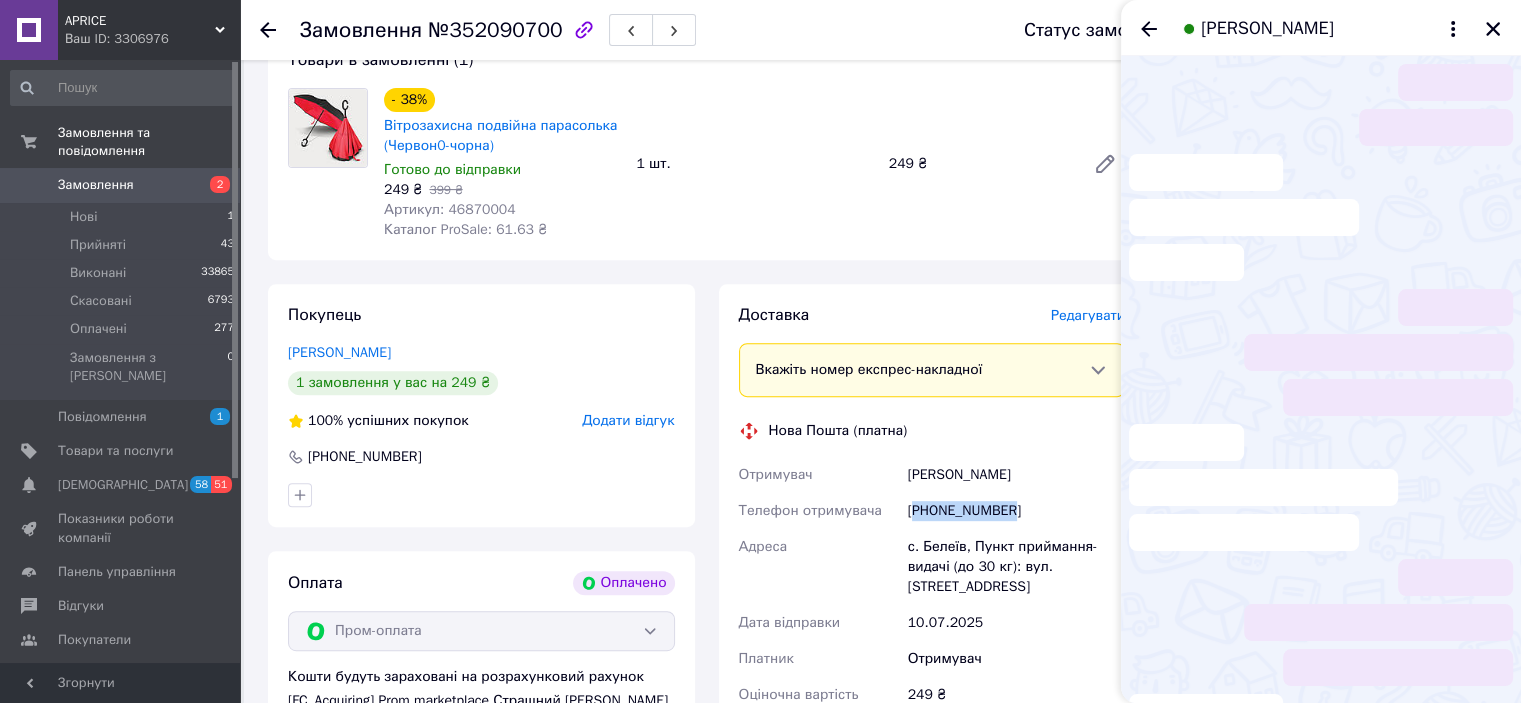 scroll, scrollTop: 54, scrollLeft: 0, axis: vertical 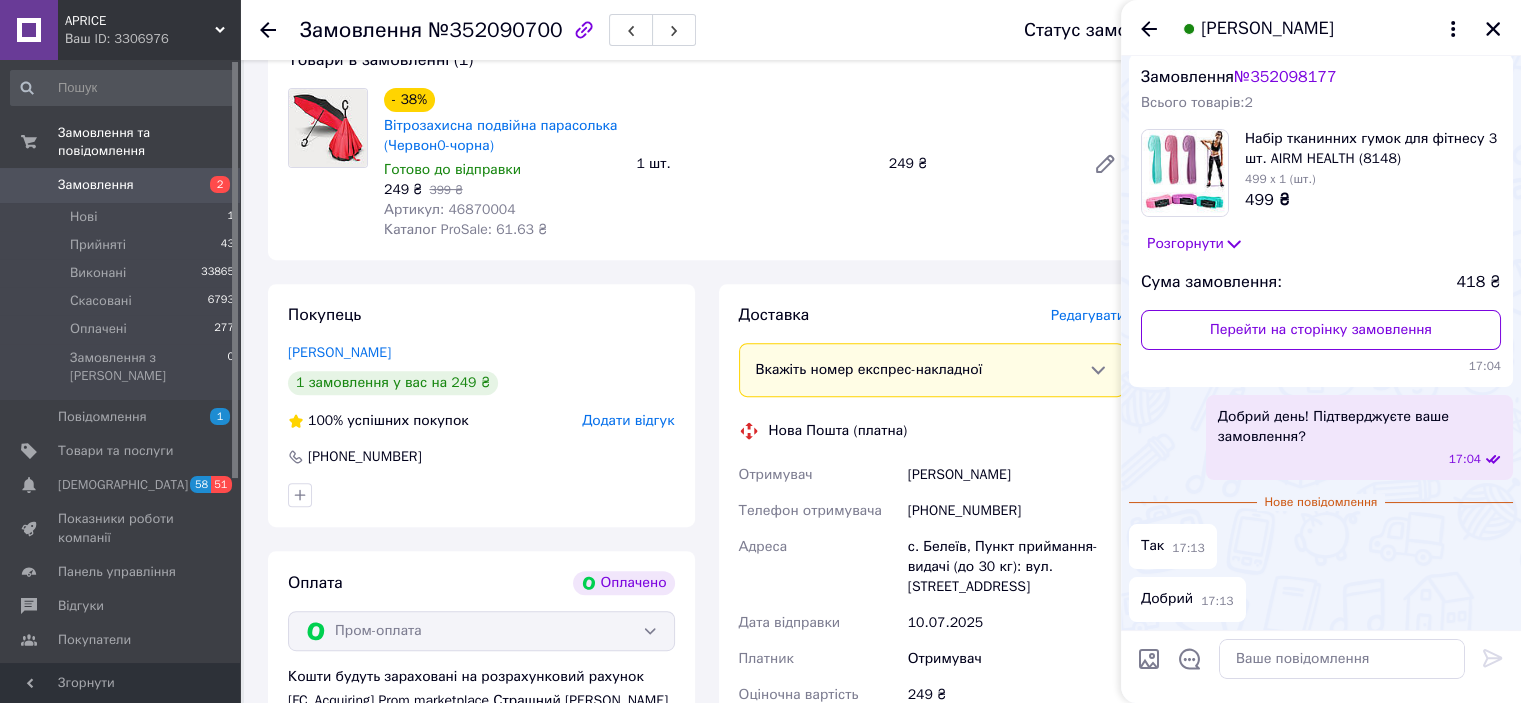 click on "№ 352098177" at bounding box center (1285, 77) 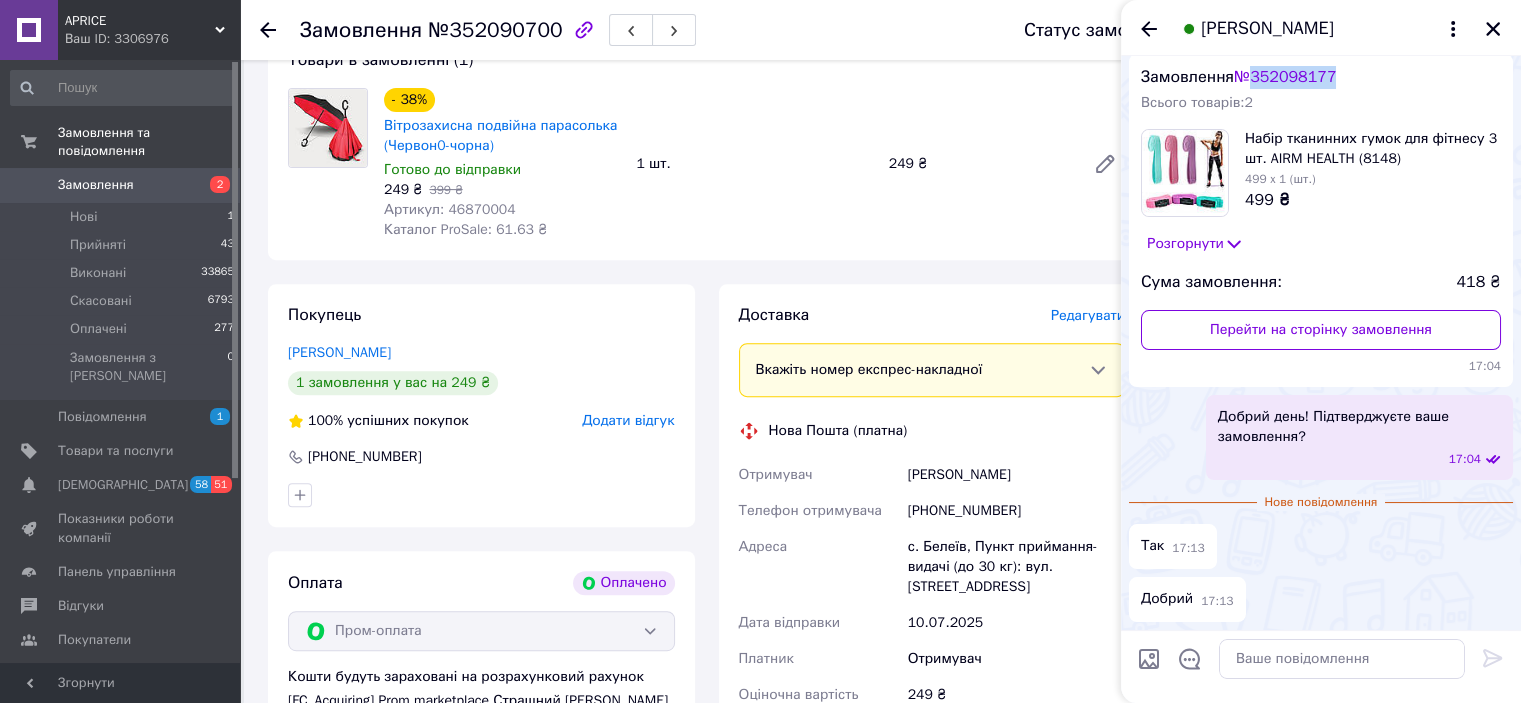 click on "№ 352098177" at bounding box center (1285, 77) 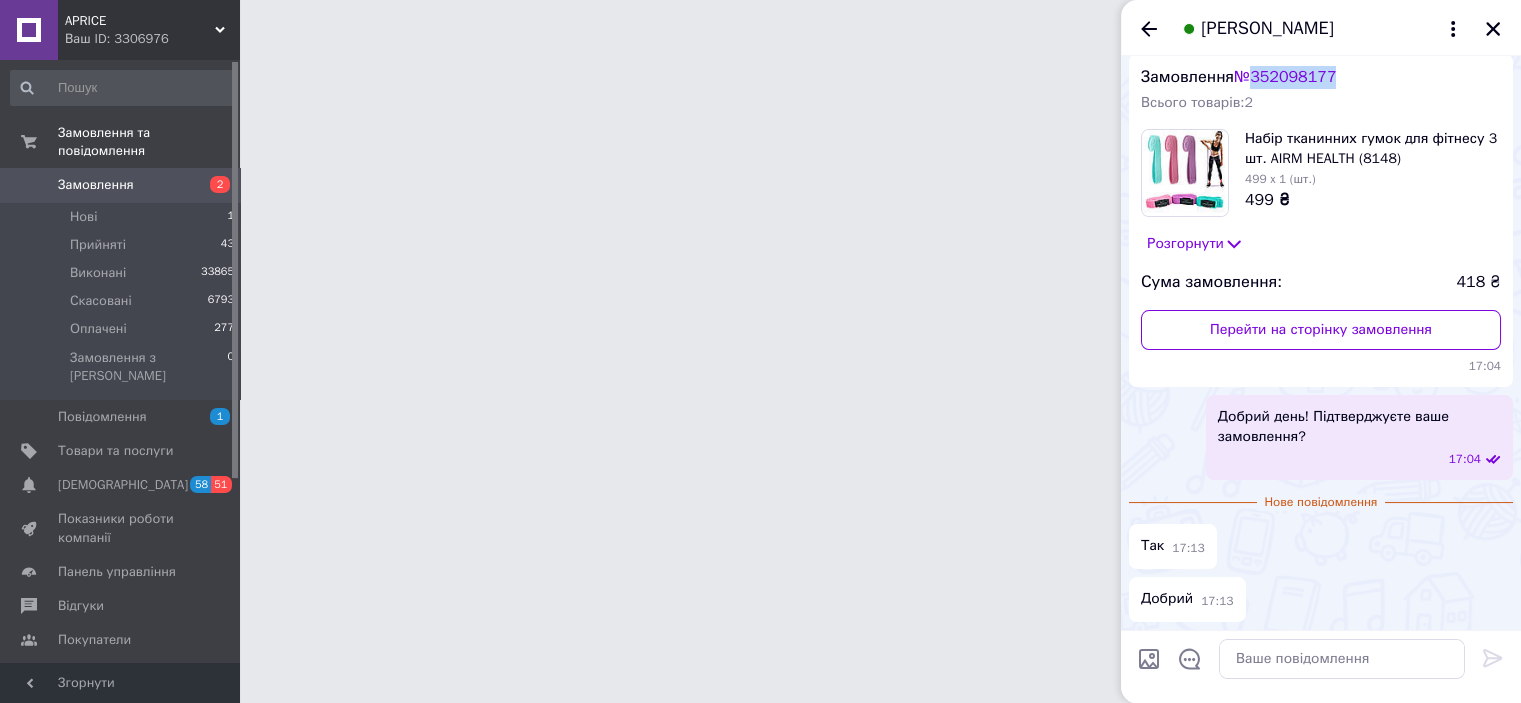 scroll, scrollTop: 0, scrollLeft: 0, axis: both 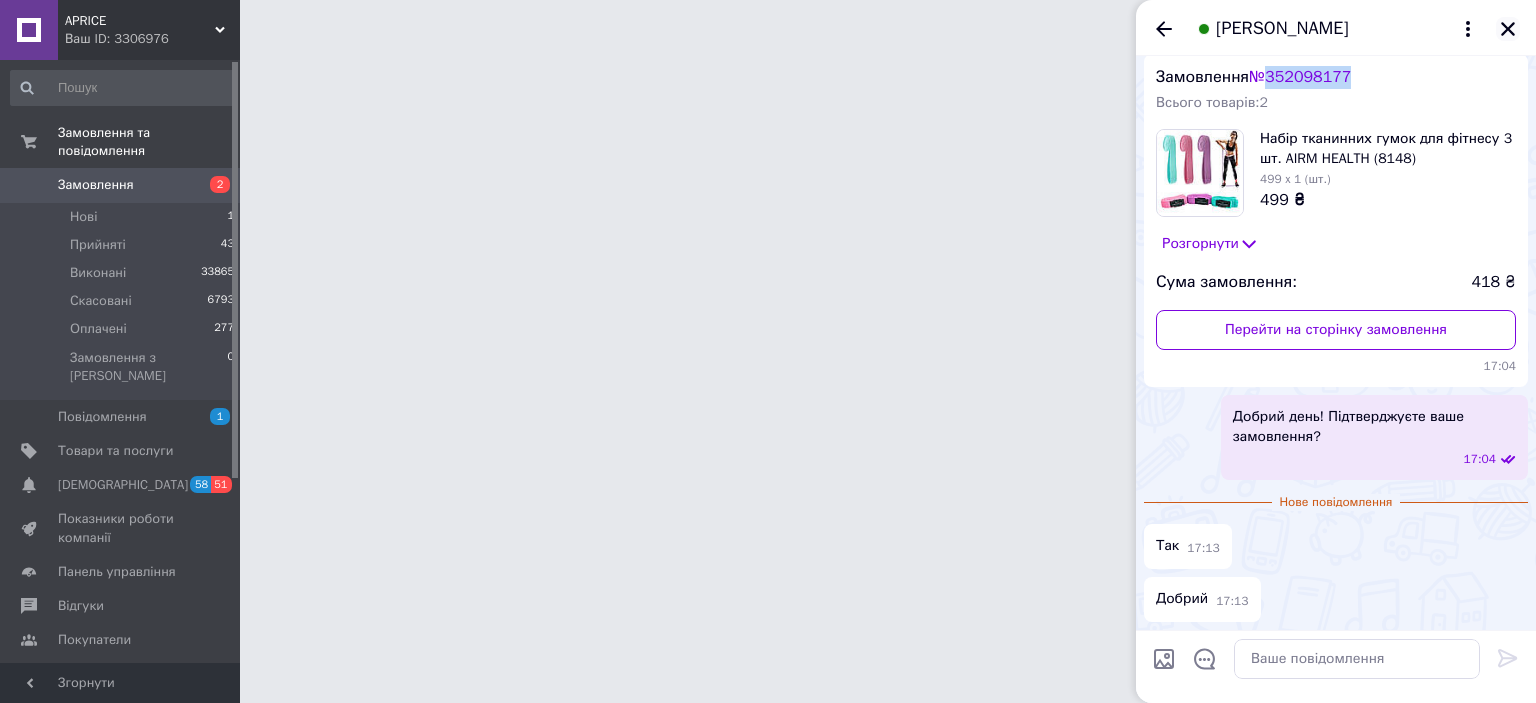 click 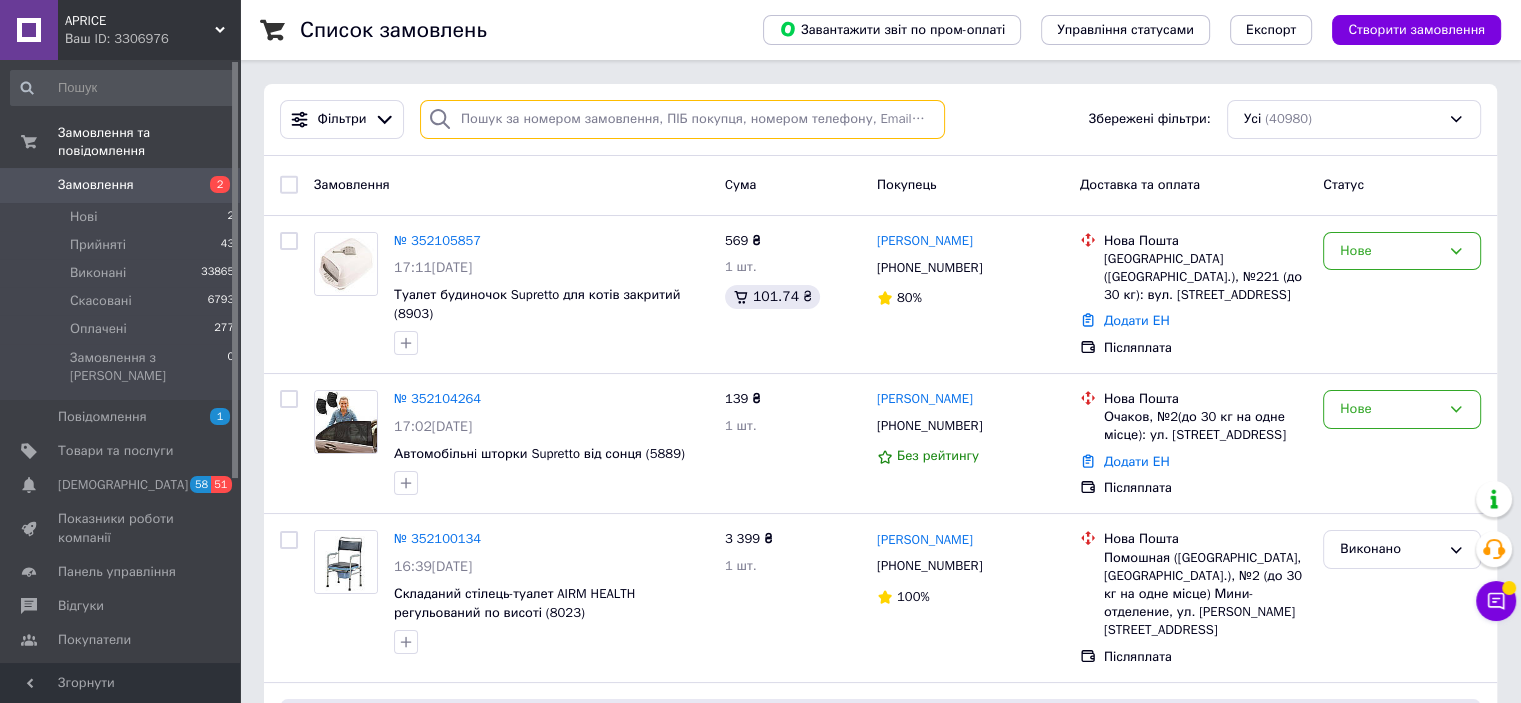 paste on "352098177" 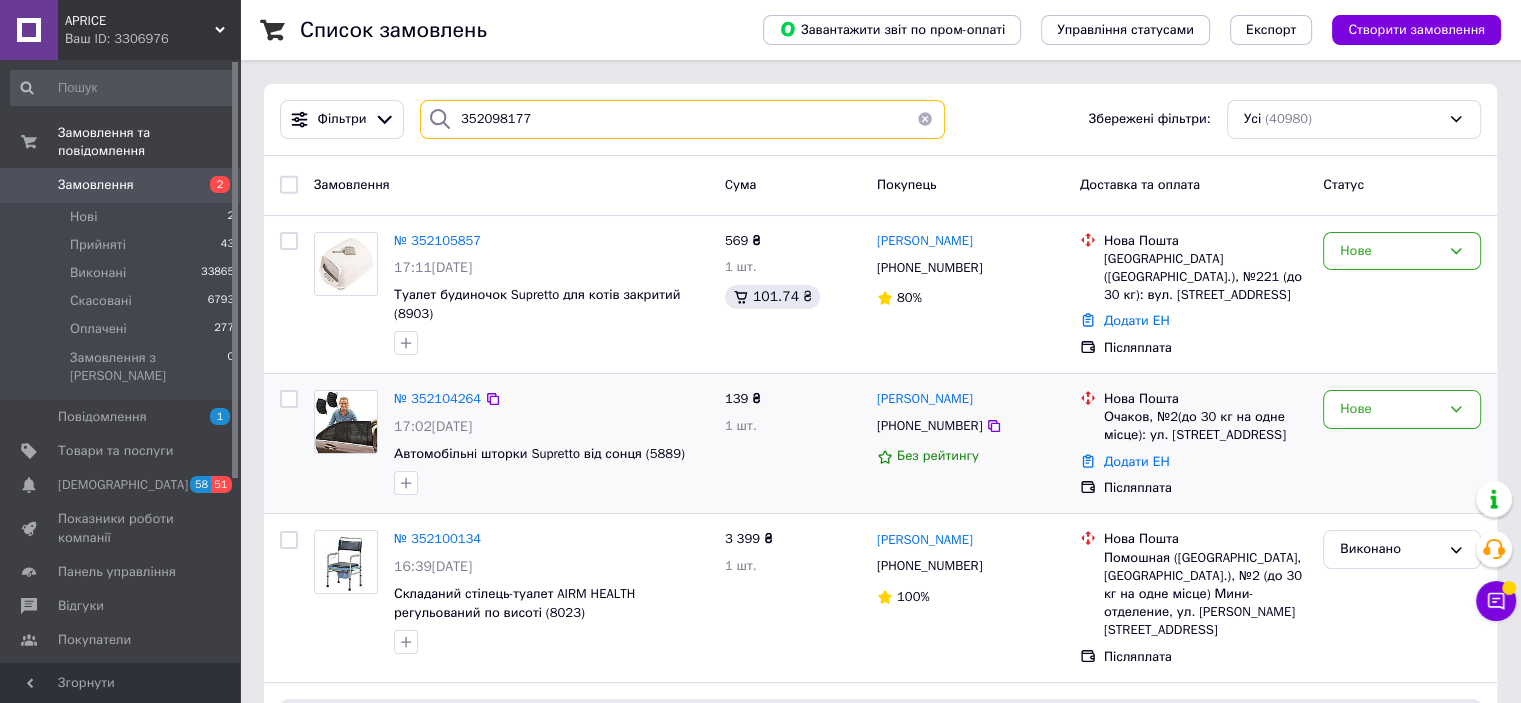 type on "352098177" 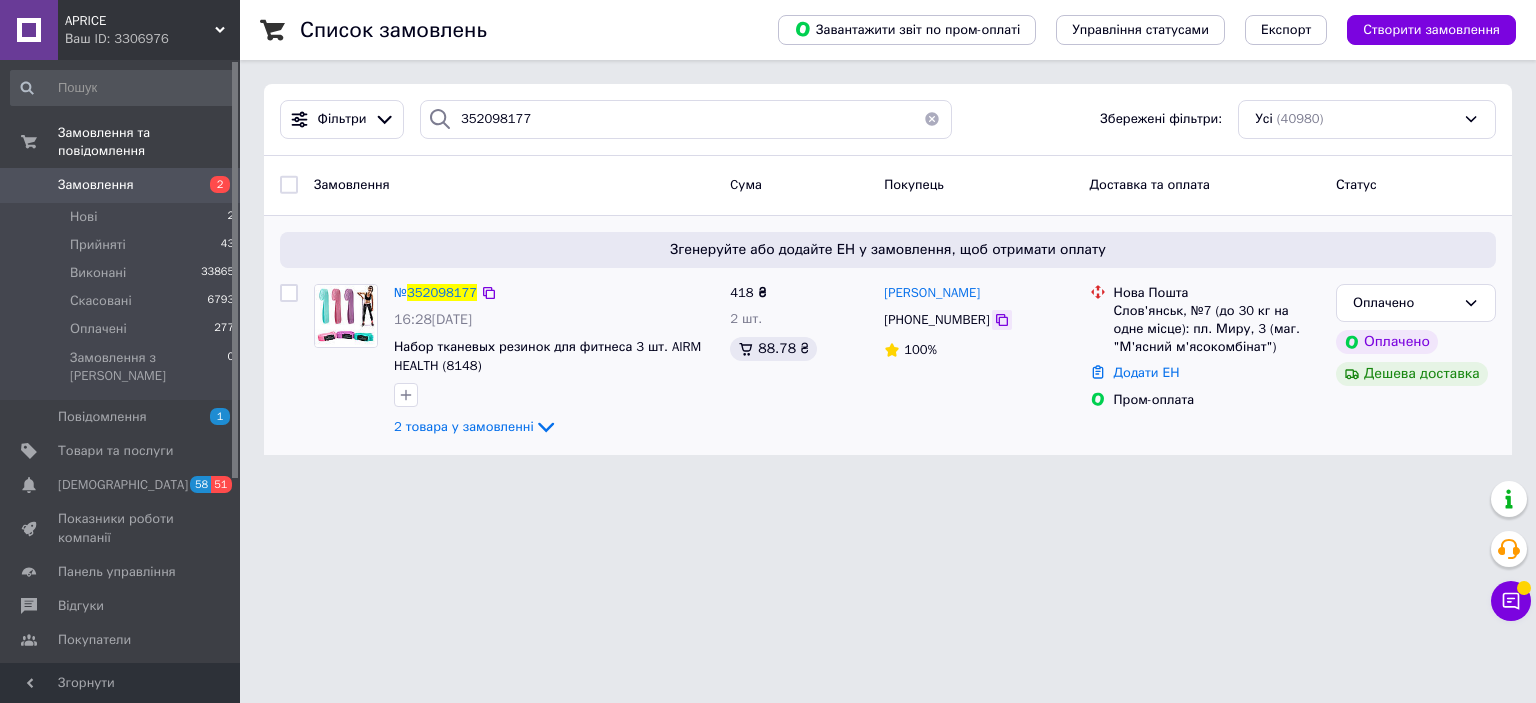 click 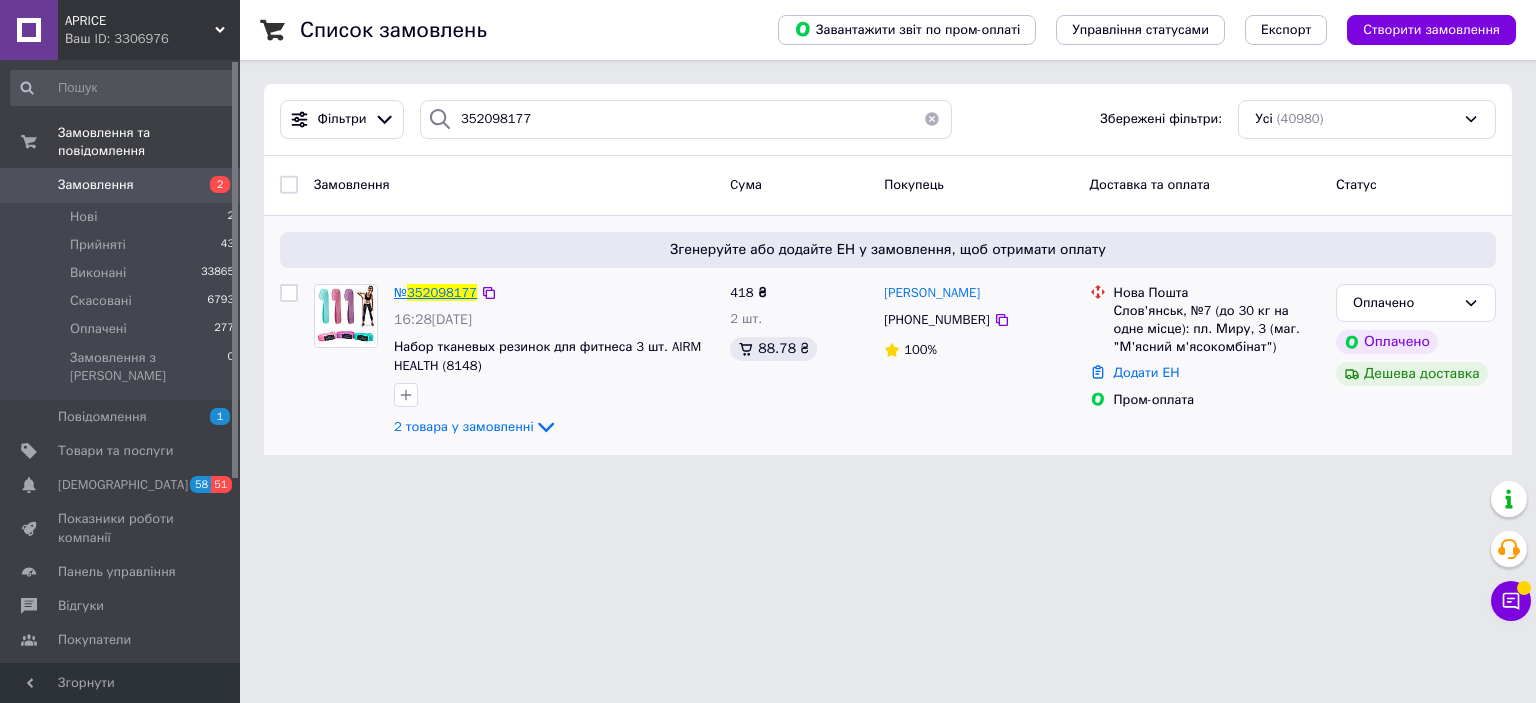 click on "352098177" at bounding box center (442, 292) 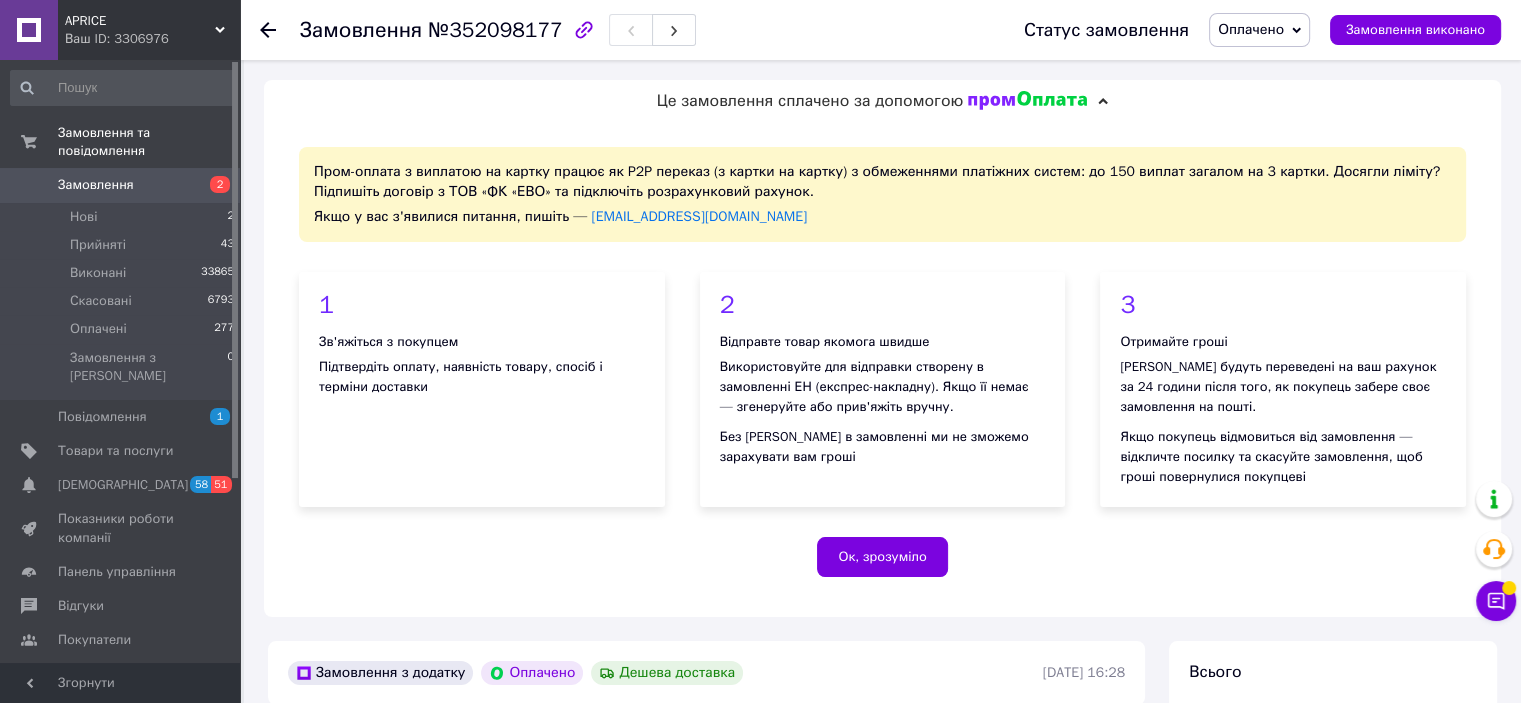 click on "№352098177" at bounding box center (495, 30) 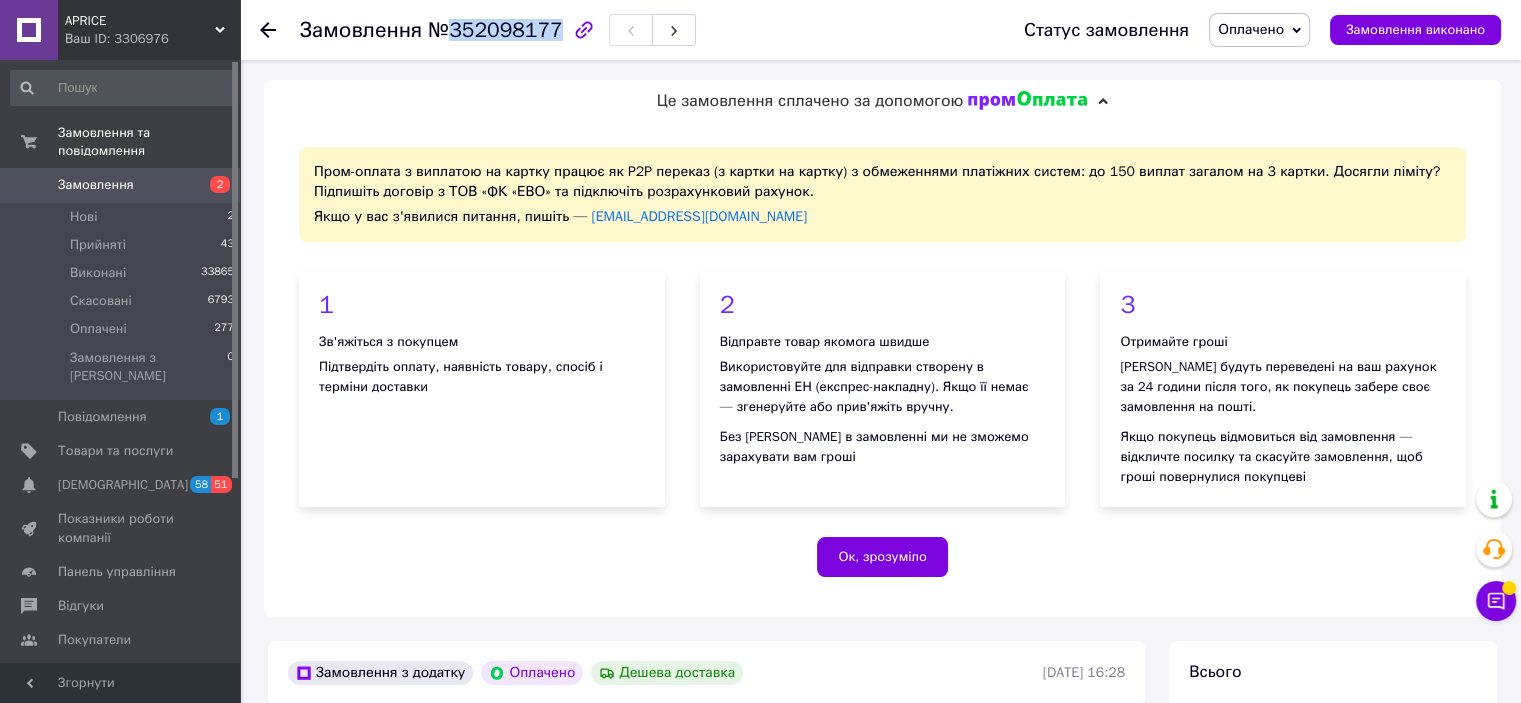 click on "№352098177" at bounding box center [495, 30] 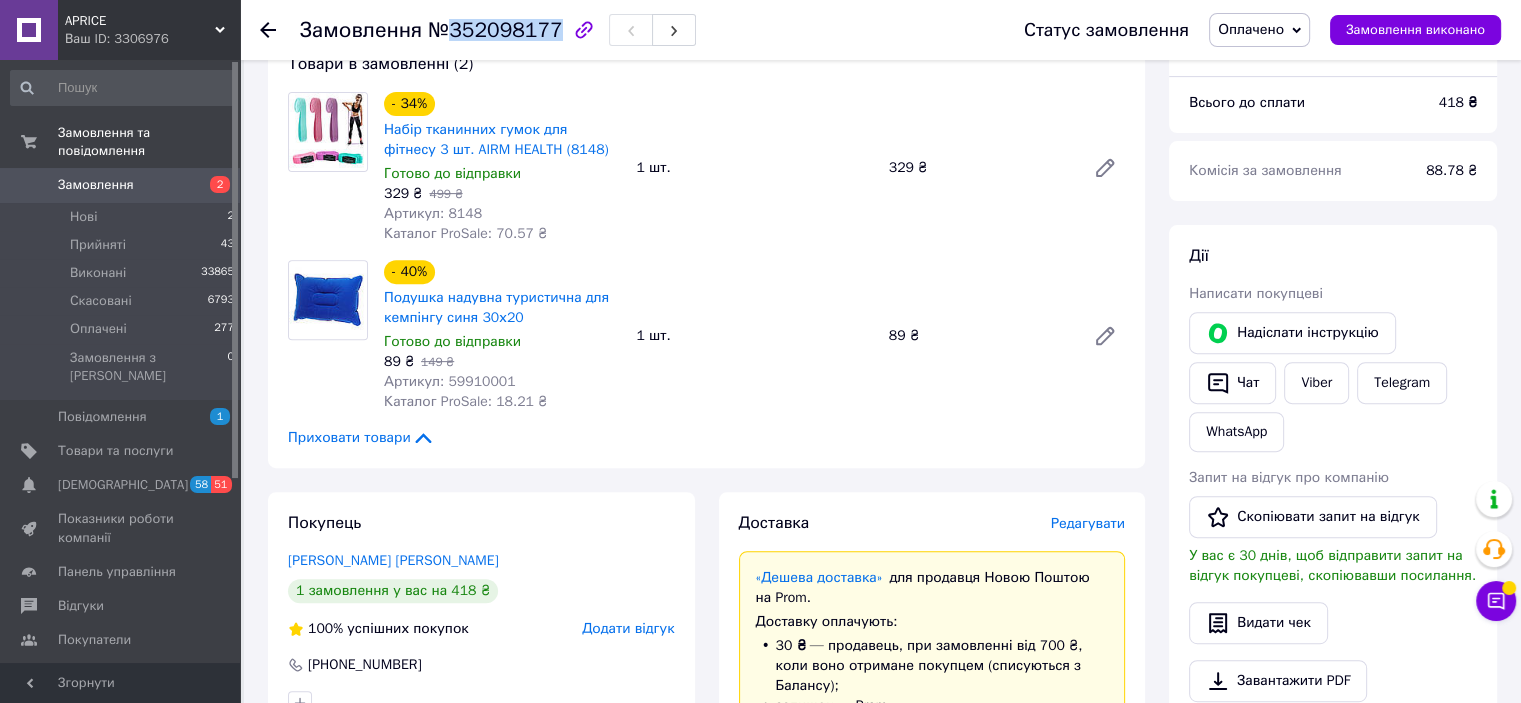 scroll, scrollTop: 600, scrollLeft: 0, axis: vertical 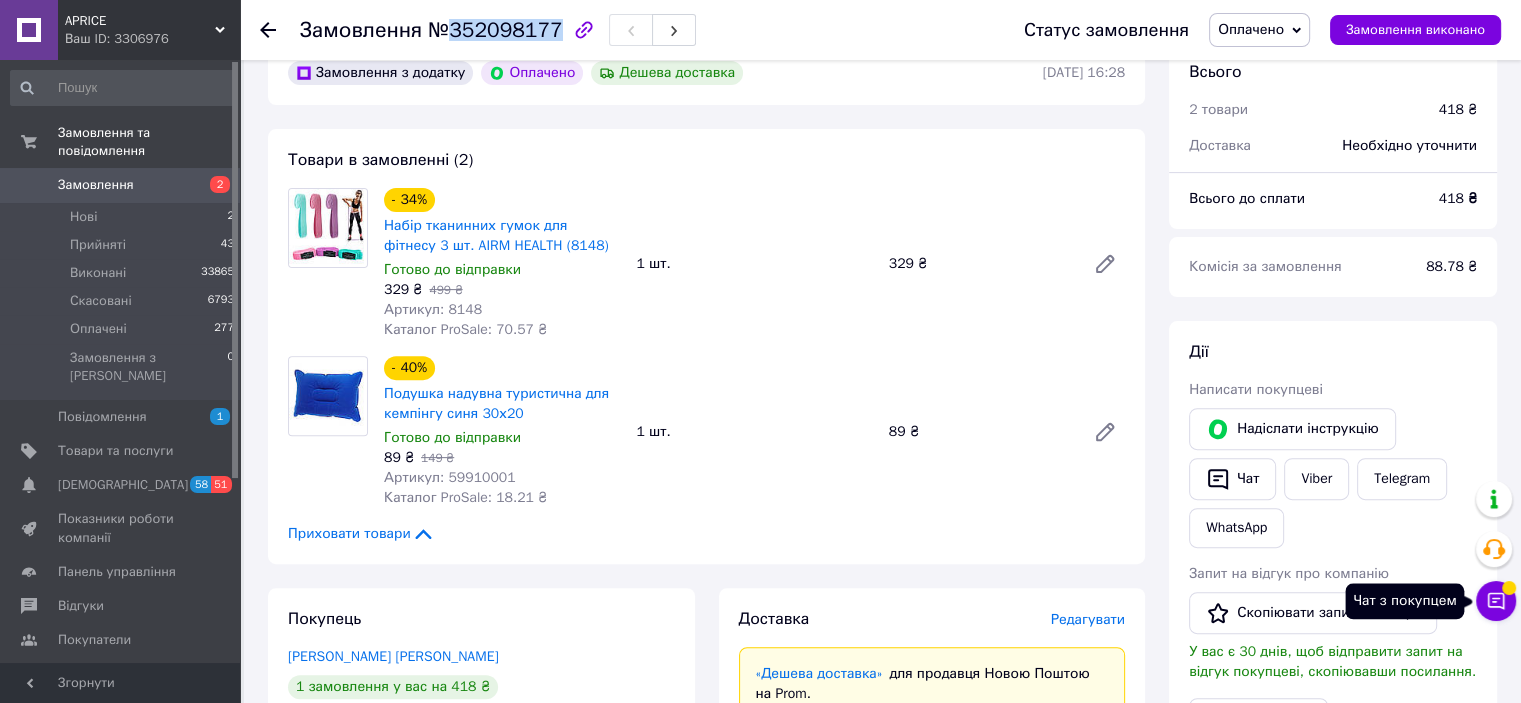 click on "Чат з покупцем" at bounding box center [1496, 601] 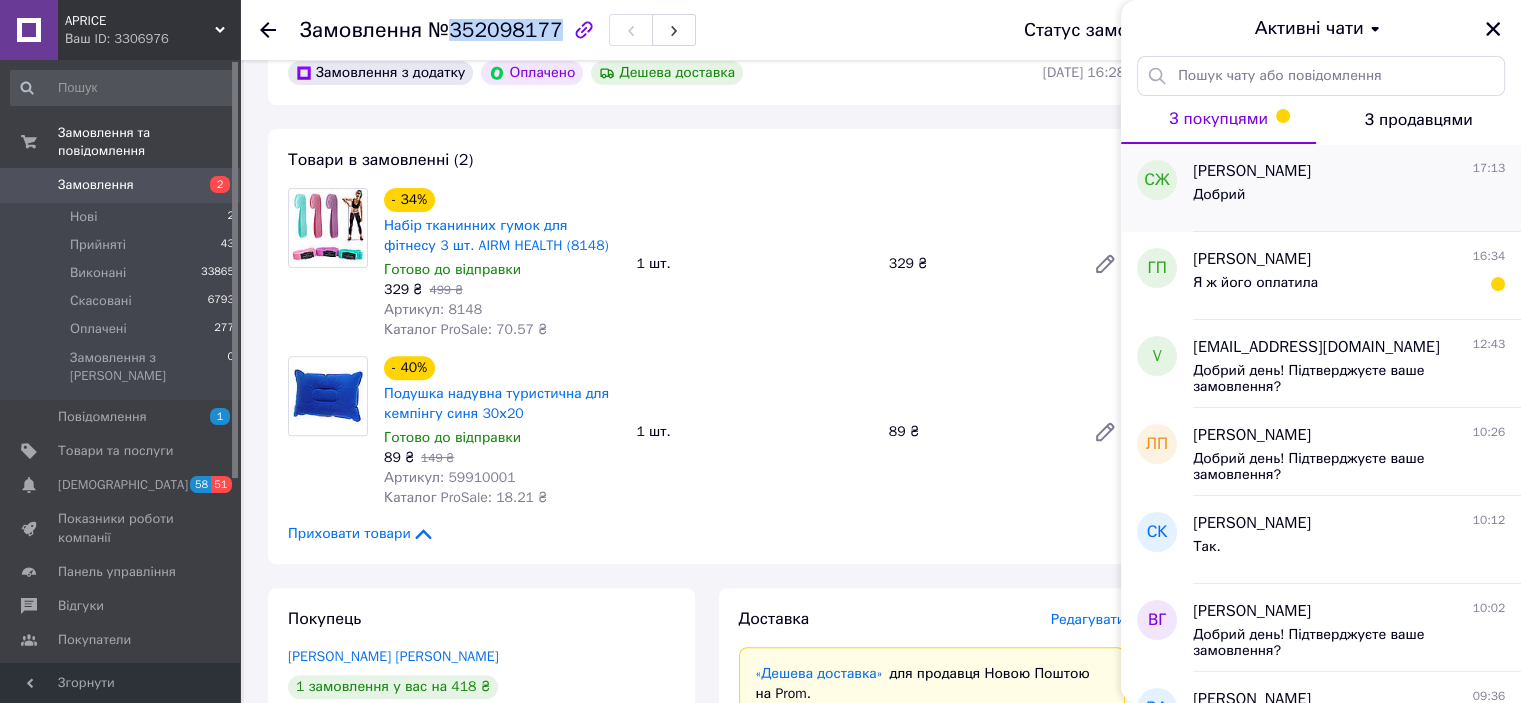click on "Добрий" at bounding box center [1349, 199] 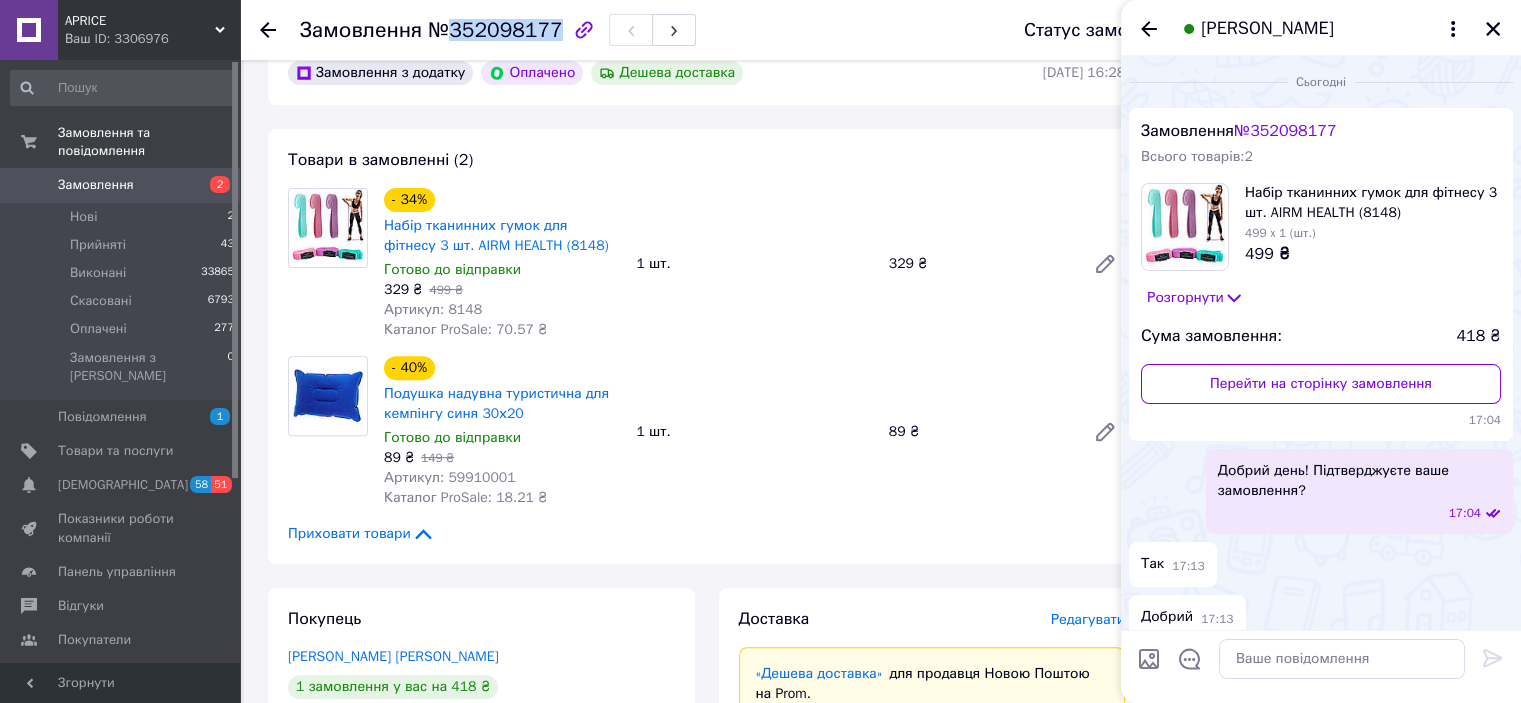 scroll, scrollTop: 17, scrollLeft: 0, axis: vertical 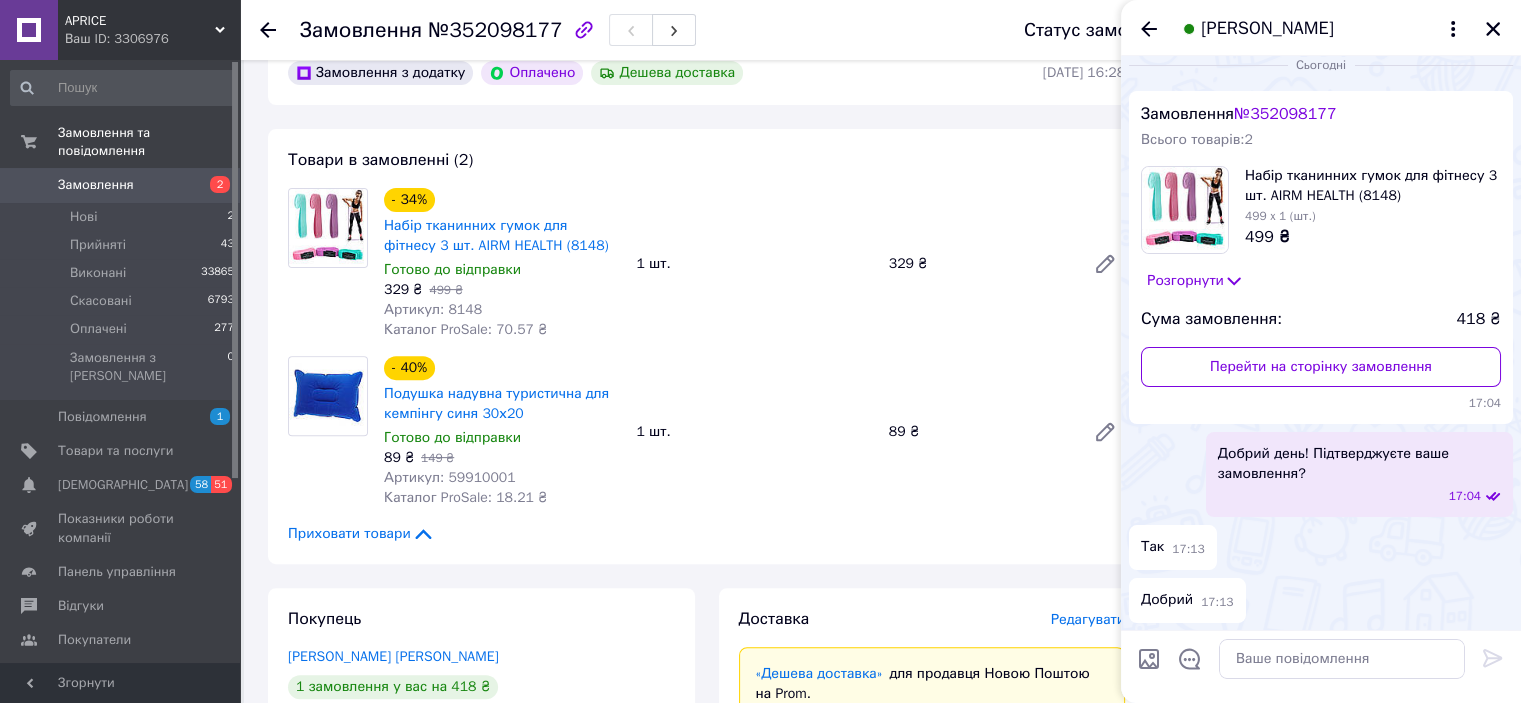 click at bounding box center (1190, 662) 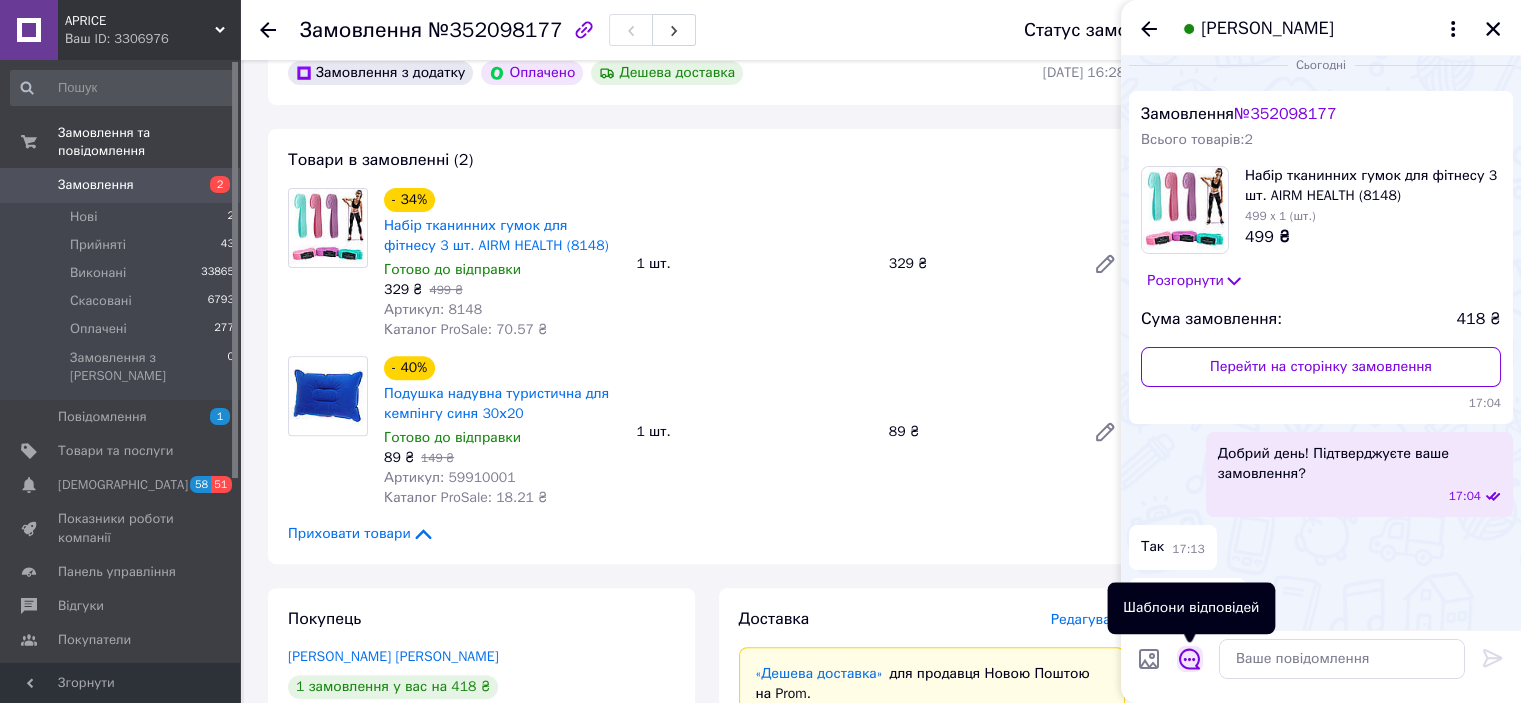 click 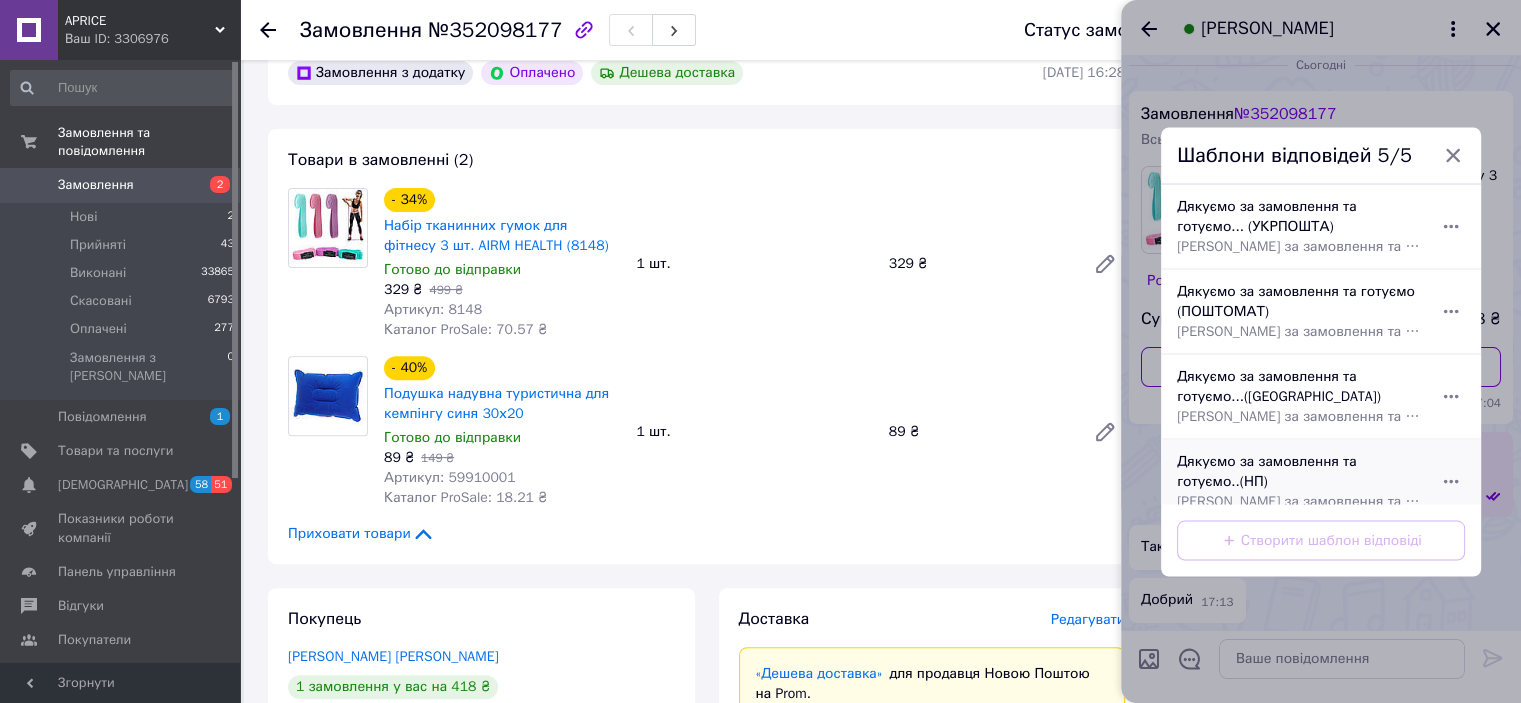 click on "Дякуємо за замовлення та готуємо..(НП) Дякуємо за замовлення та готуємо його до відправки.
Зазвичай ми відправляємо замовлення на наступний робочий день (якщо інше не узгоджене  з менеджером).
Сповіщення про відправку надійде на номер отримувача в день відправки після 16:00.
Рекомендуємо оглядати посилку на відділенні.
Якщо у вас виникнуть якісь питання, будь ласка, звертайтесь." at bounding box center (1299, 481) 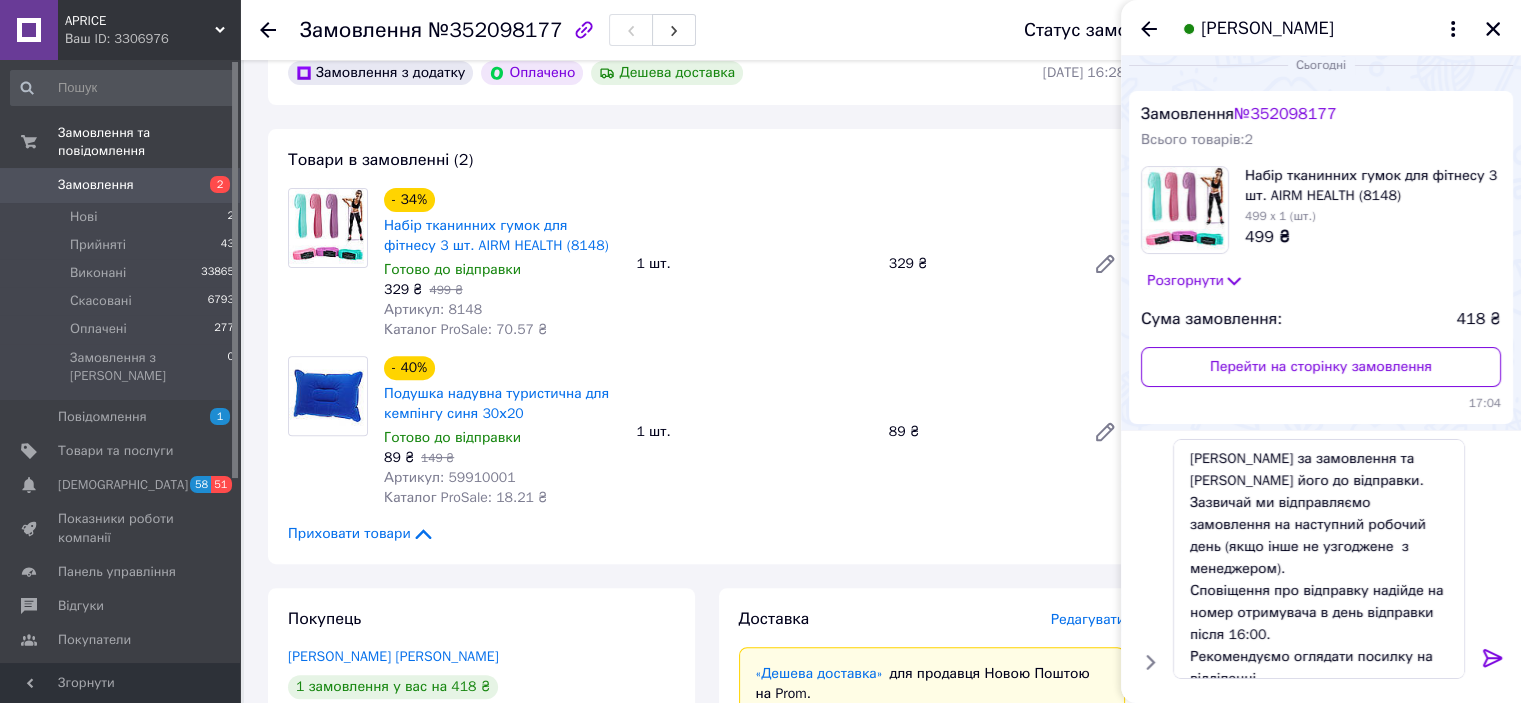 type on "[PERSON_NAME] за замовлення та [PERSON_NAME] його до відправки.
Зазвичай ми відправляємо замовлення на наступний робочий день (якщо інше не узгоджене  з менеджером).
Сповіщення про відправку надійде на номер отримувача в день відправки після 16:00.
Рекомендуємо оглядати посилку на відділенні.
Якщо у вас виникнуть якісь питання, будь ласка, звертайтесь." 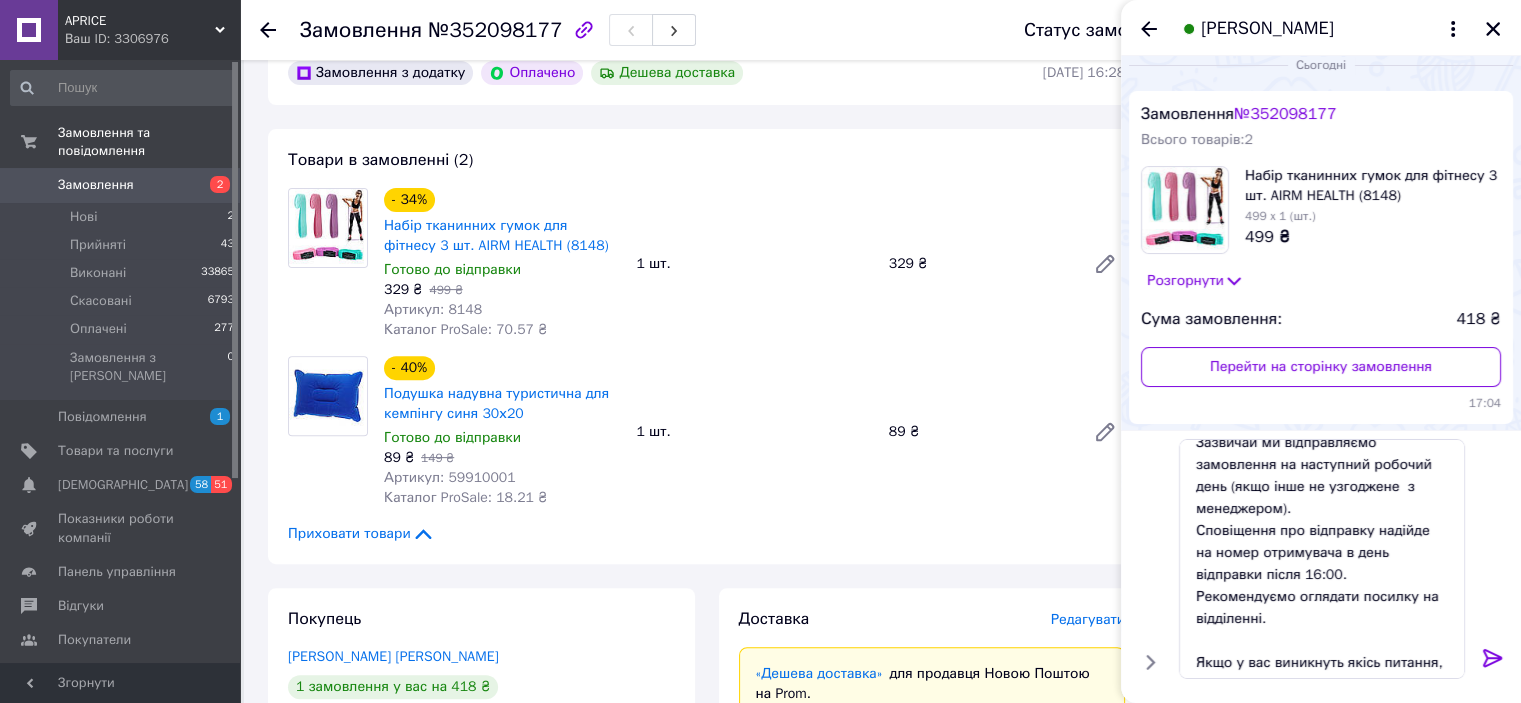 scroll, scrollTop: 85, scrollLeft: 0, axis: vertical 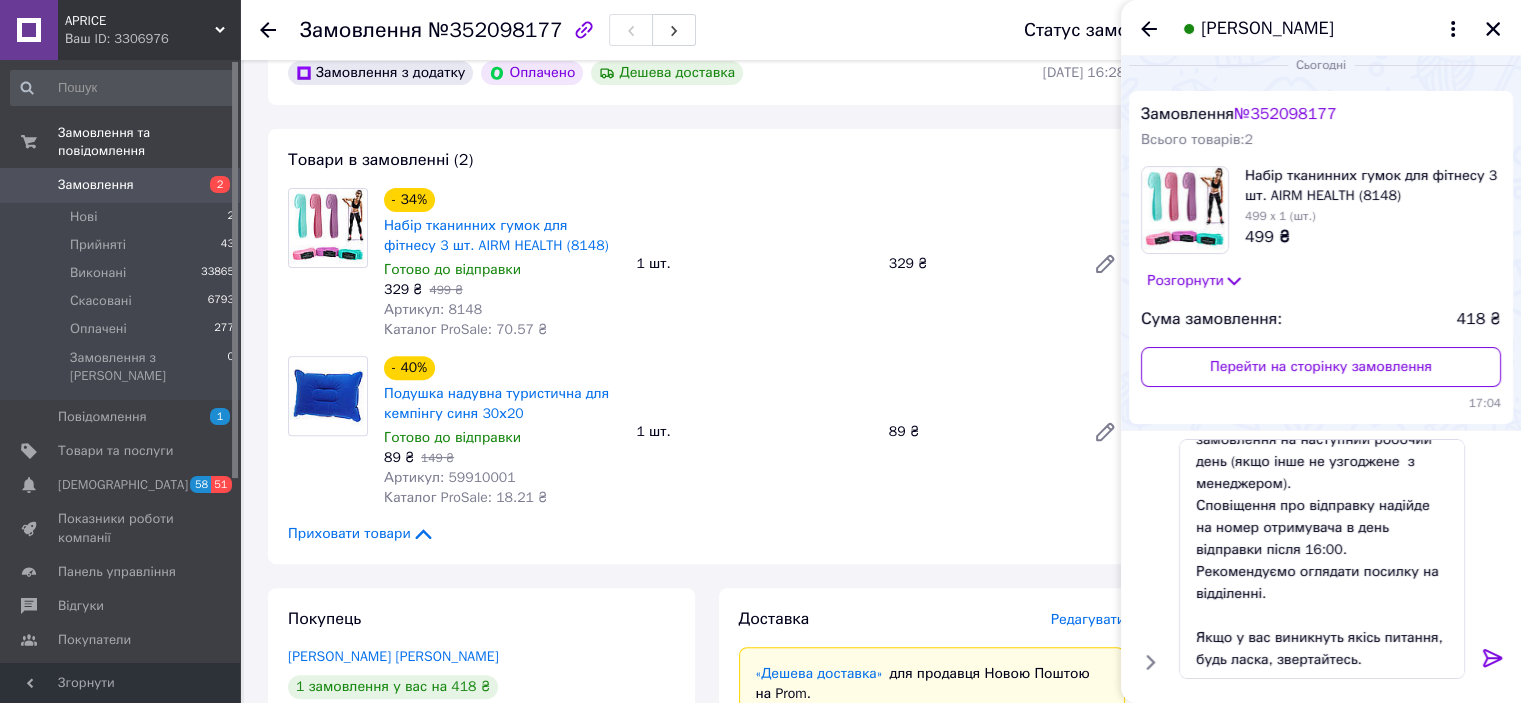 click 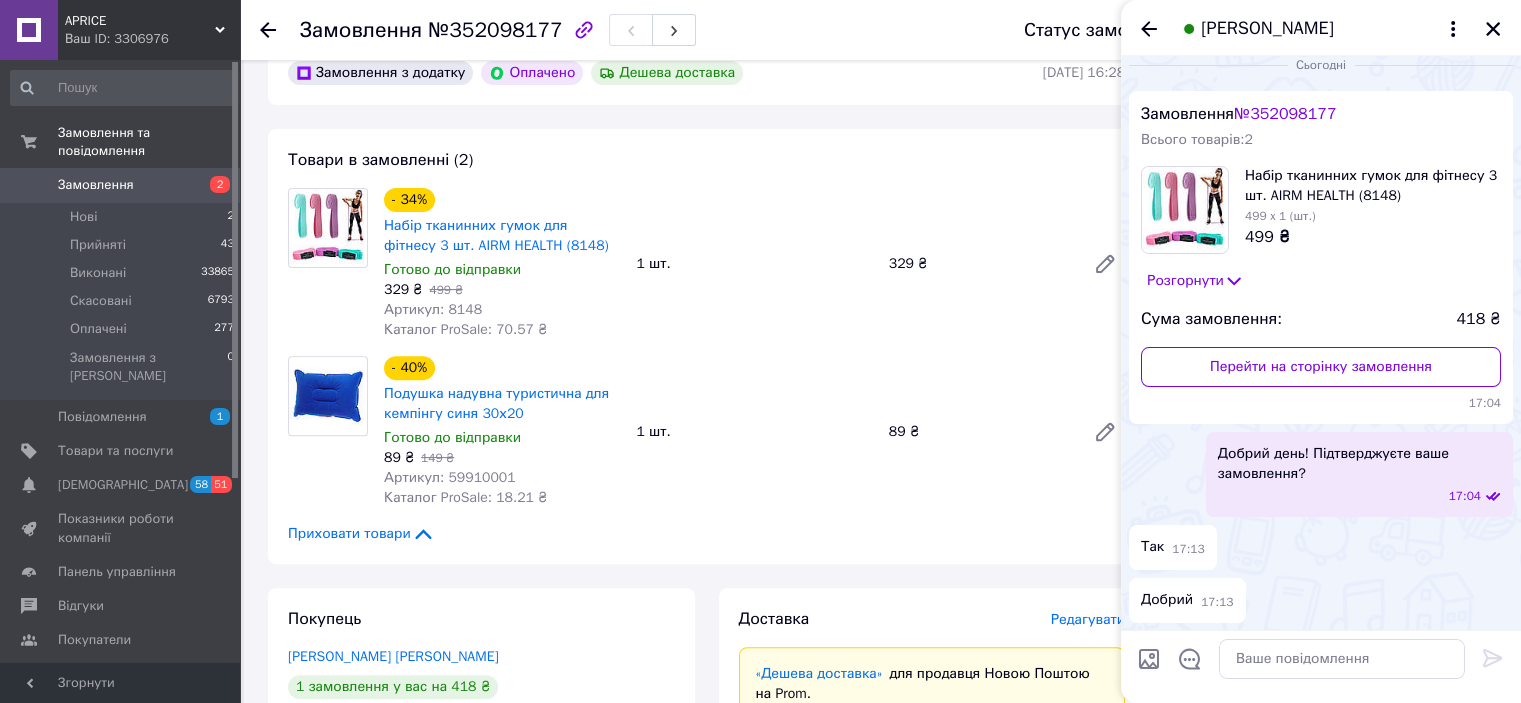 scroll, scrollTop: 0, scrollLeft: 0, axis: both 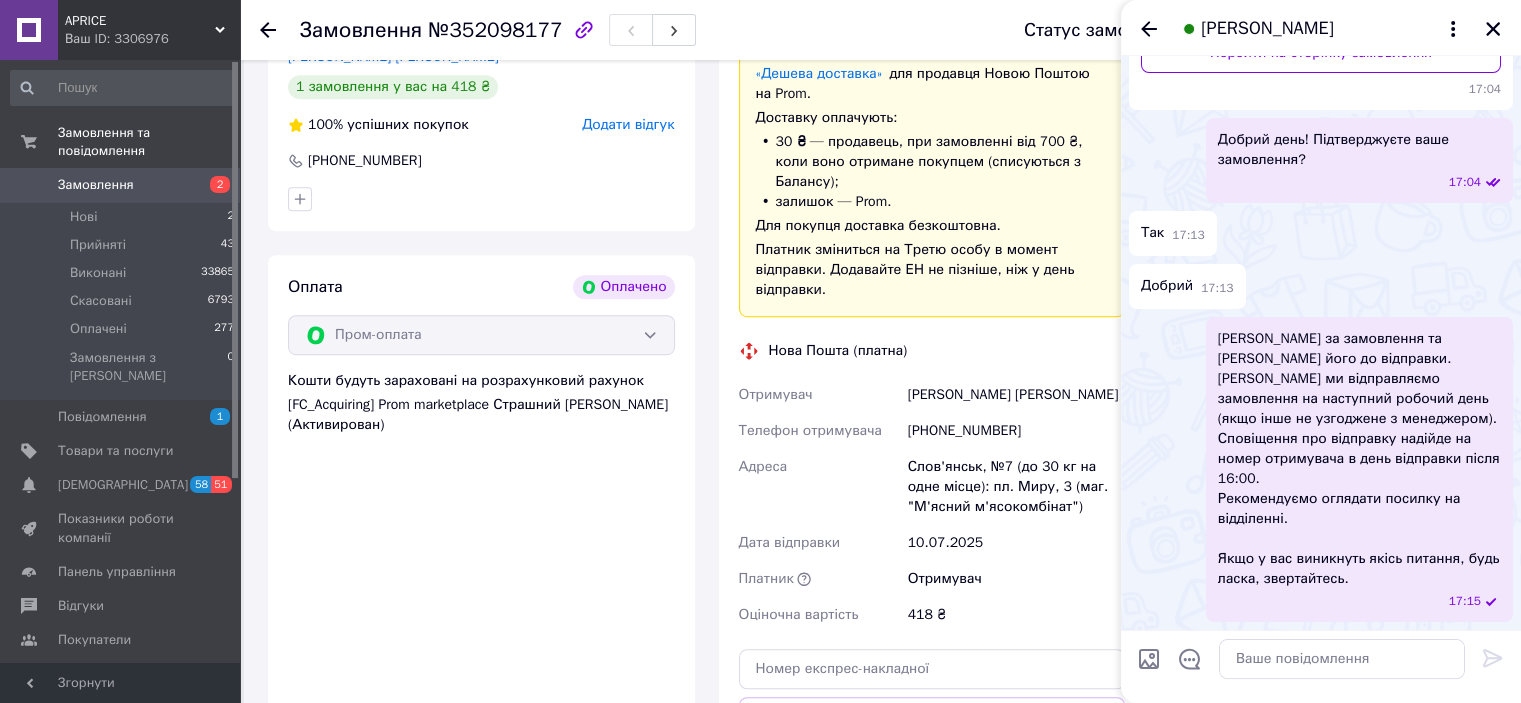 click on "[PHONE_NUMBER]" at bounding box center (1016, 431) 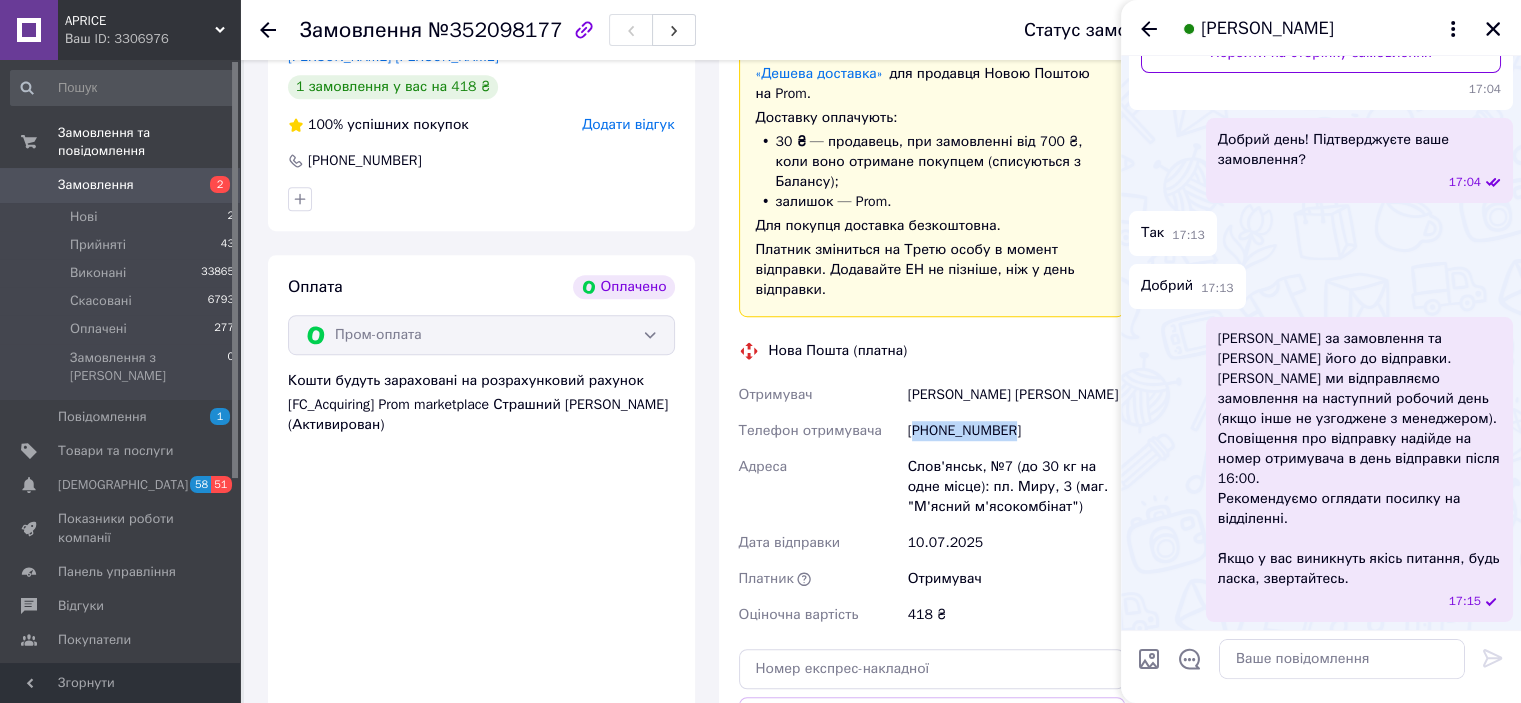 click on "[PHONE_NUMBER]" at bounding box center (1016, 431) 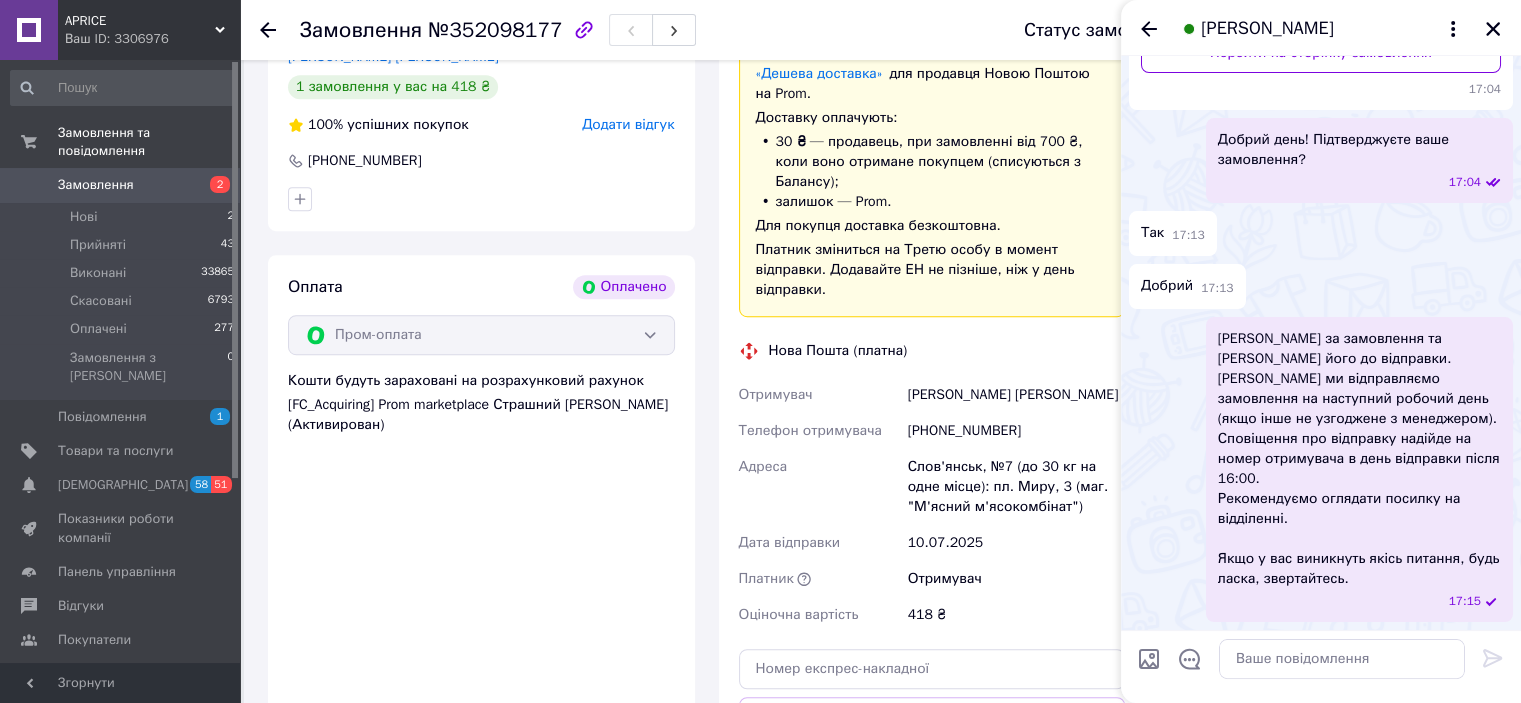 click on "№352098177" at bounding box center (495, 30) 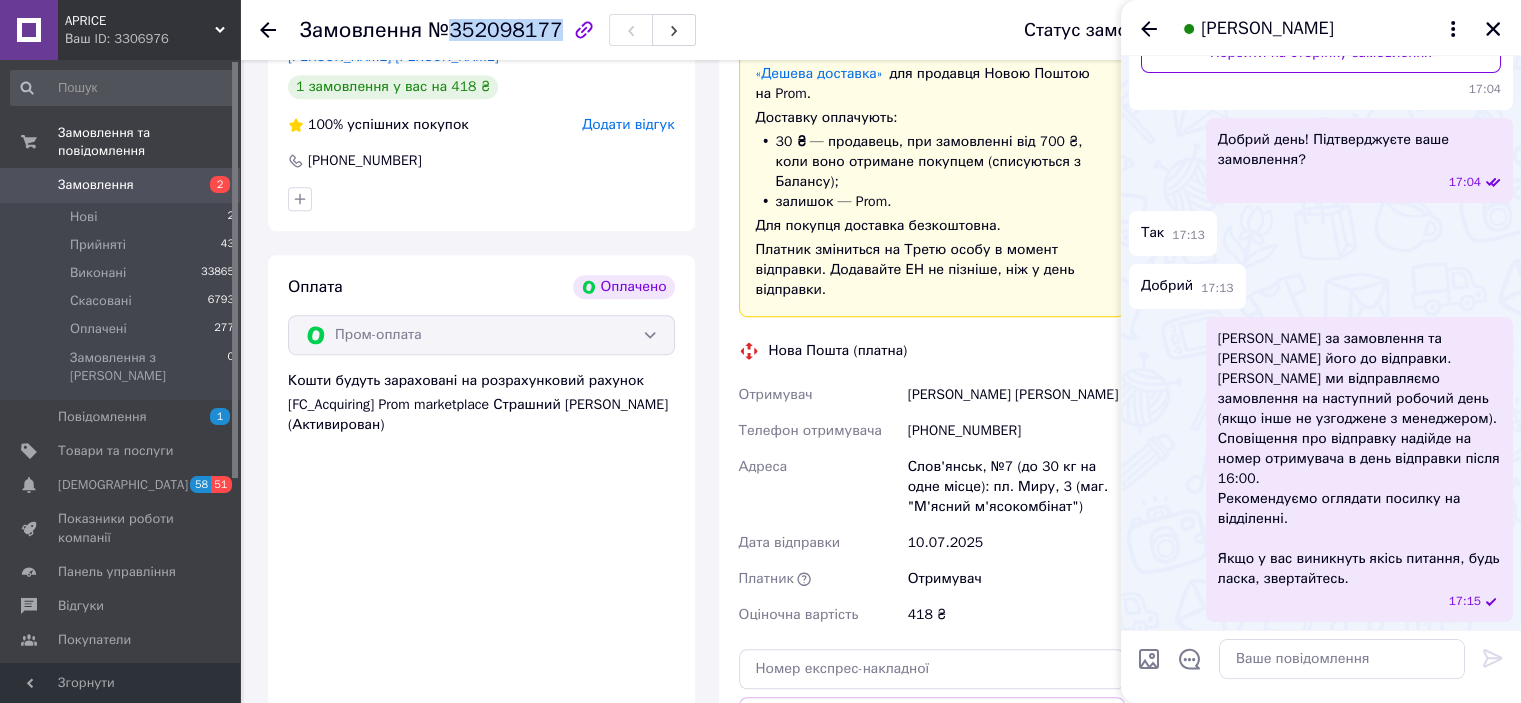 click on "№352098177" at bounding box center [495, 30] 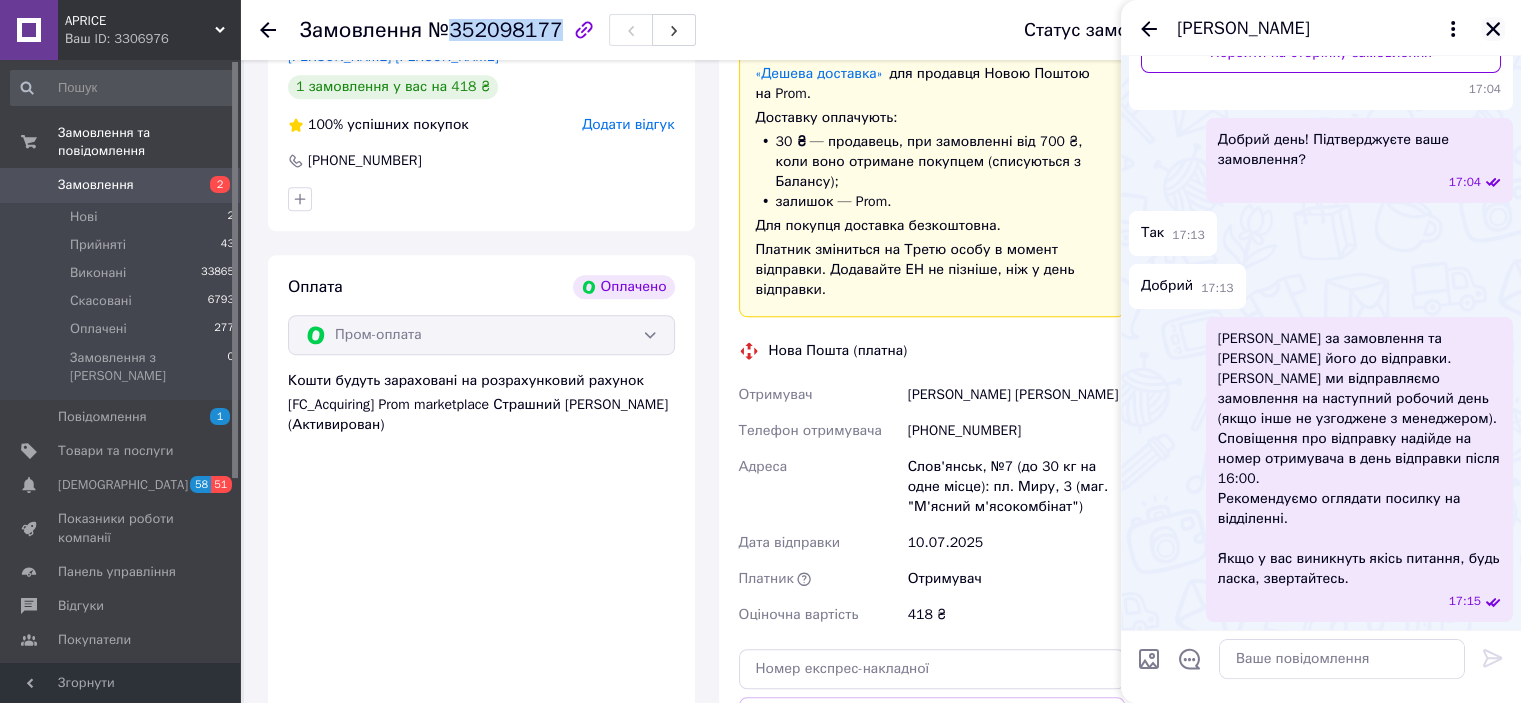click 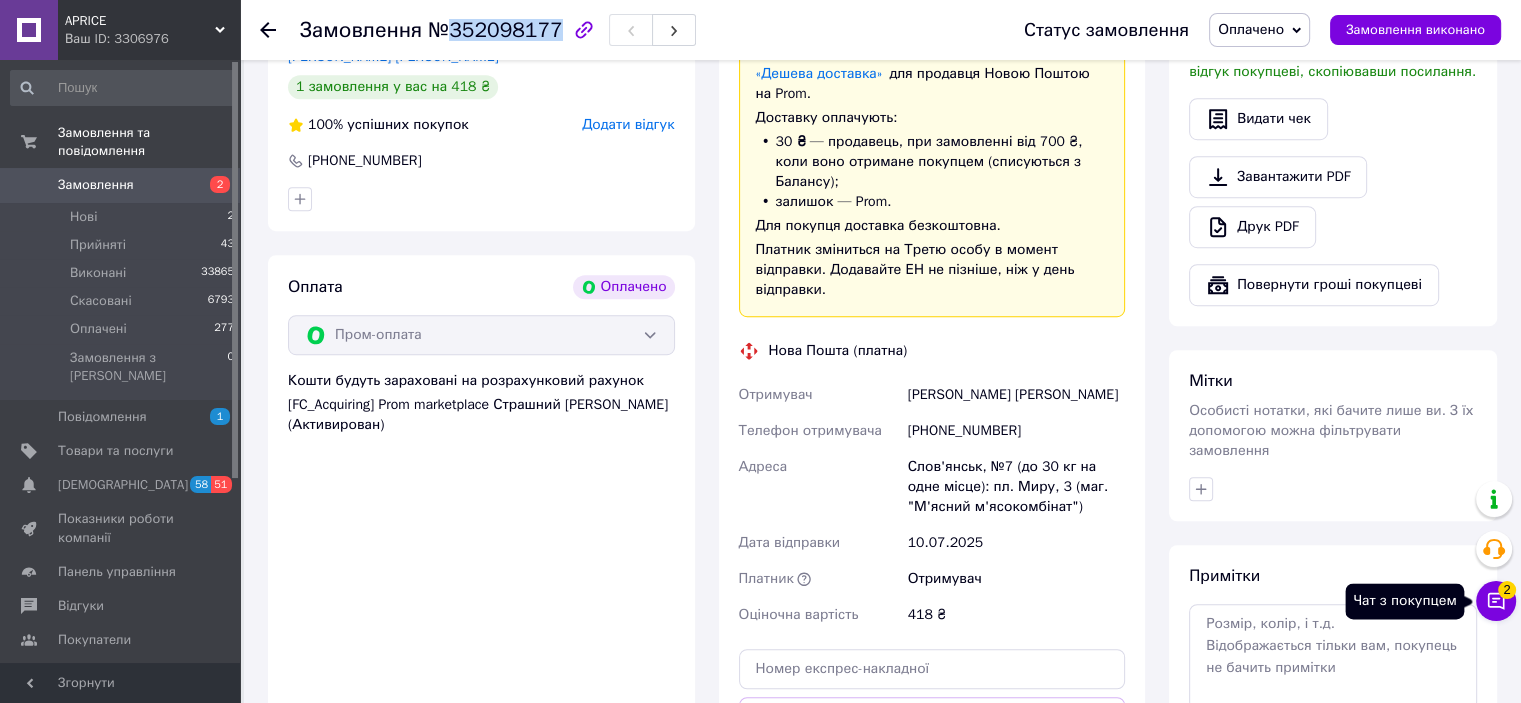 click on "Чат з покупцем 2" at bounding box center [1496, 601] 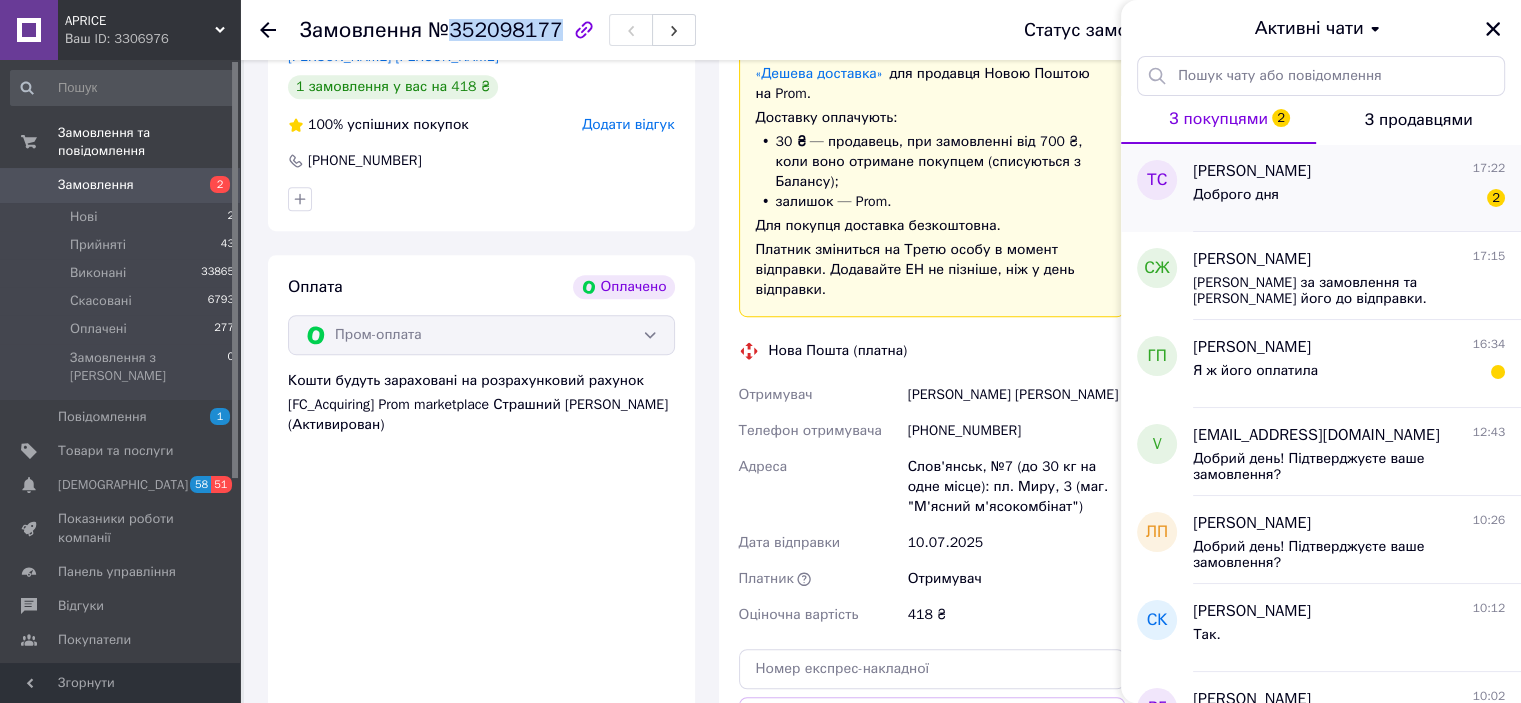 click on "Доброго дня 2" at bounding box center (1349, 199) 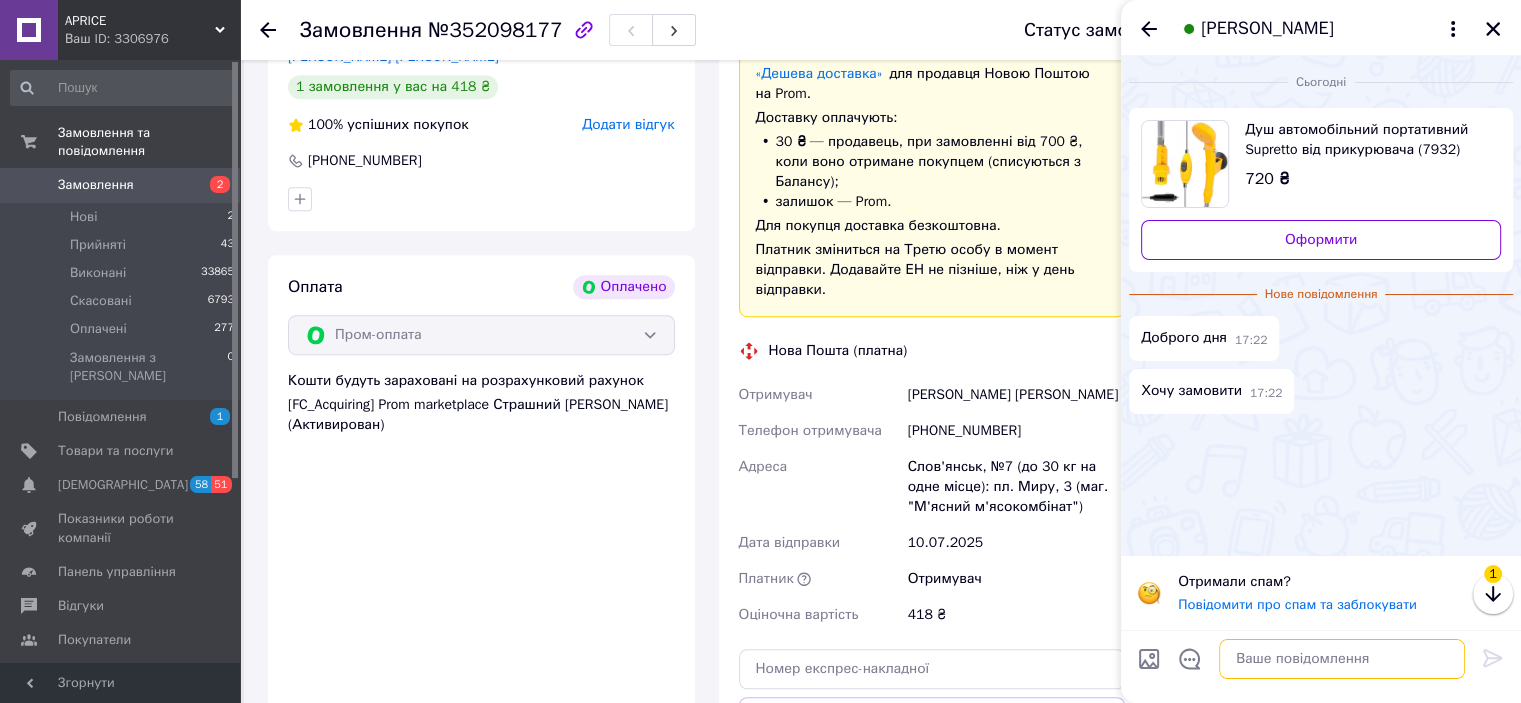 click at bounding box center (1342, 659) 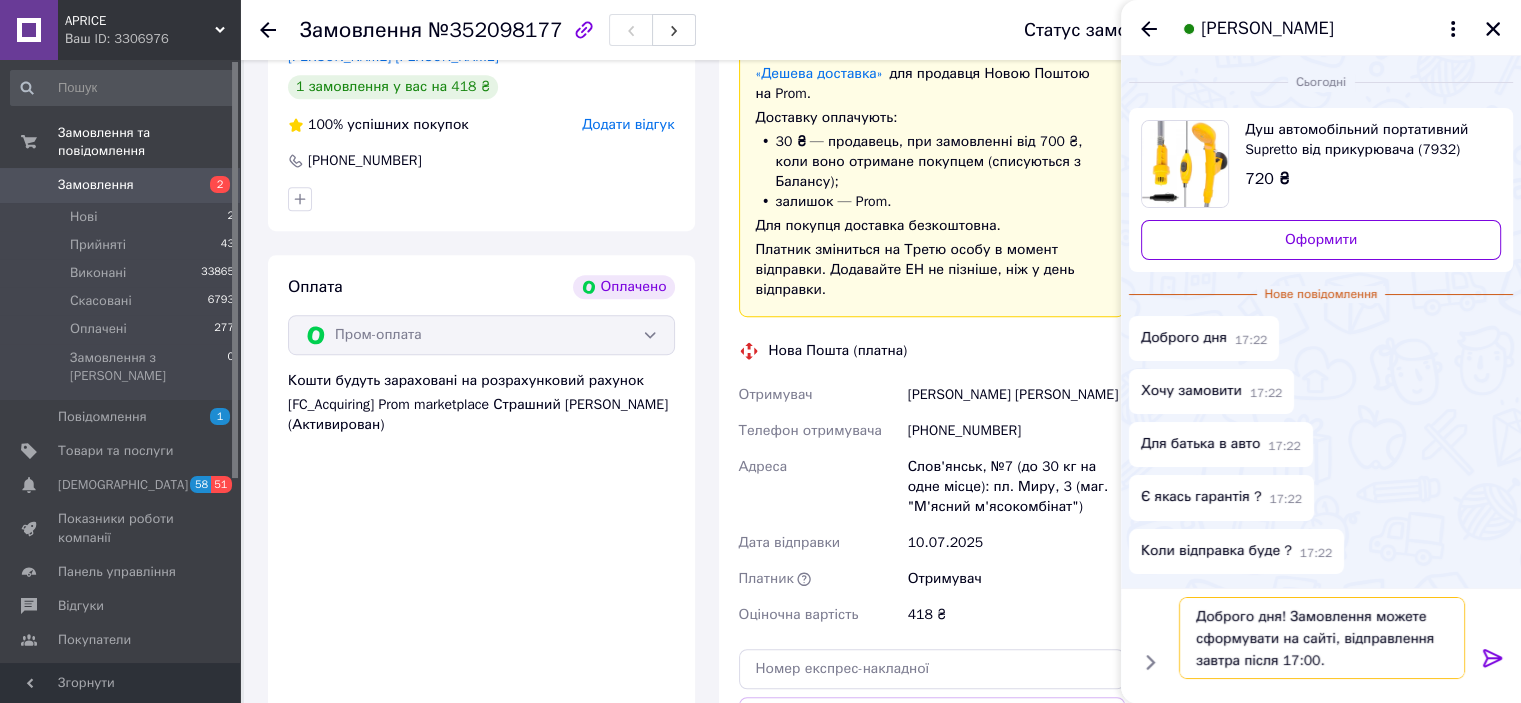 scroll, scrollTop: 1, scrollLeft: 0, axis: vertical 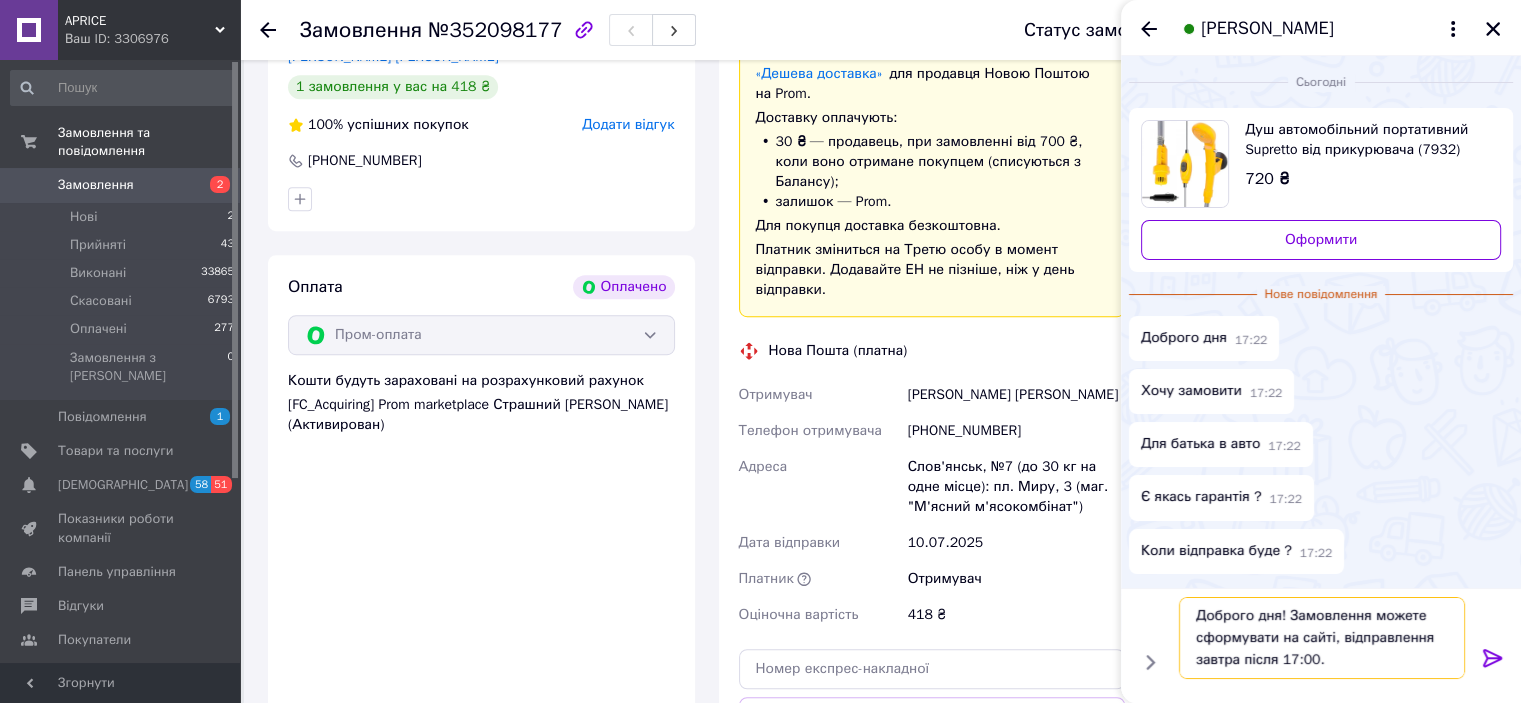 type on "Доброго дня! Замовлення можете сформувати на сайті, відправлення завтра після 17:00." 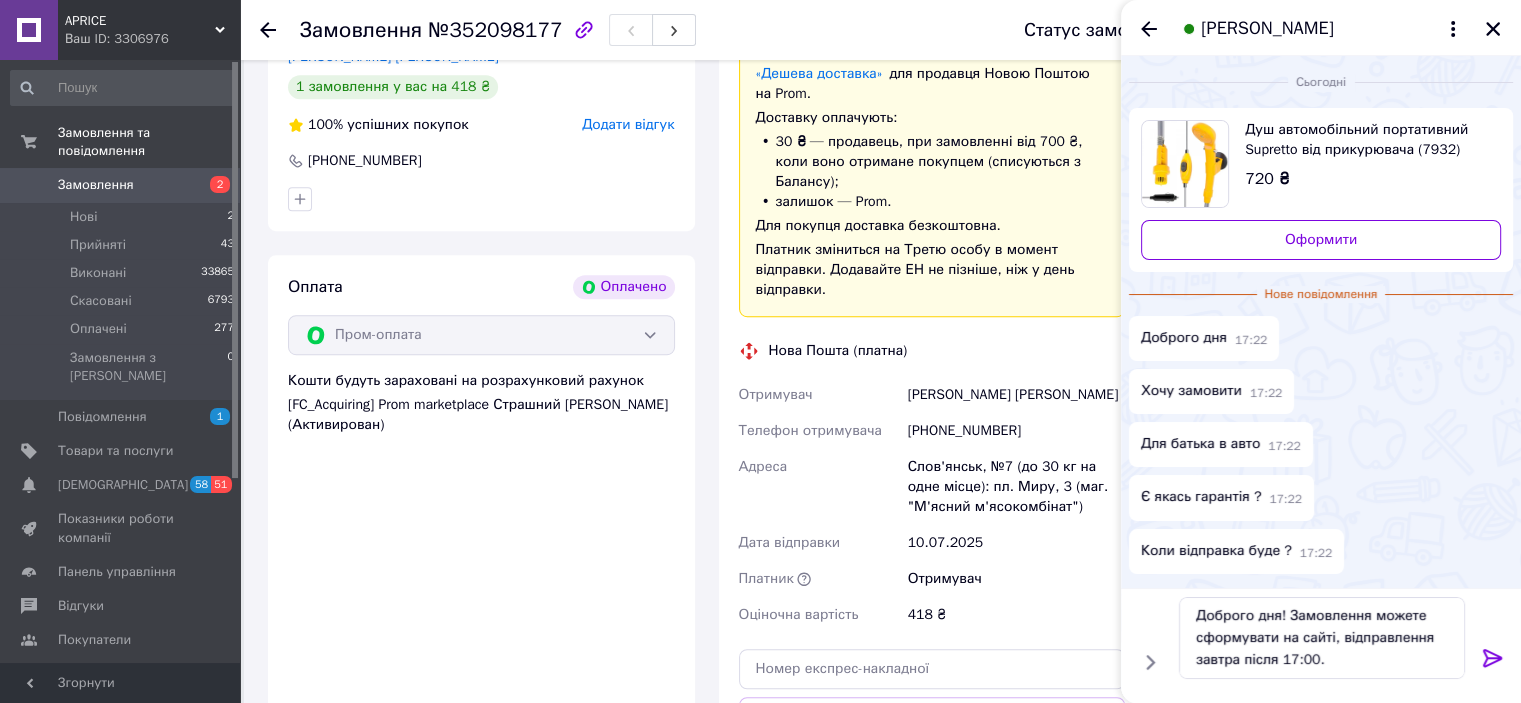 click 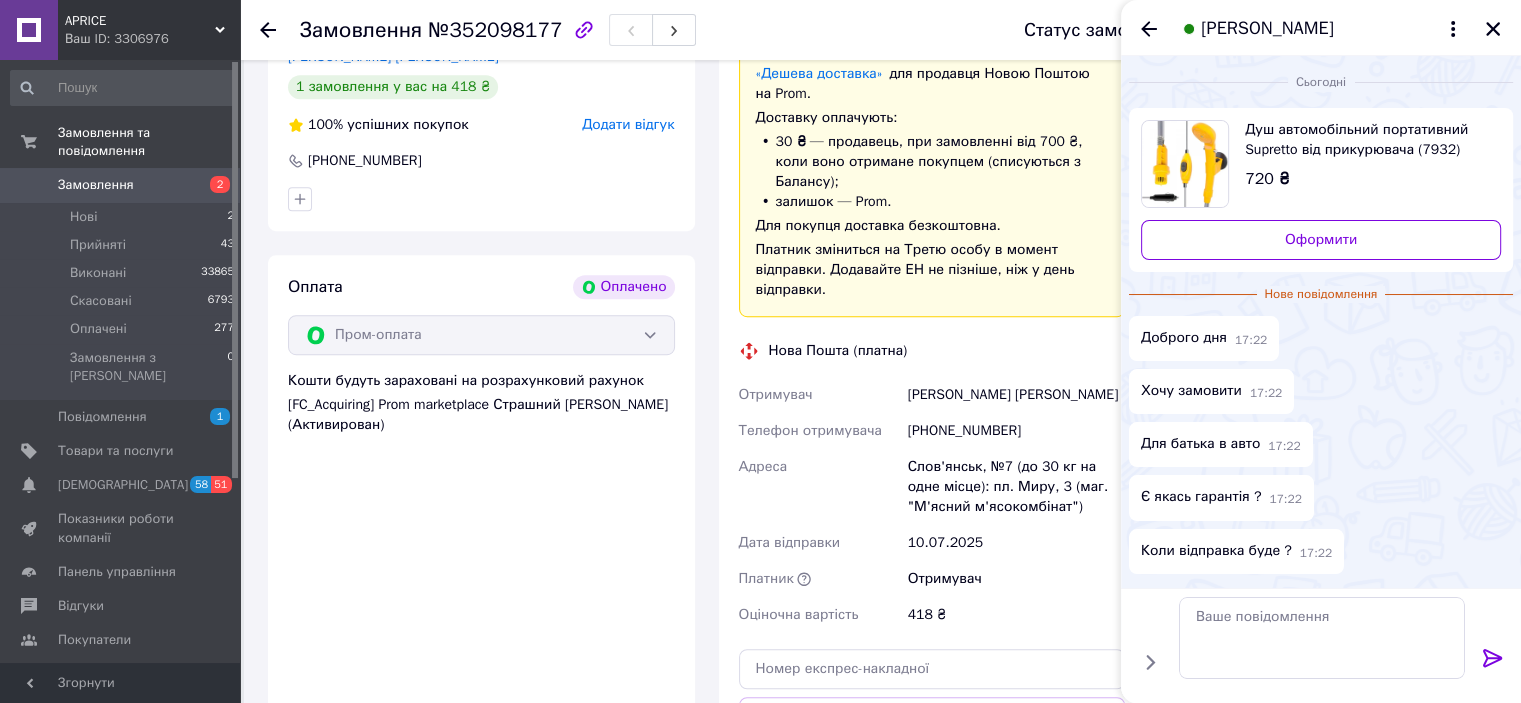 scroll, scrollTop: 0, scrollLeft: 0, axis: both 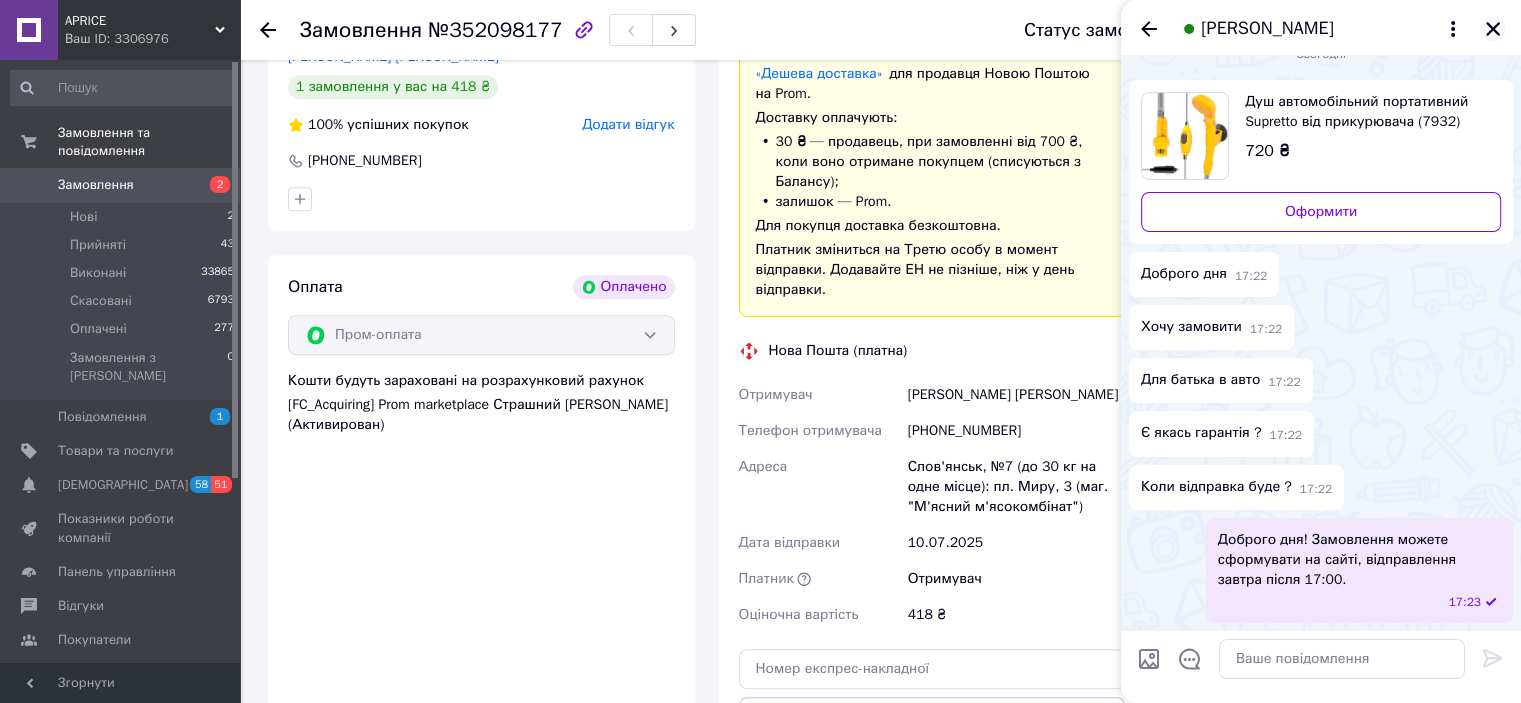 click at bounding box center (1493, 29) 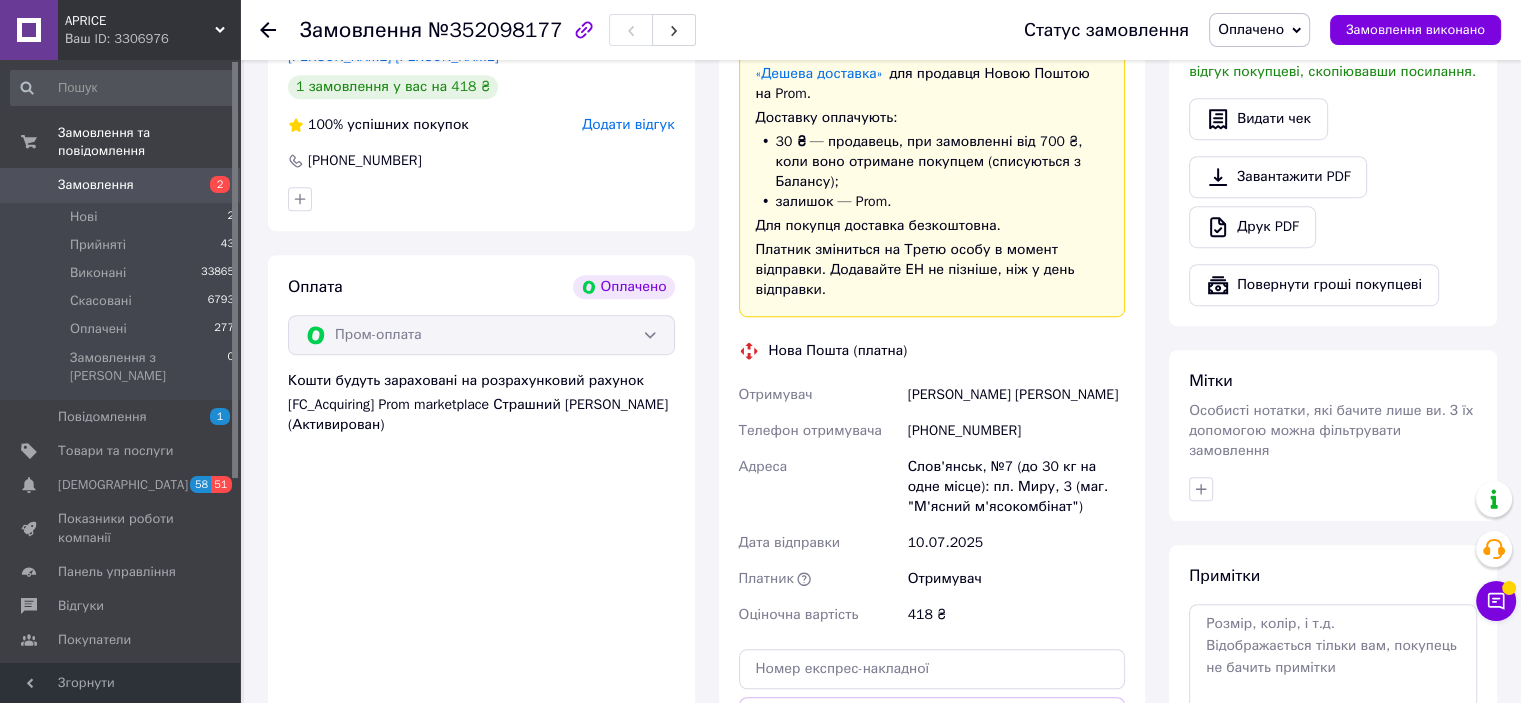 click on "APRICE" at bounding box center [140, 21] 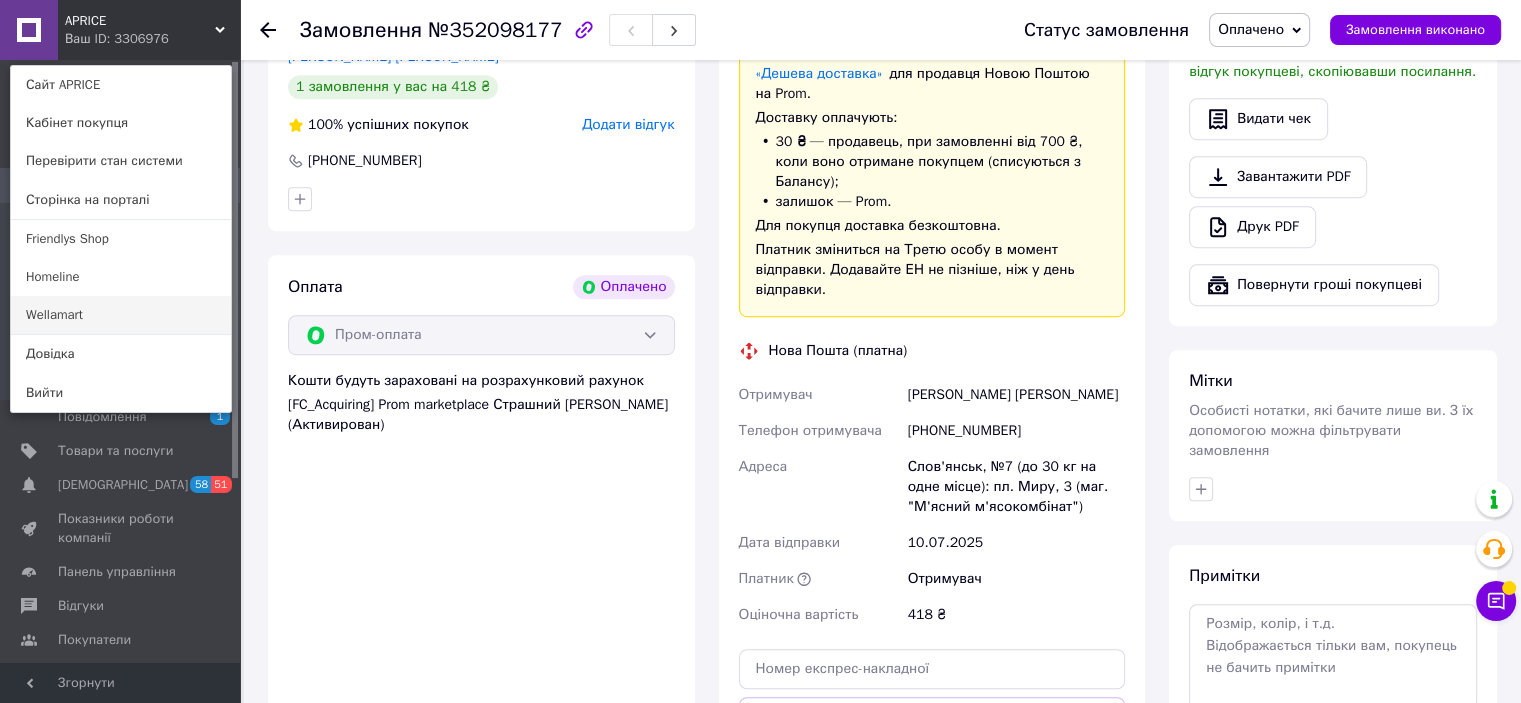 click on "Wellamart" at bounding box center (121, 315) 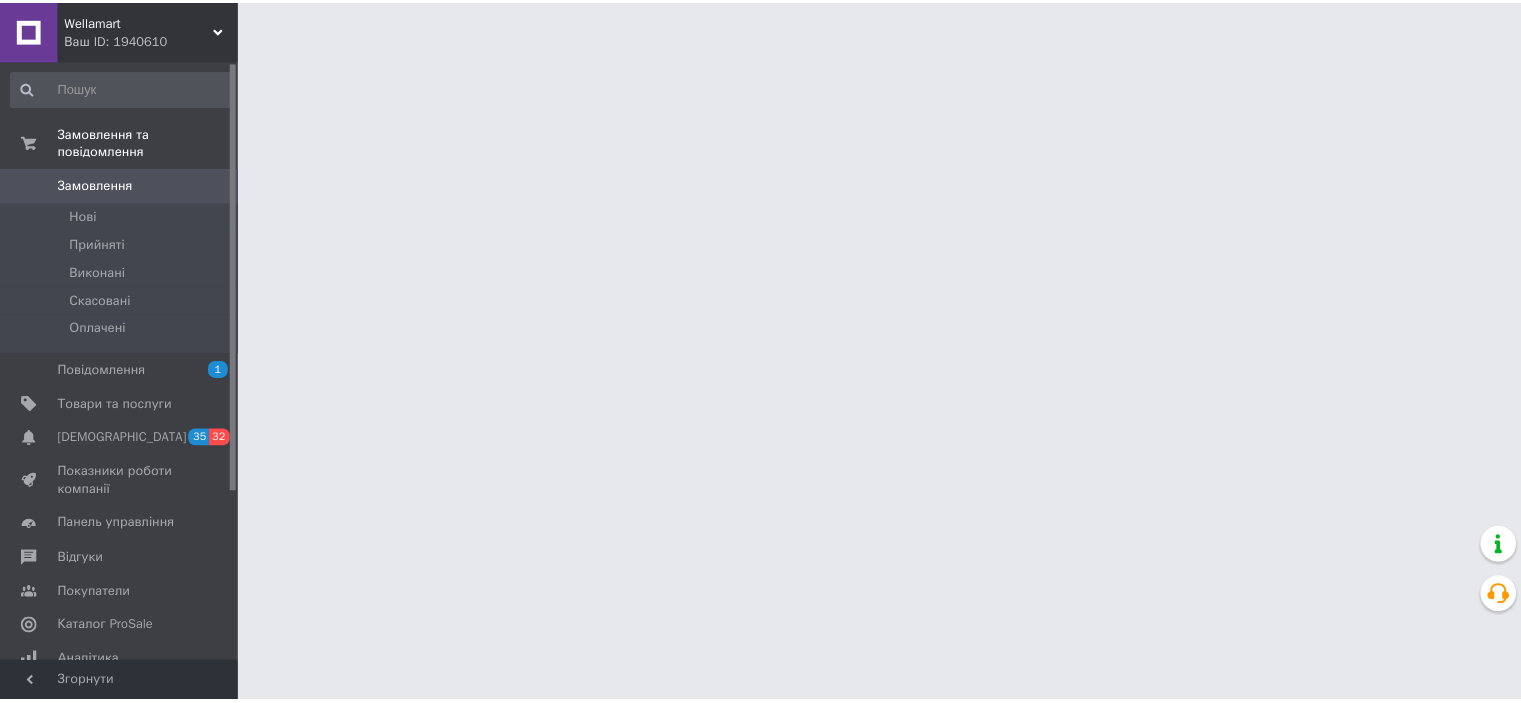 scroll, scrollTop: 0, scrollLeft: 0, axis: both 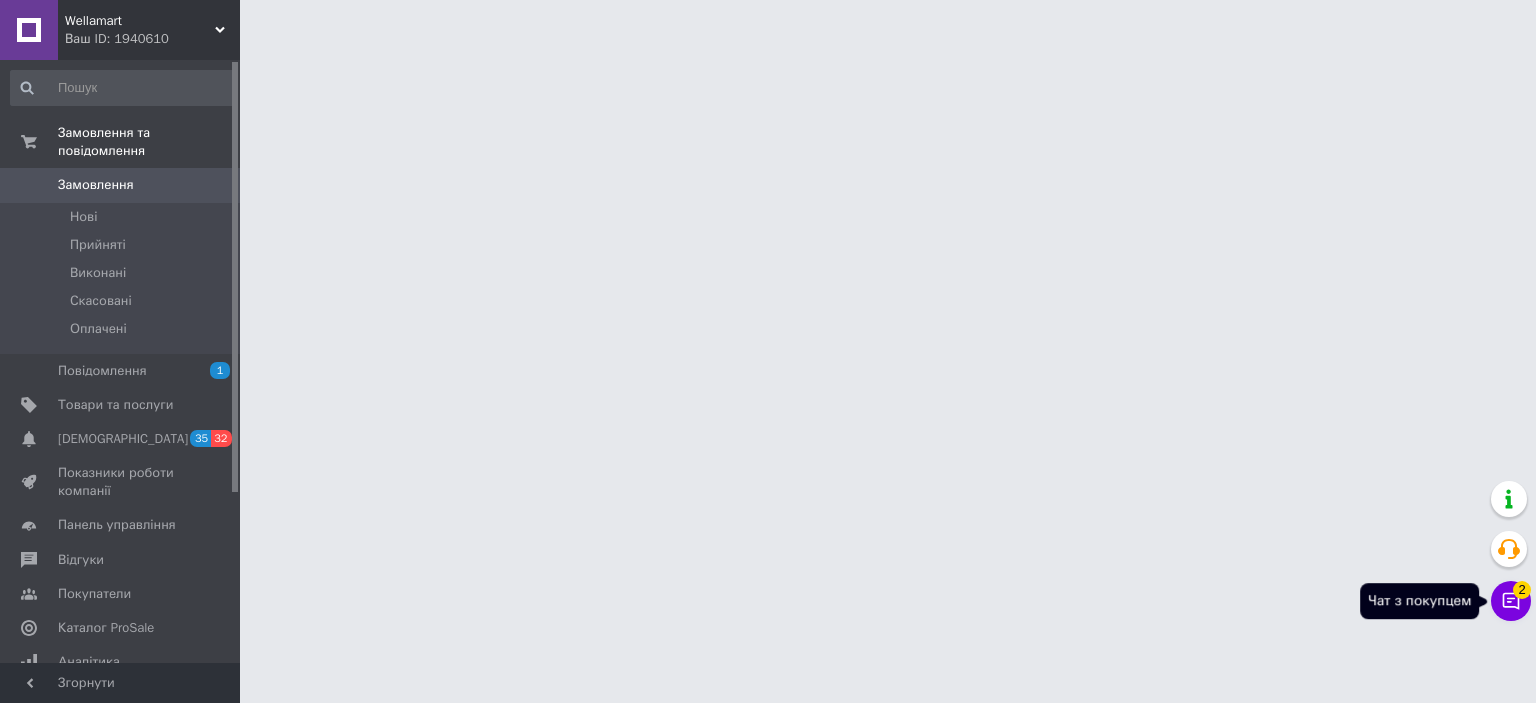 click on "Чат з покупцем 2" at bounding box center [1511, 601] 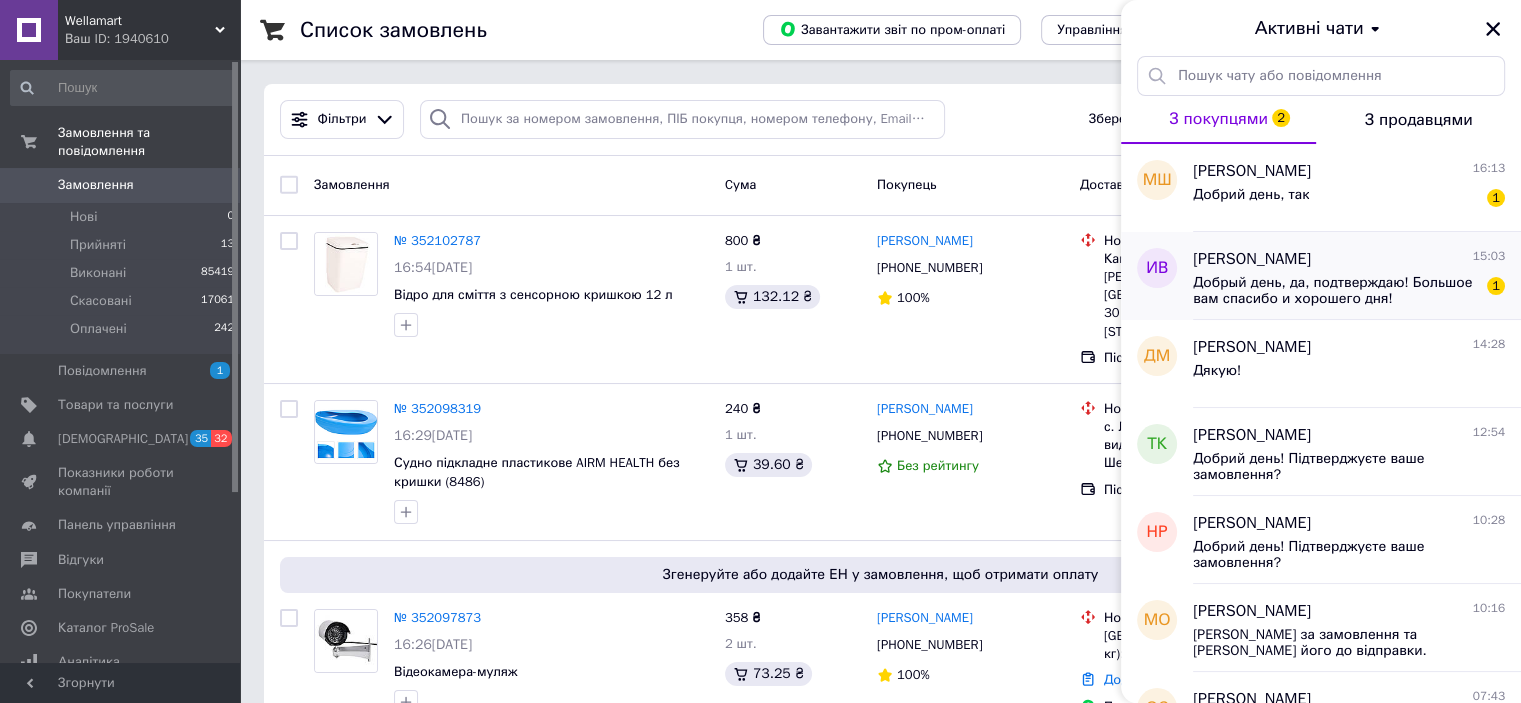 click on "Добрый день, да, подтверждаю! Большое вам спасибо и хорошего дня!" at bounding box center [1335, 291] 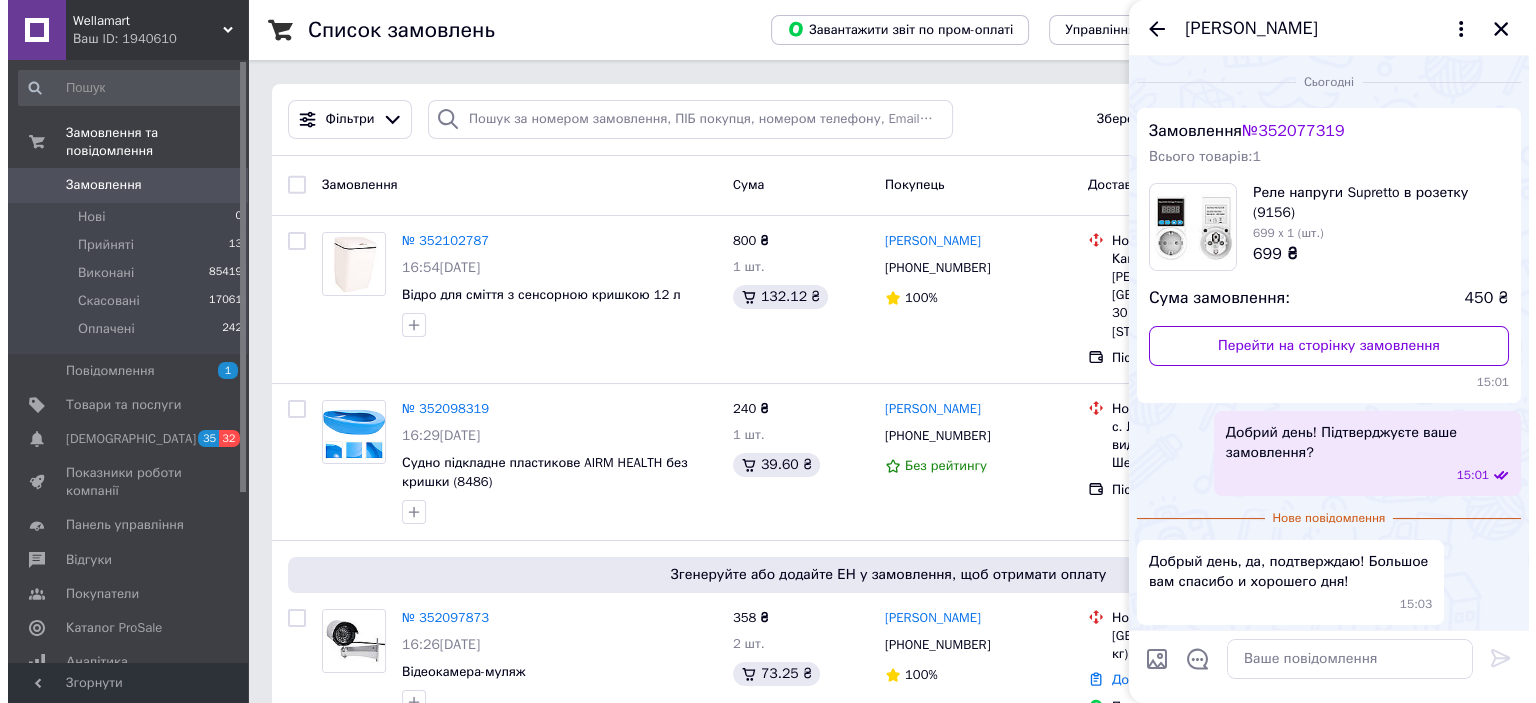 scroll, scrollTop: 3, scrollLeft: 0, axis: vertical 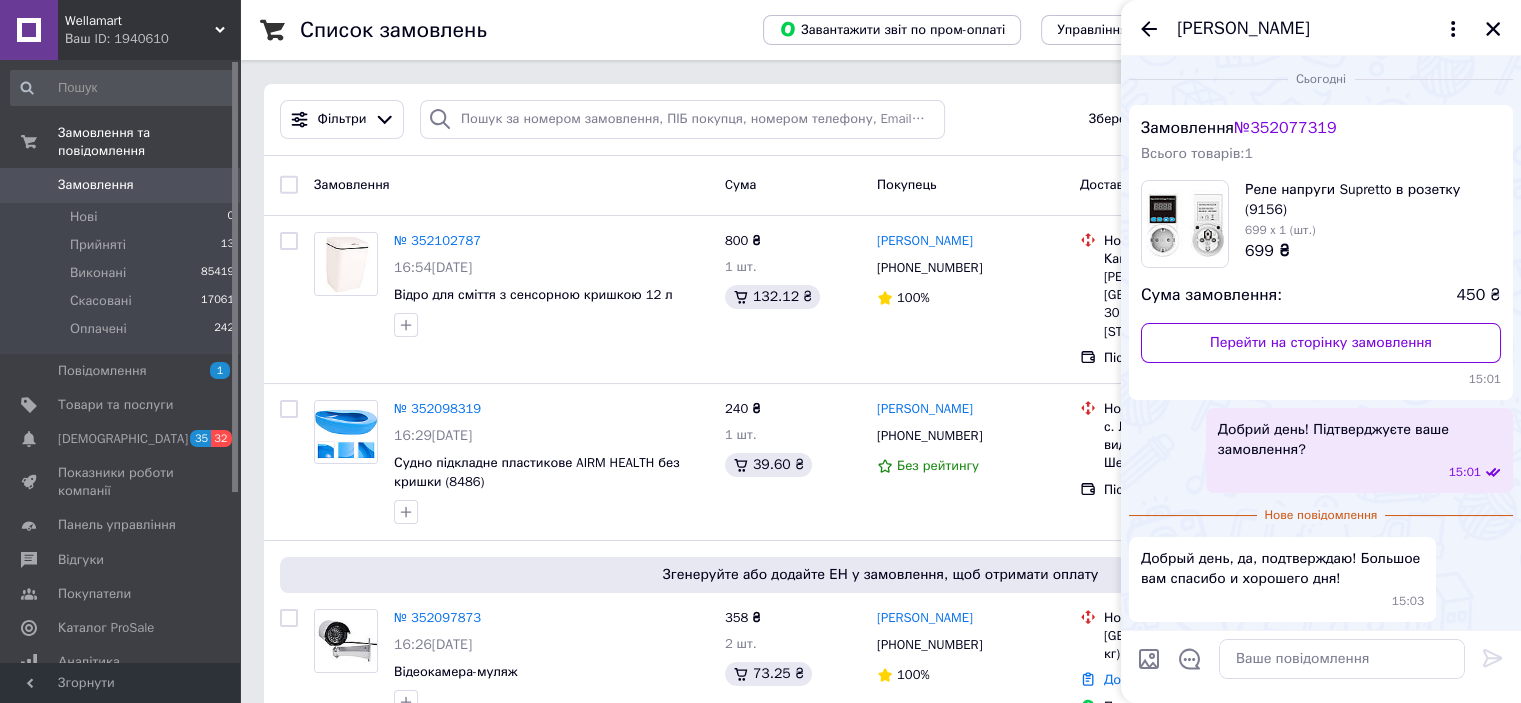 click on "№ 352077319" at bounding box center [1285, 128] 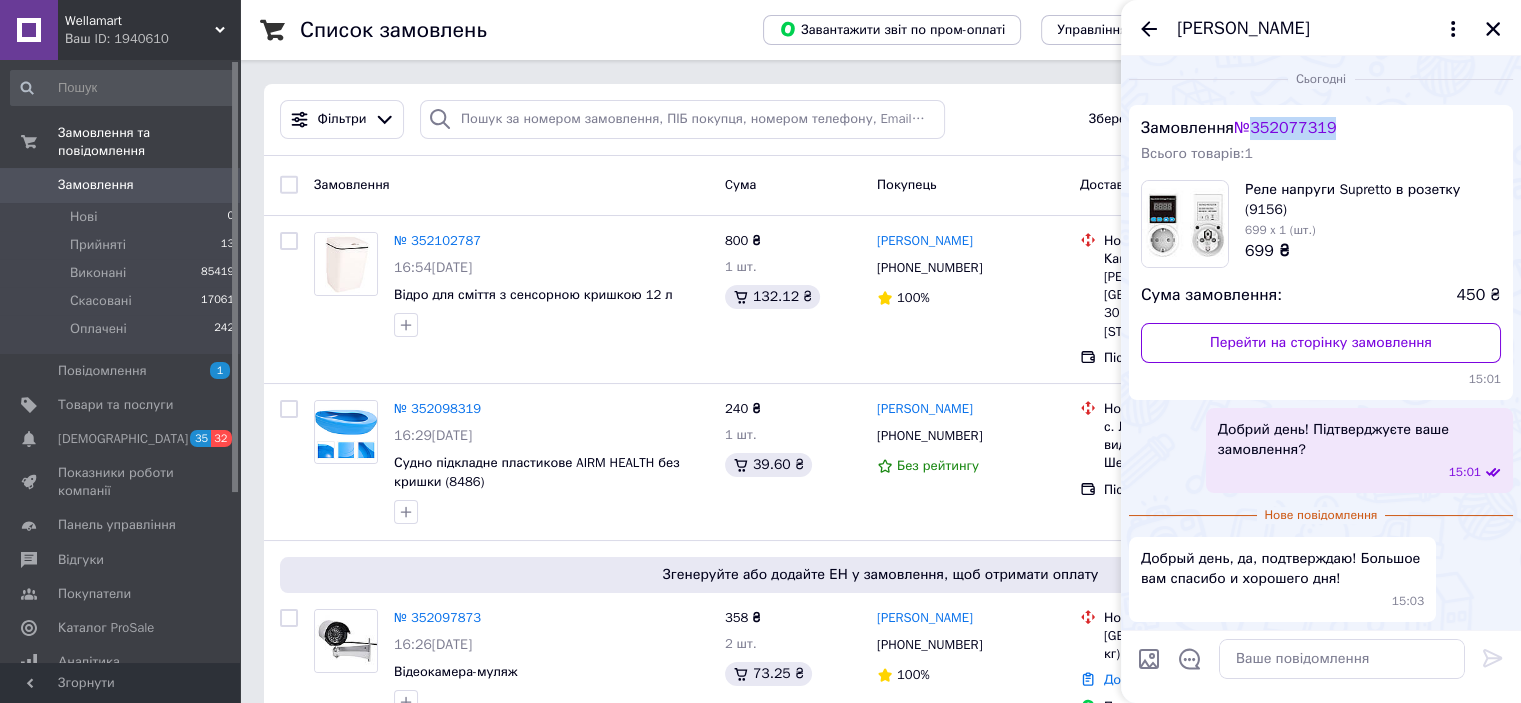 click on "№ 352077319" at bounding box center (1285, 128) 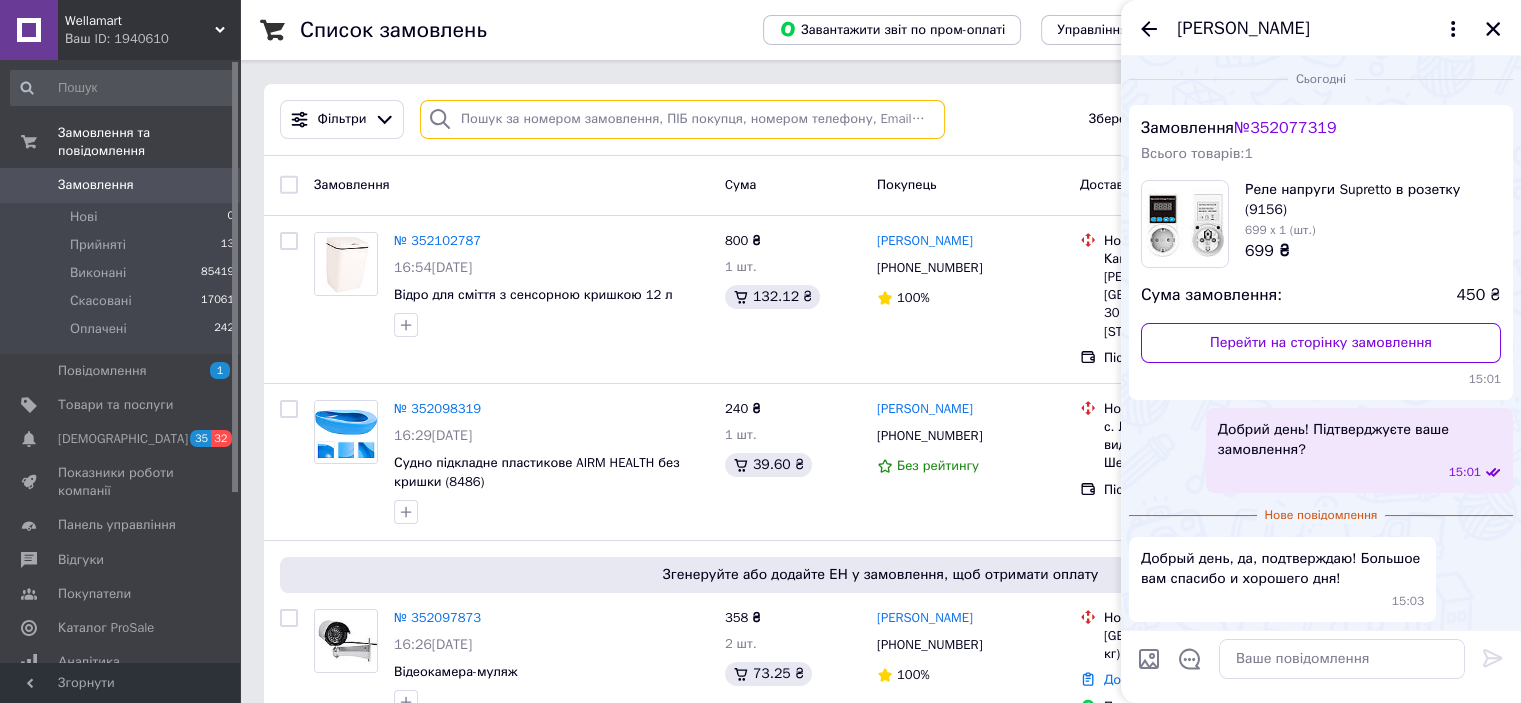 paste on "352077319" 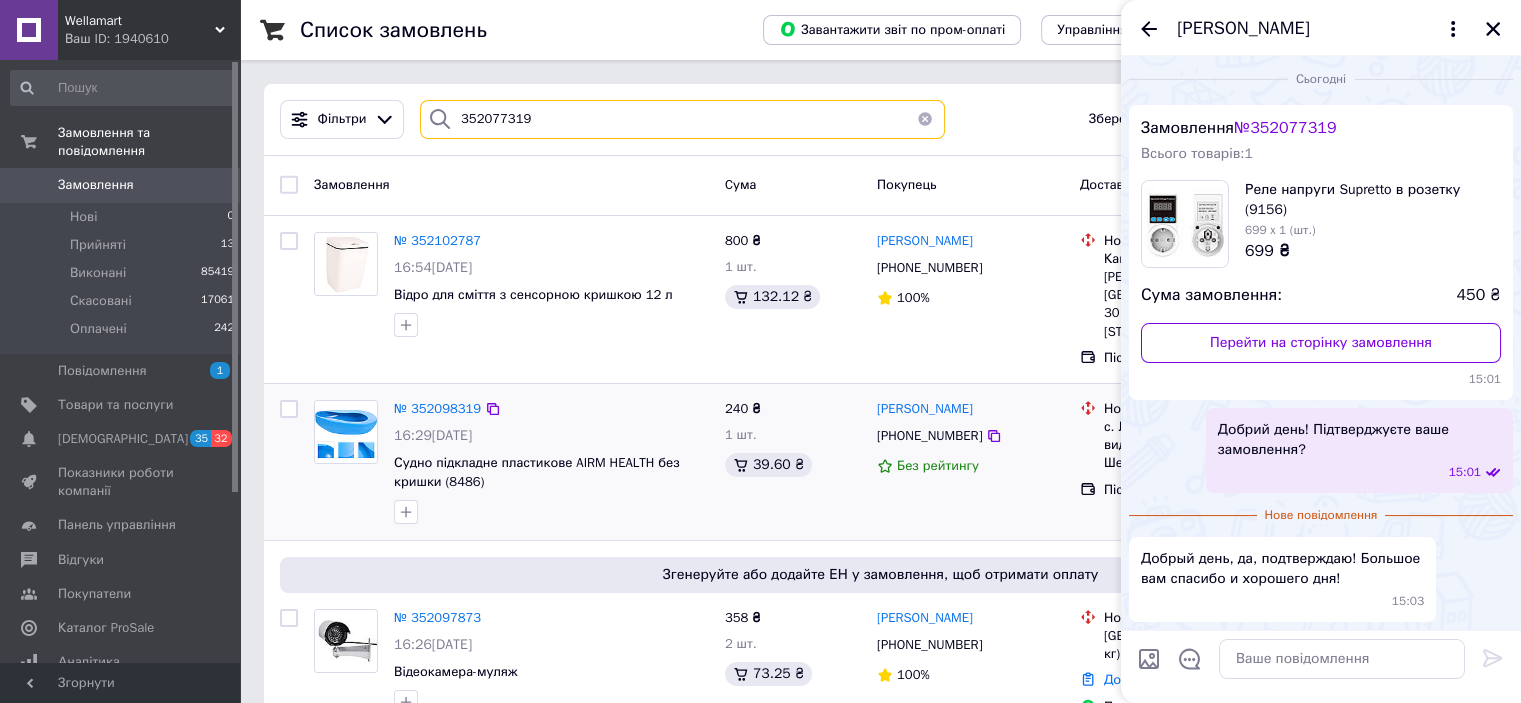 type on "352077319" 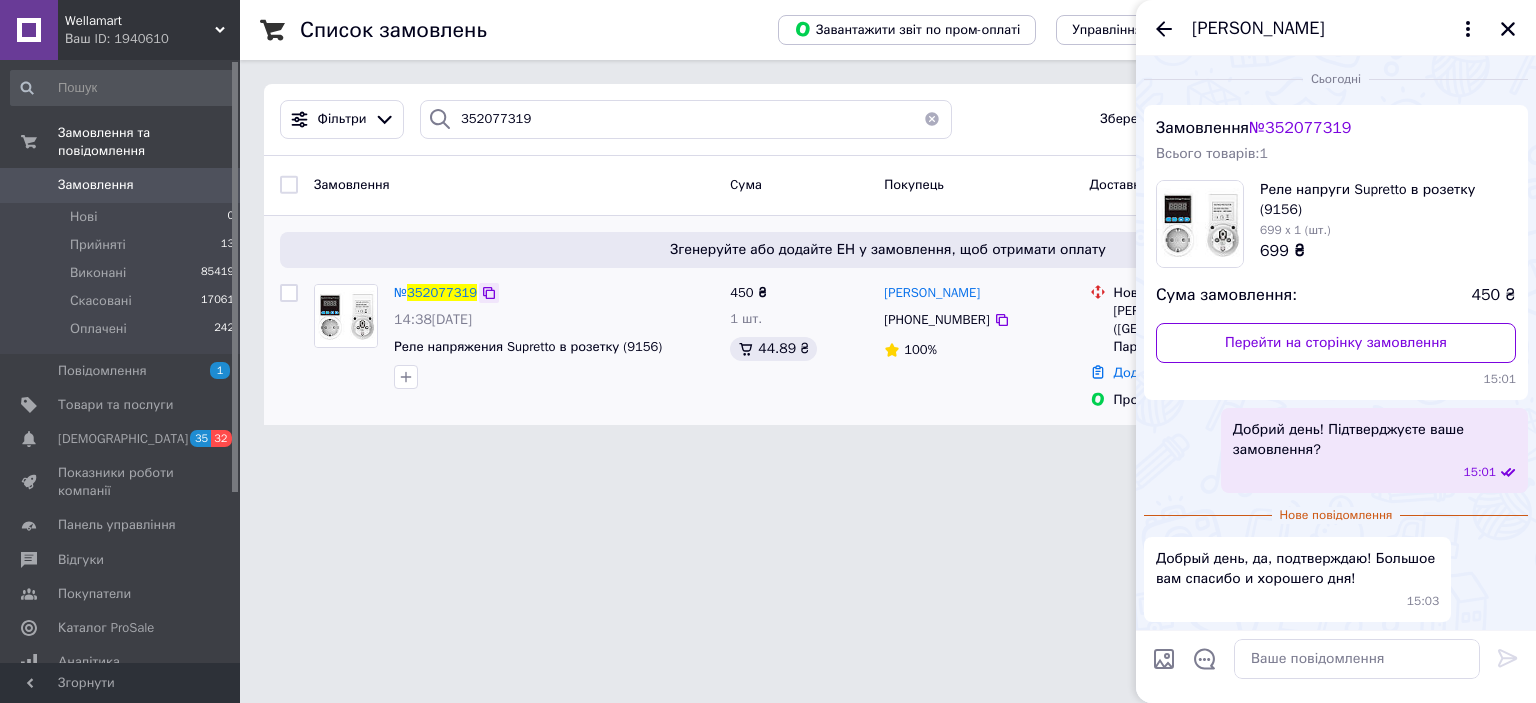 click at bounding box center [489, 293] 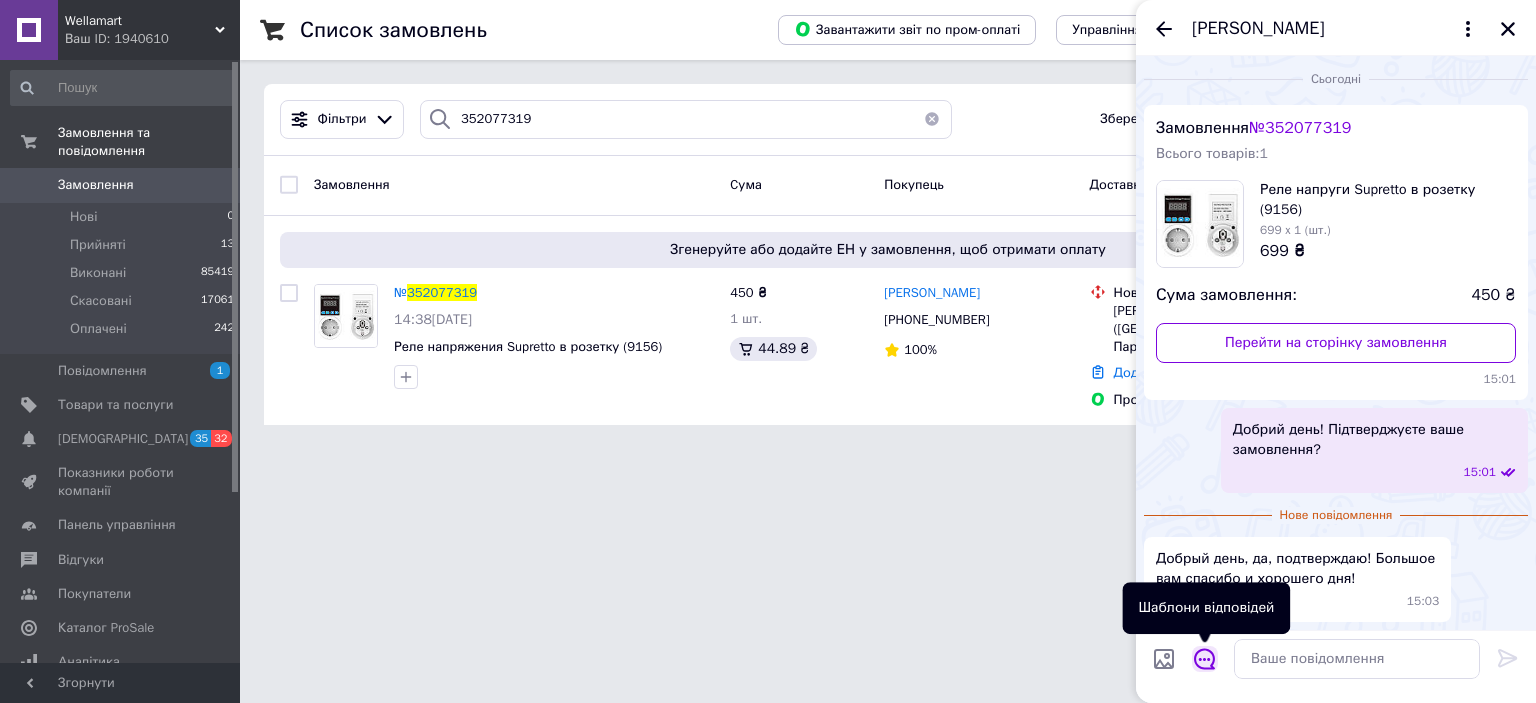 click 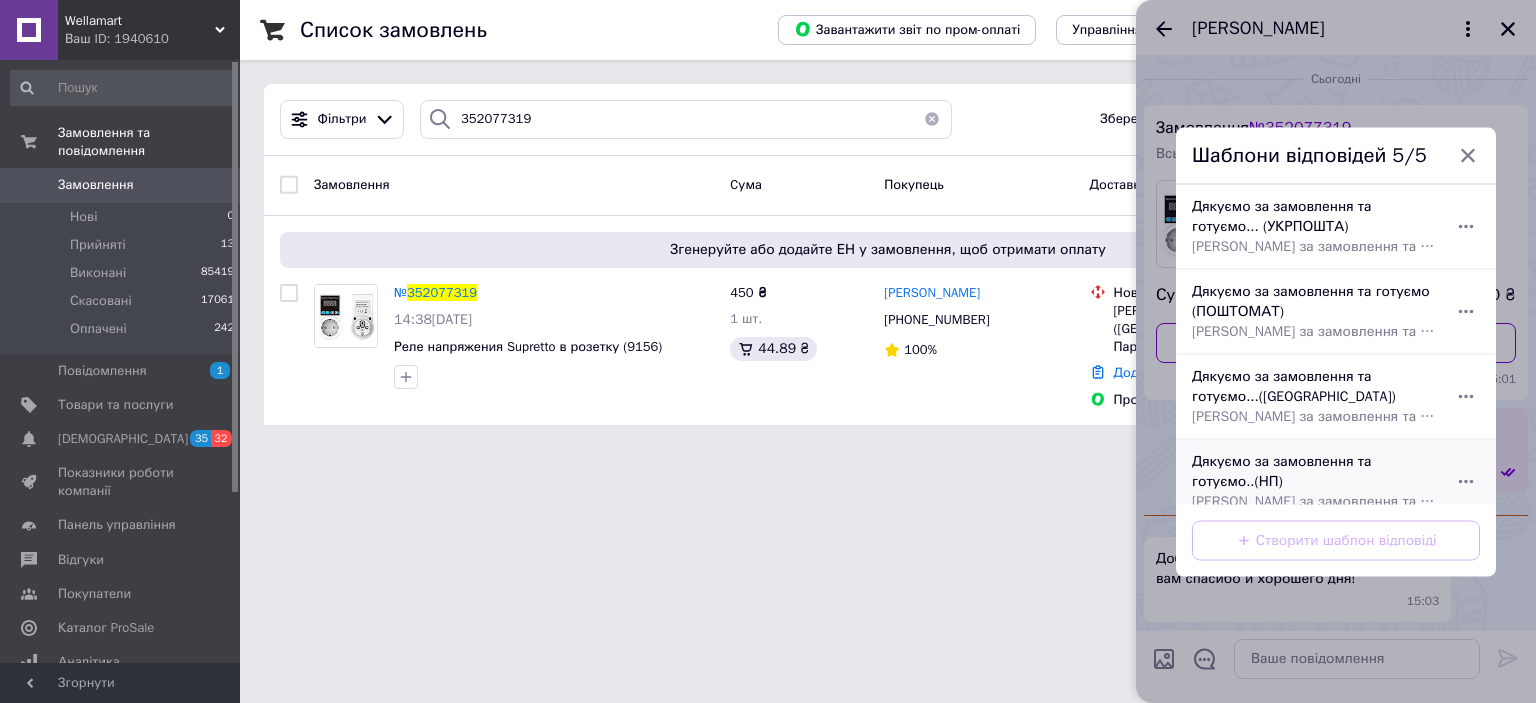 click on "Дякуємо за замовлення та готуємо..(НП) Дякуємо за замовлення та готуємо його до відправки.
Зазвичай ми відправляємо замовлення на наступний робочий день (якщо інше не узгоджене  з менеджером).
Сповіщення про відправку надійде на номер отримувача в день відправки після 16:00.
Рекомендуємо оглядати посилку на відділенні.
Якщо у вас виникнуть якісь питання, будь ласка, звертайтесь." at bounding box center (1314, 481) 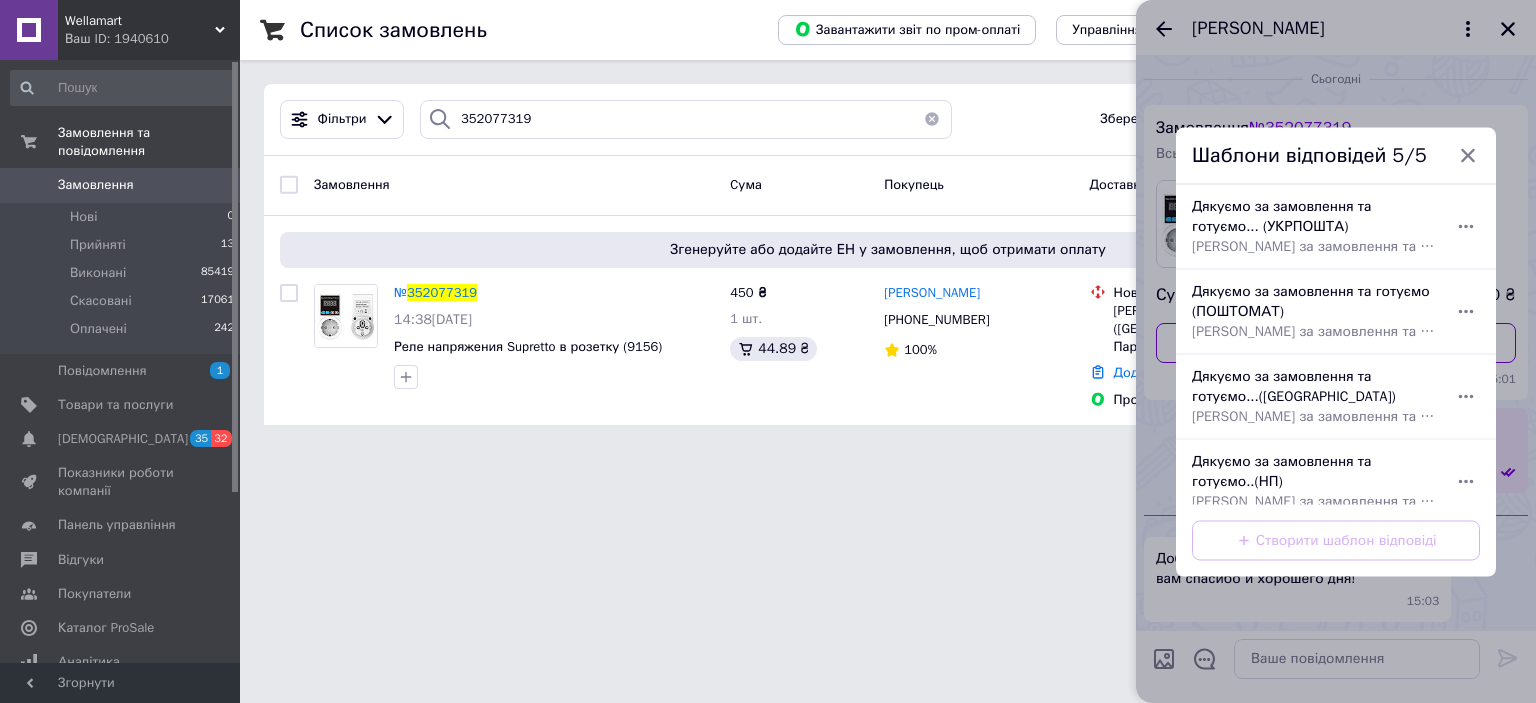 type on "[PERSON_NAME] за замовлення та [PERSON_NAME] його до відправки.
Зазвичай ми відправляємо замовлення на наступний робочий день (якщо інше не узгоджене  з менеджером).
Сповіщення про відправку надійде на номер отримувача в день відправки після 16:00.
Рекомендуємо оглядати посилку на відділенні.
Якщо у вас виникнуть якісь питання, будь ласка, звертайтесь." 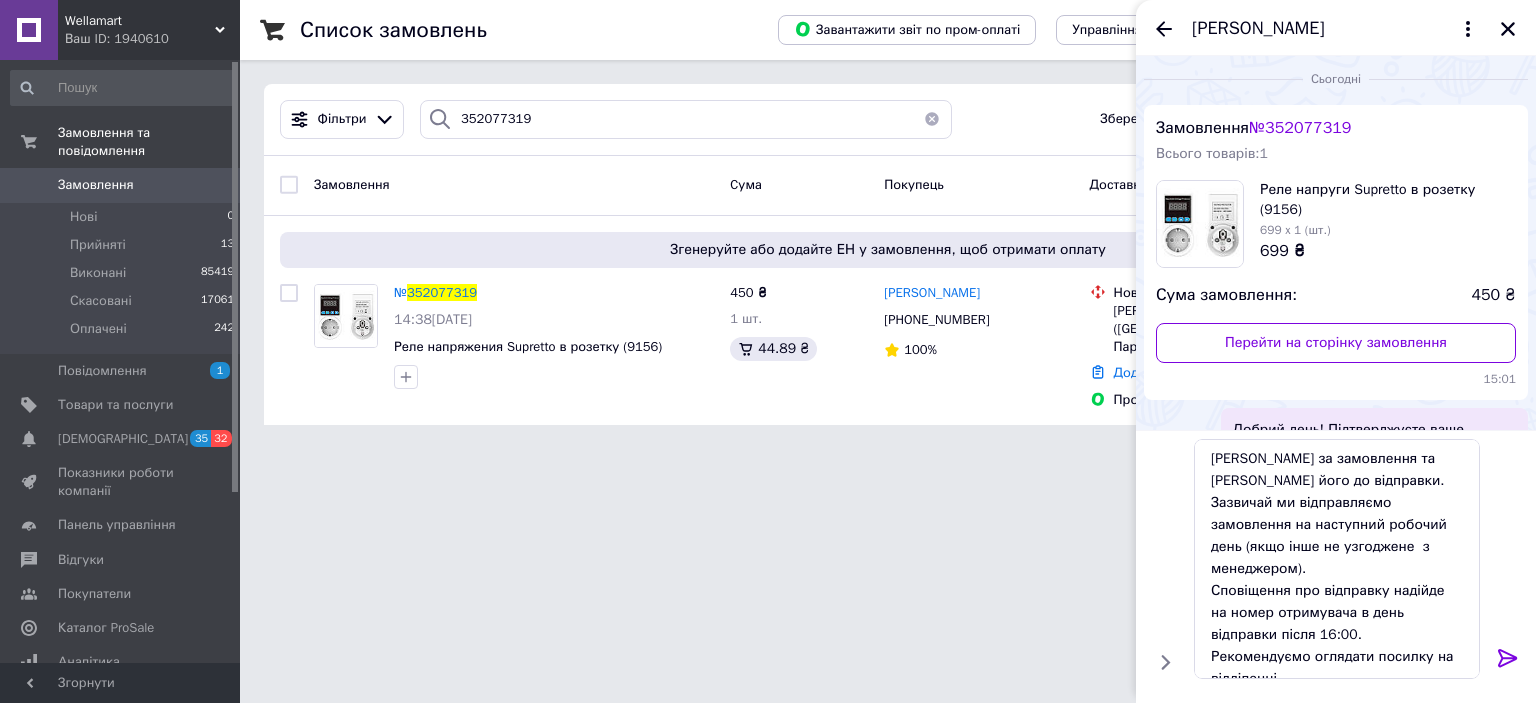 drag, startPoint x: 1507, startPoint y: 668, endPoint x: 1060, endPoint y: 497, distance: 478.59167 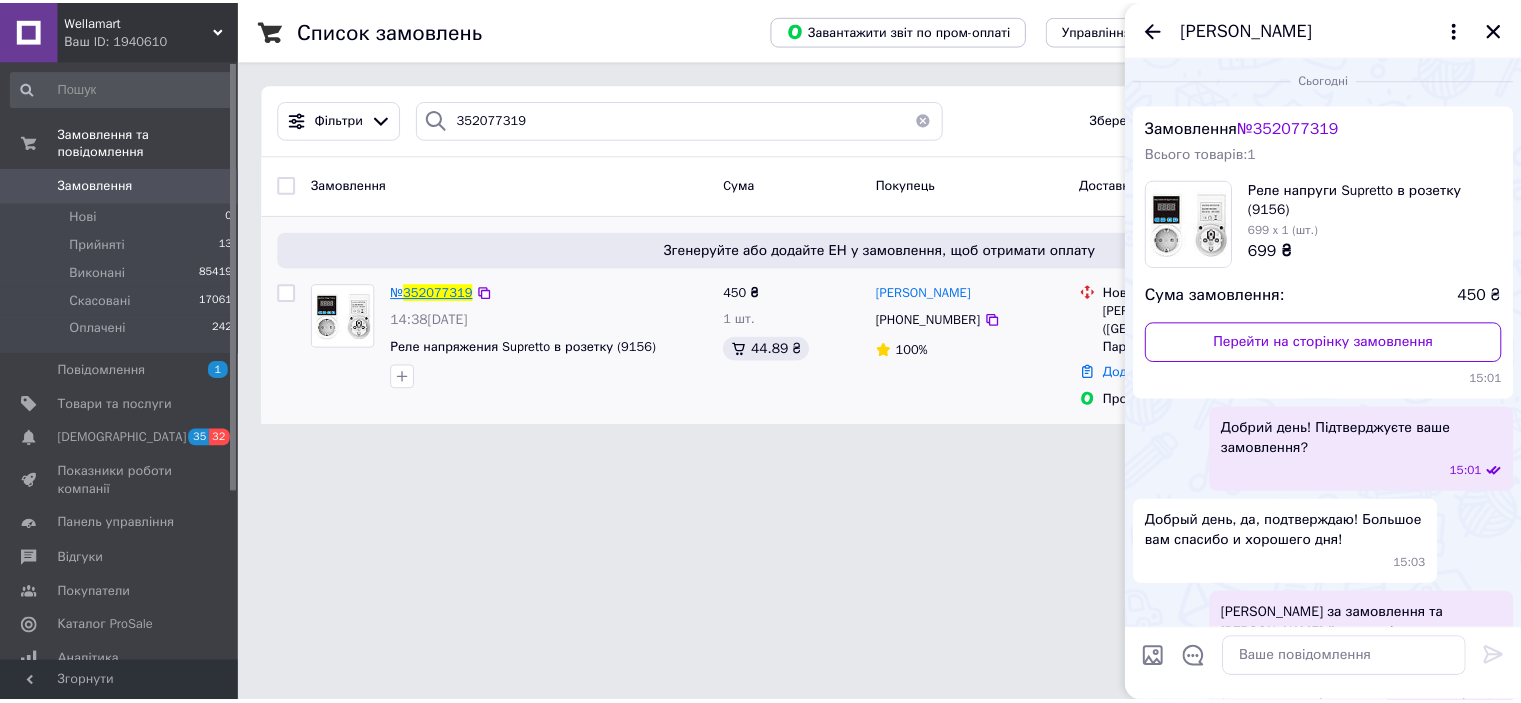 scroll, scrollTop: 280, scrollLeft: 0, axis: vertical 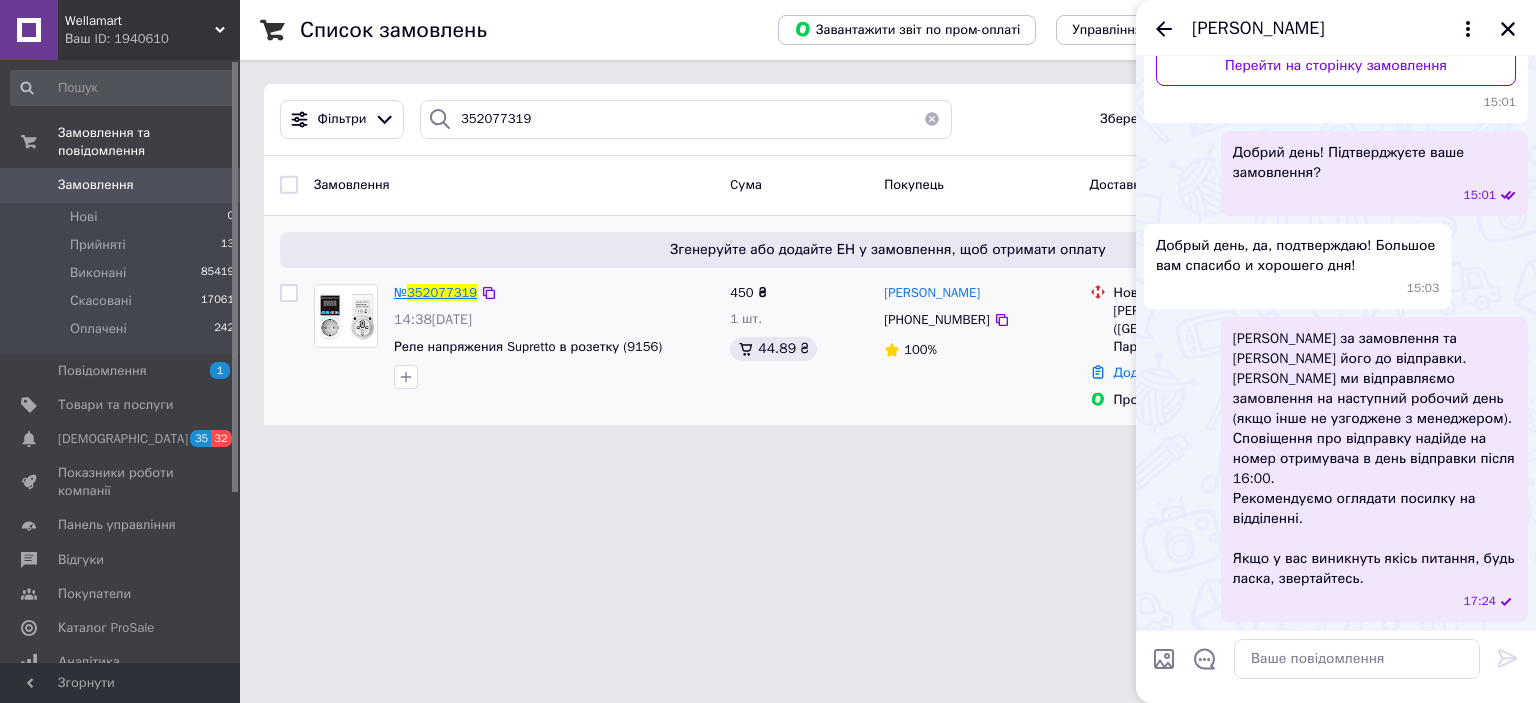 click on "352077319" at bounding box center (442, 292) 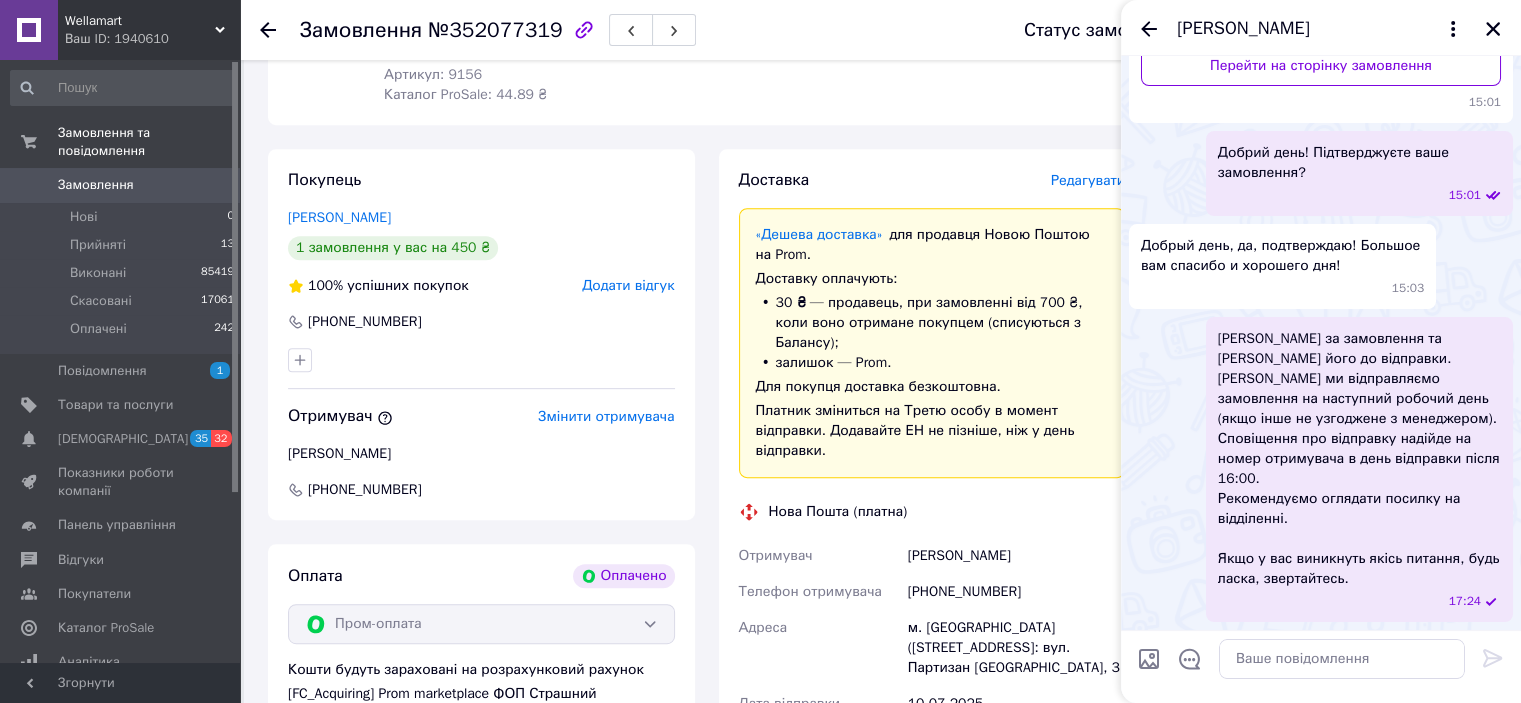 scroll, scrollTop: 853, scrollLeft: 0, axis: vertical 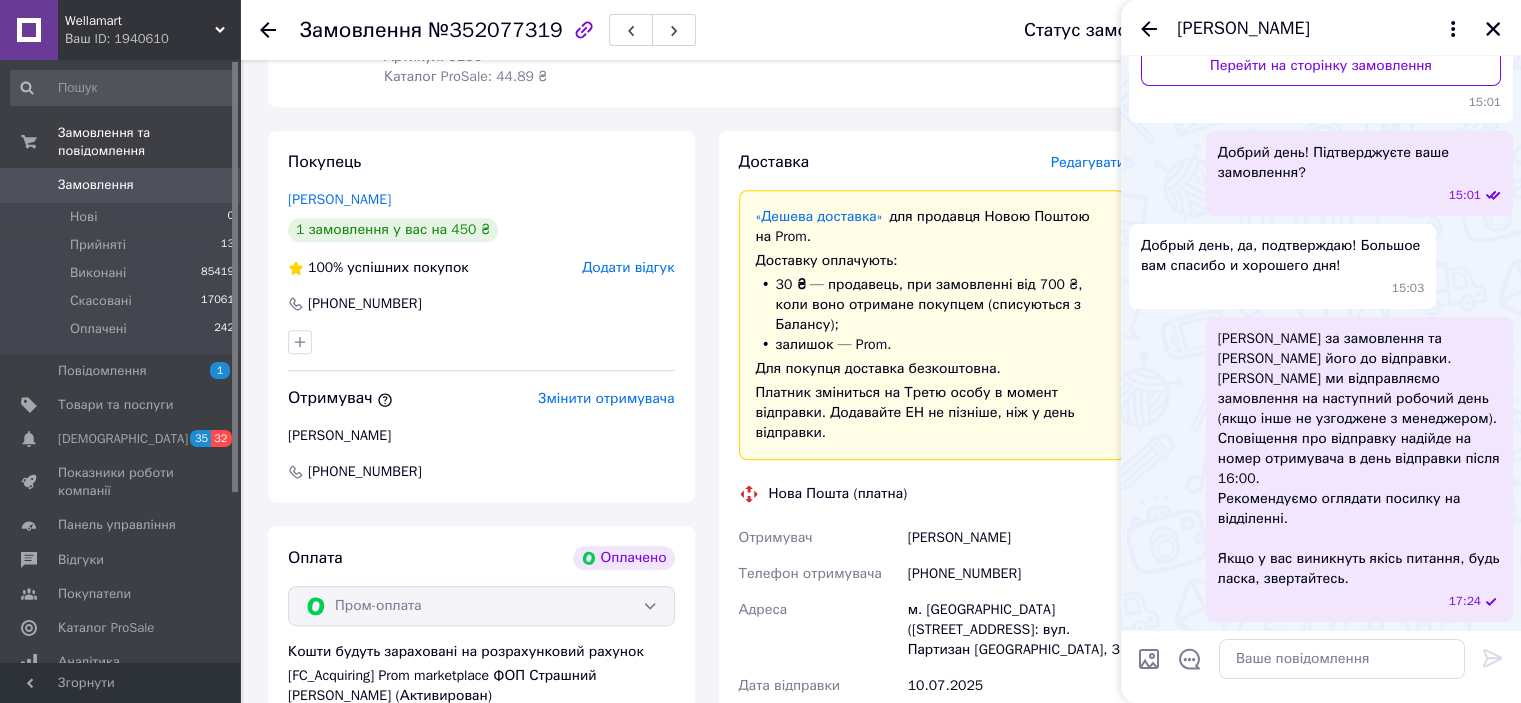 click on "+380501679868" at bounding box center [1016, 574] 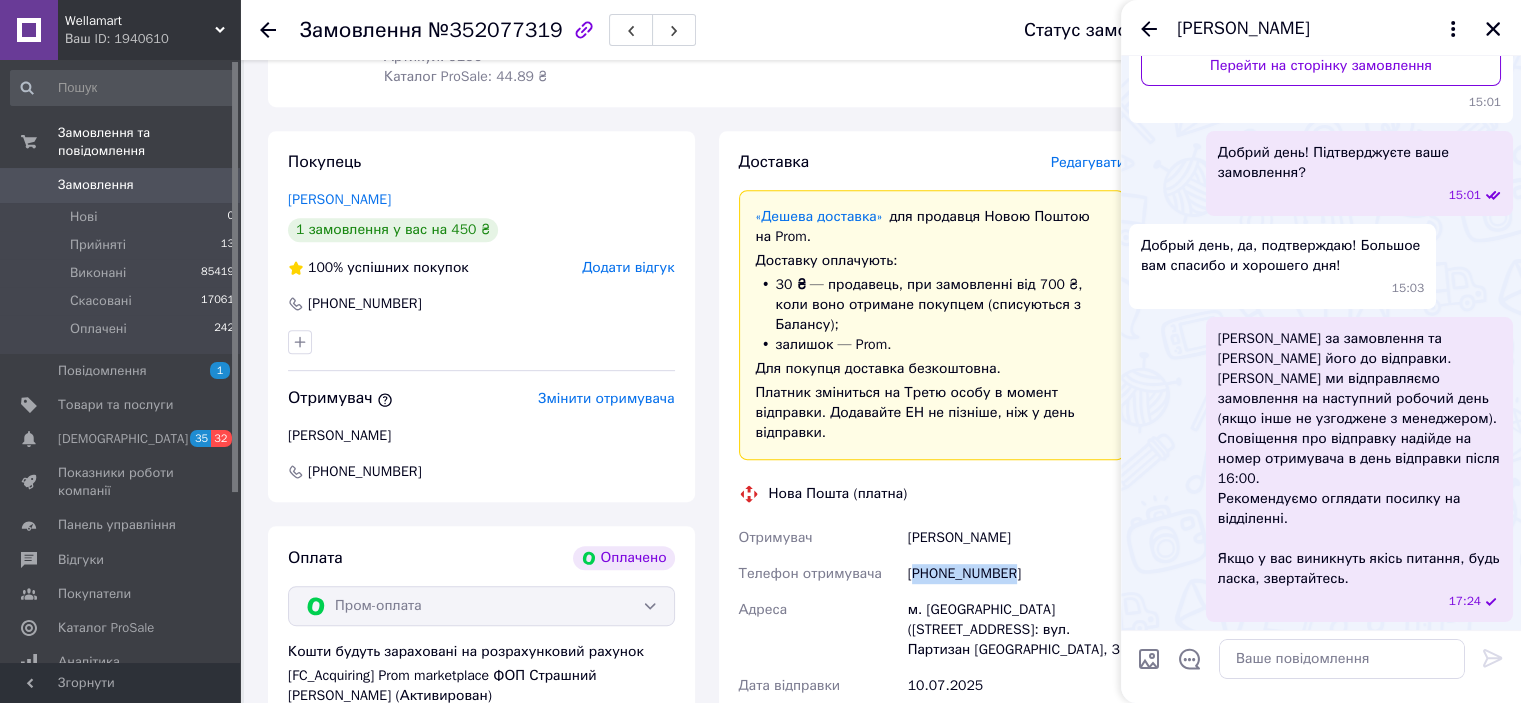 click on "+380501679868" at bounding box center [1016, 574] 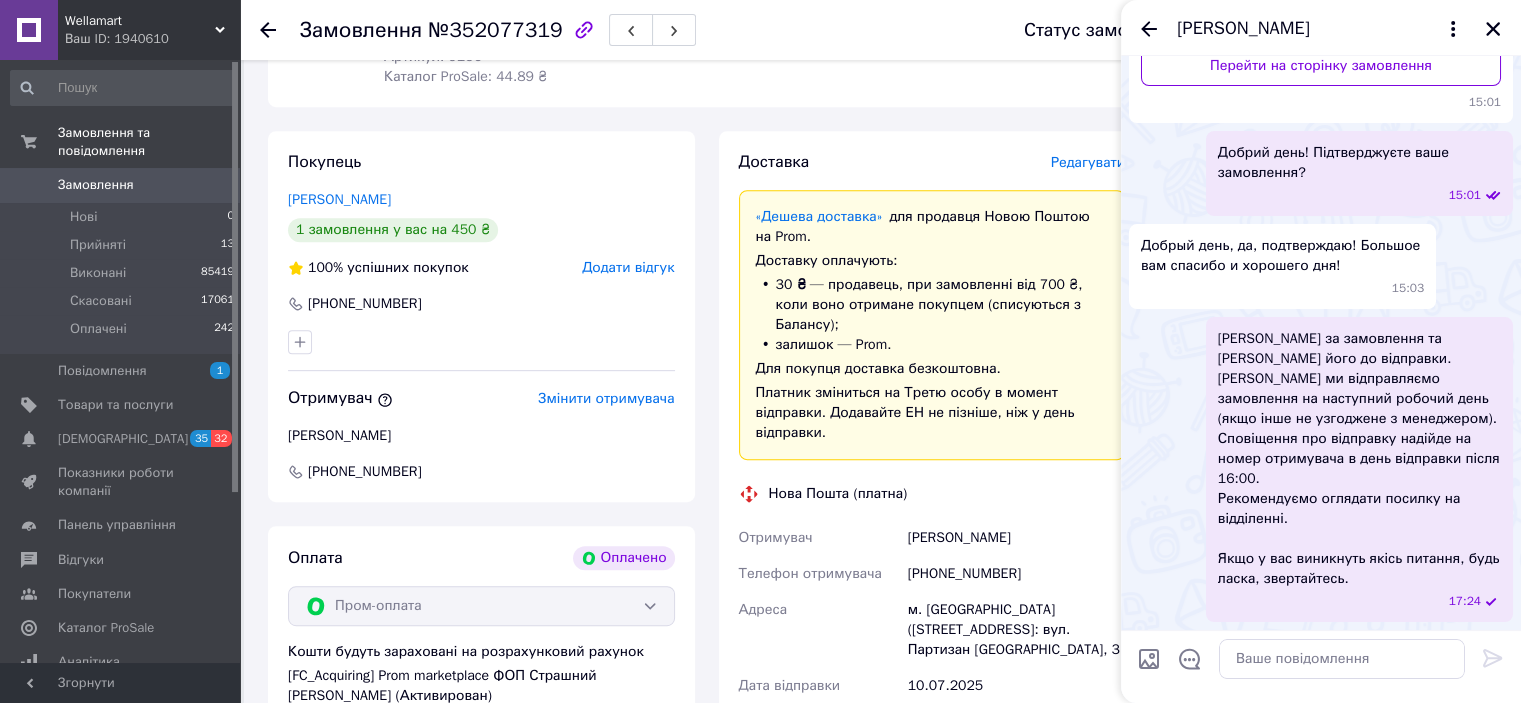 click on "№352077319" at bounding box center (495, 30) 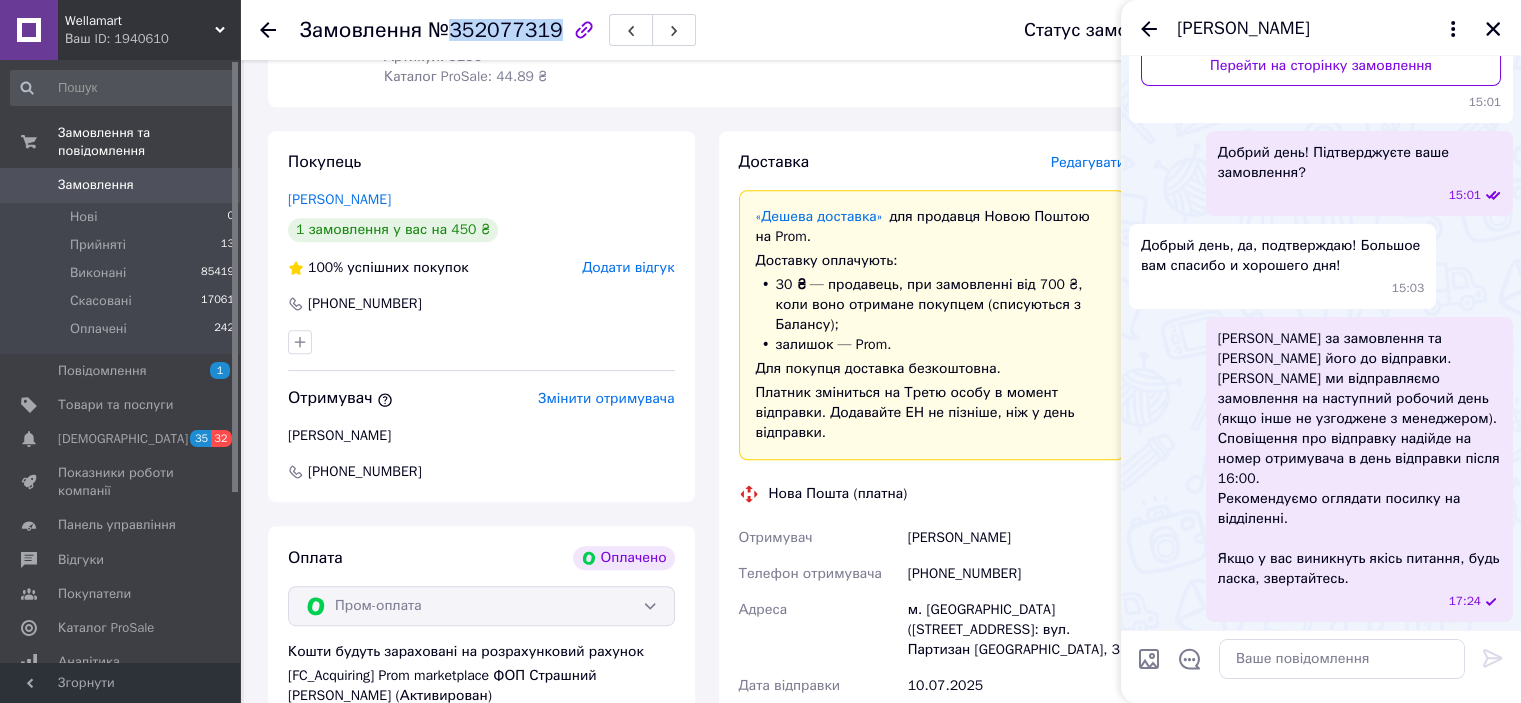 click on "№352077319" at bounding box center [495, 30] 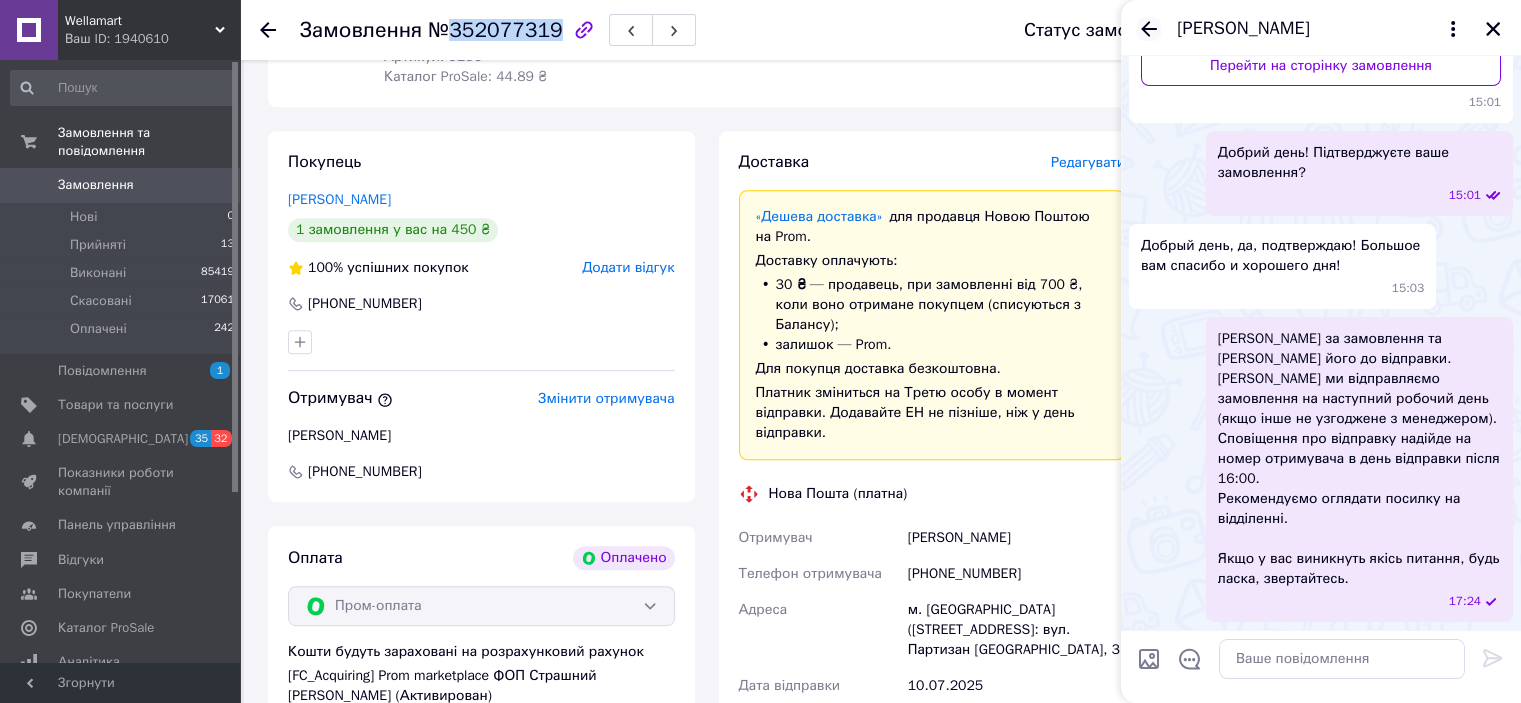 click 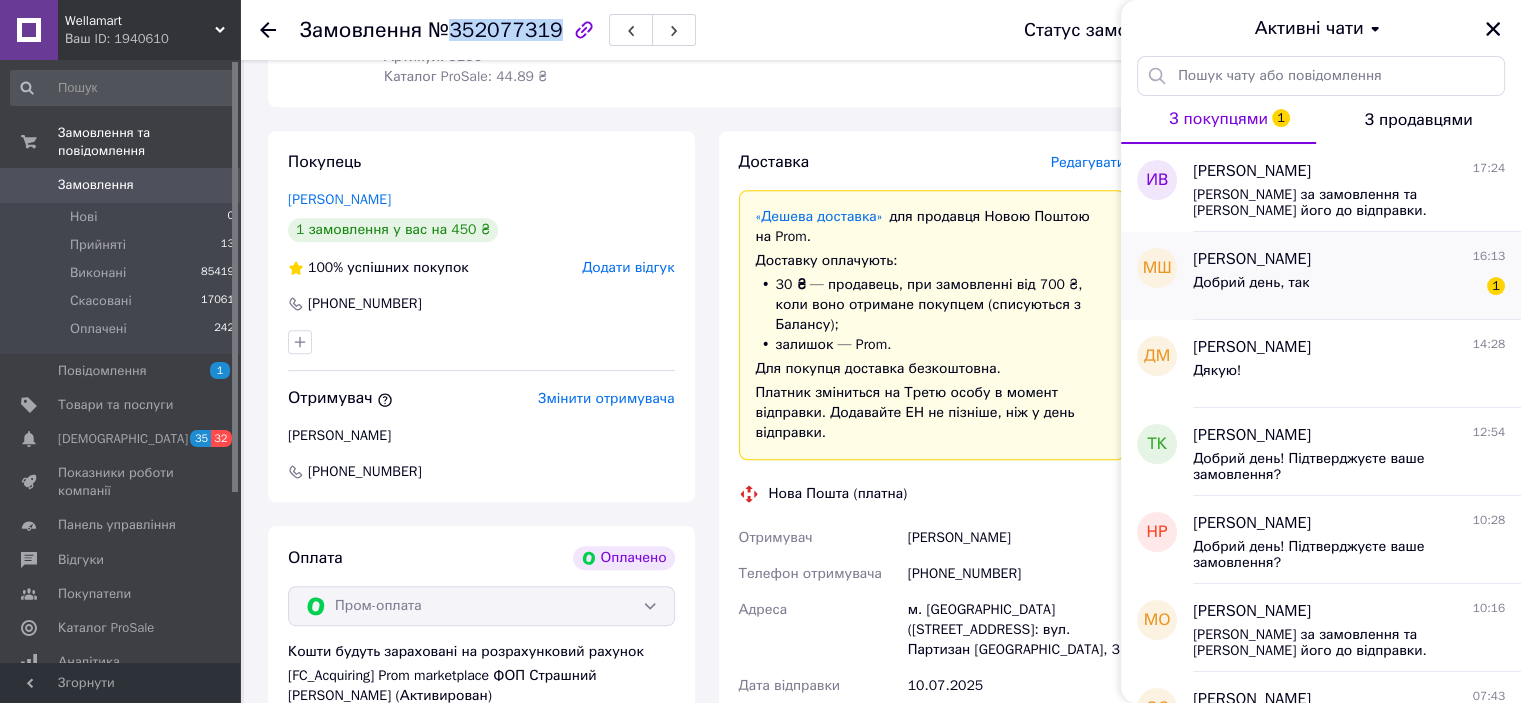 click on "Добрий день, так 1" at bounding box center [1349, 287] 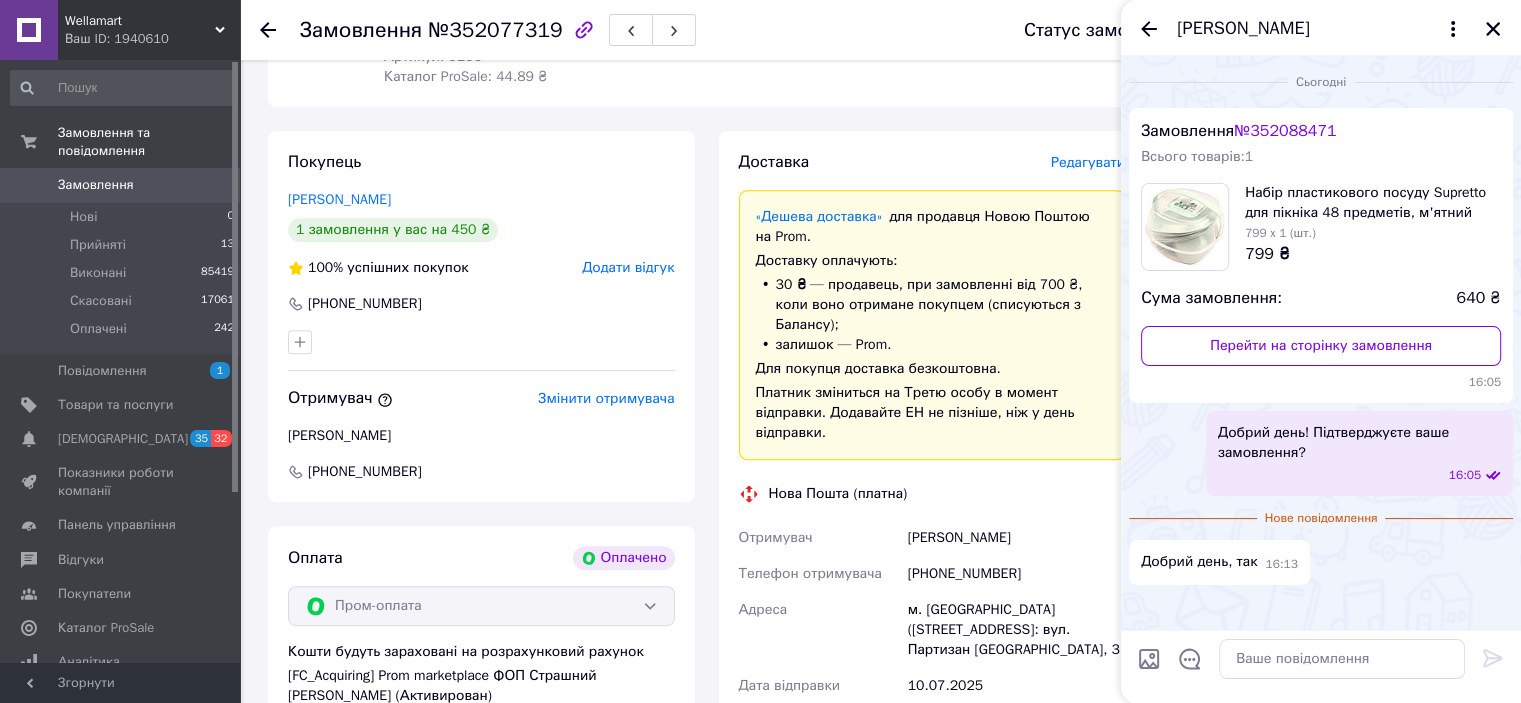 click on "№ 352088471" at bounding box center [1285, 131] 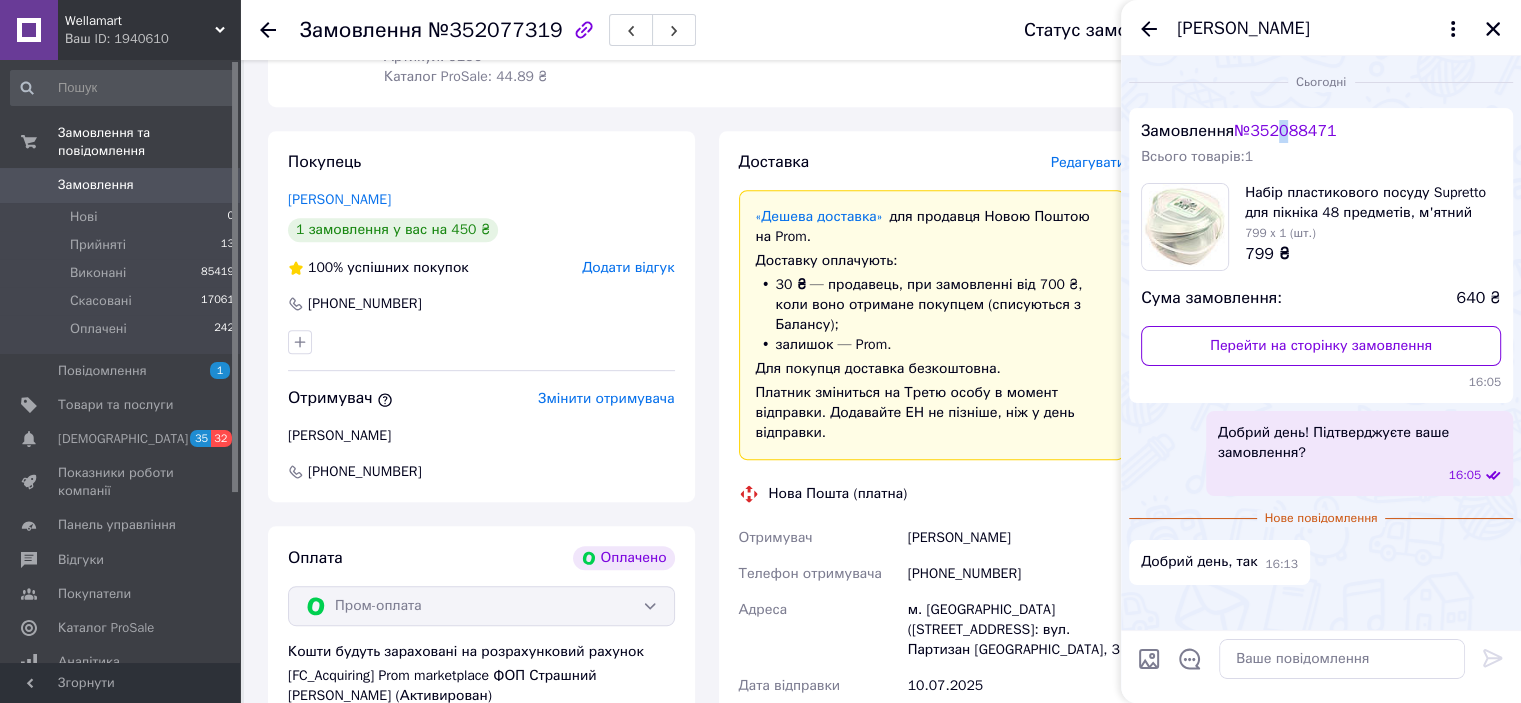 click on "№ 352088471" at bounding box center (1285, 131) 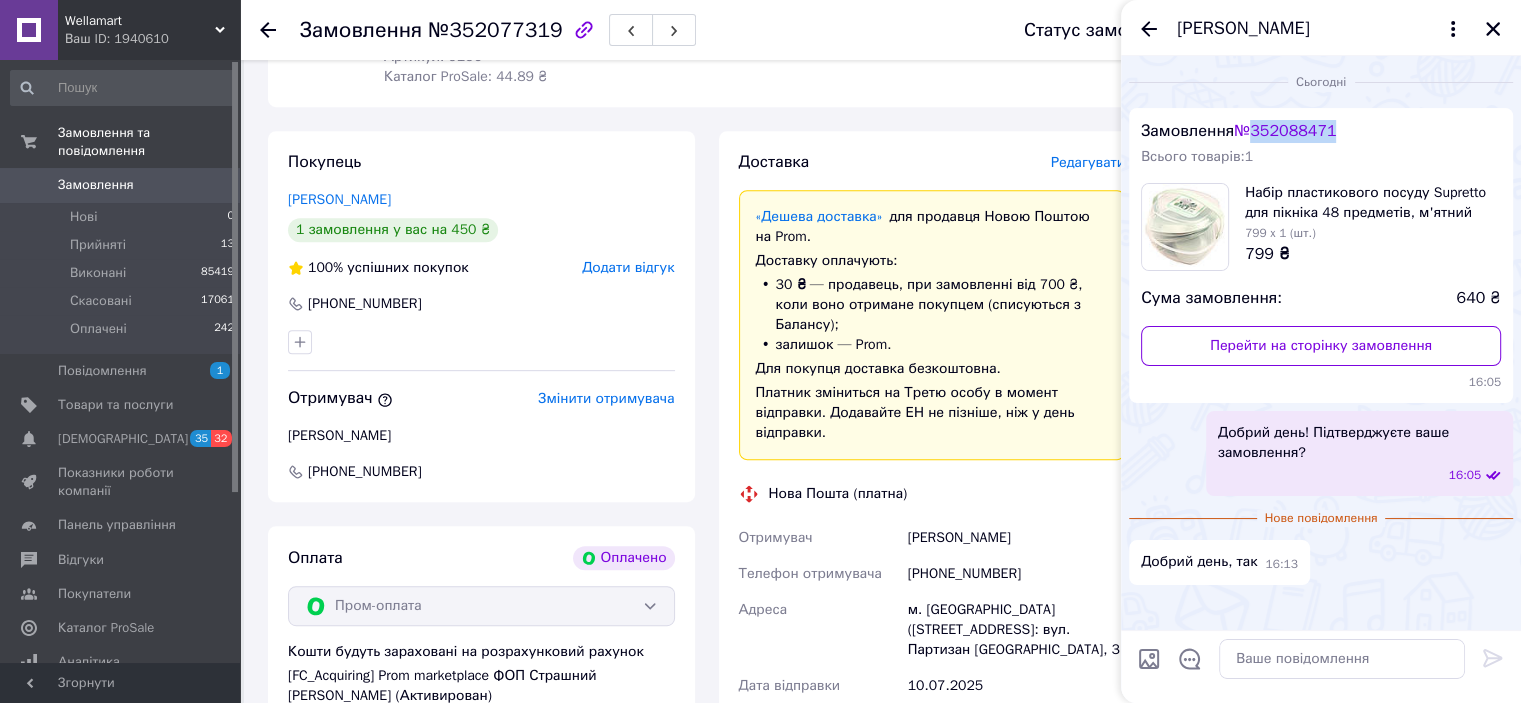 click on "№ 352088471" at bounding box center (1285, 131) 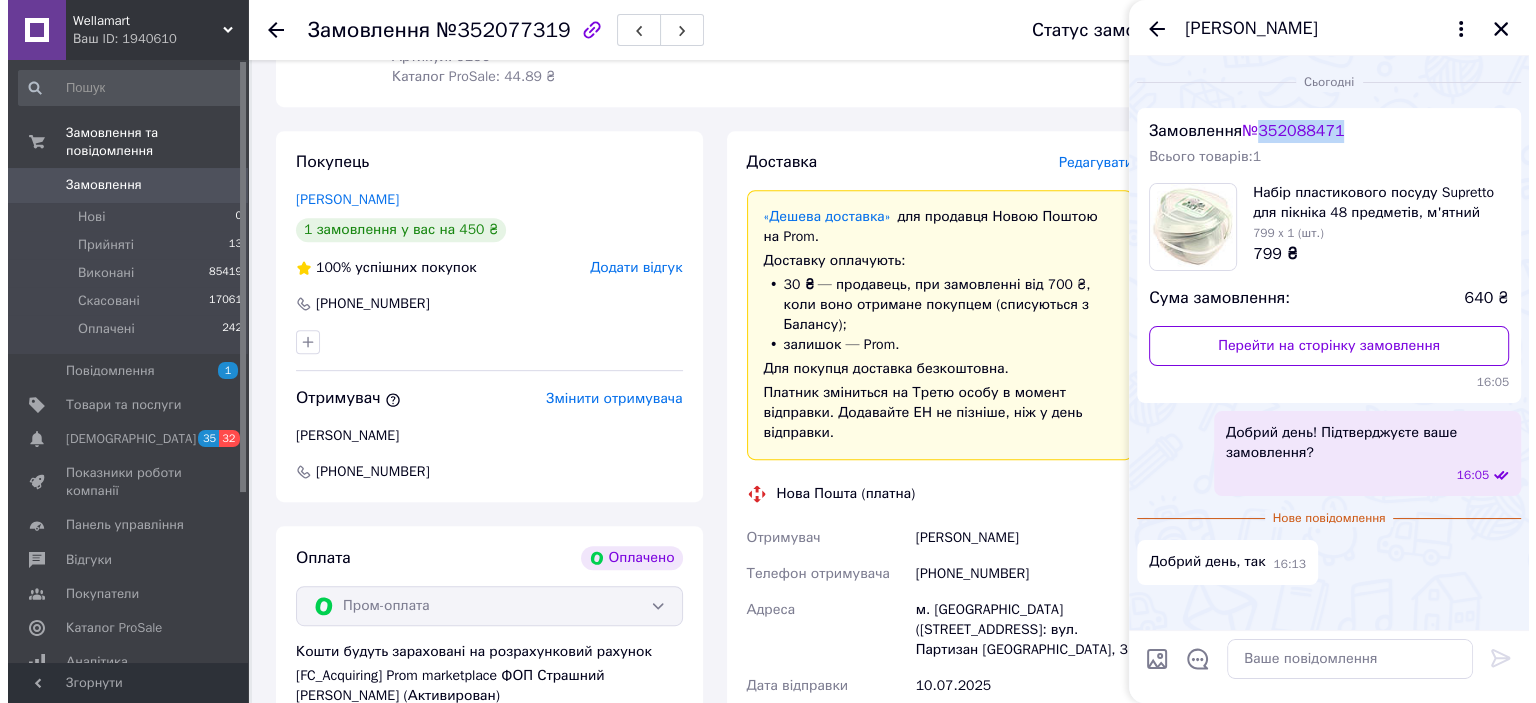 scroll, scrollTop: 0, scrollLeft: 0, axis: both 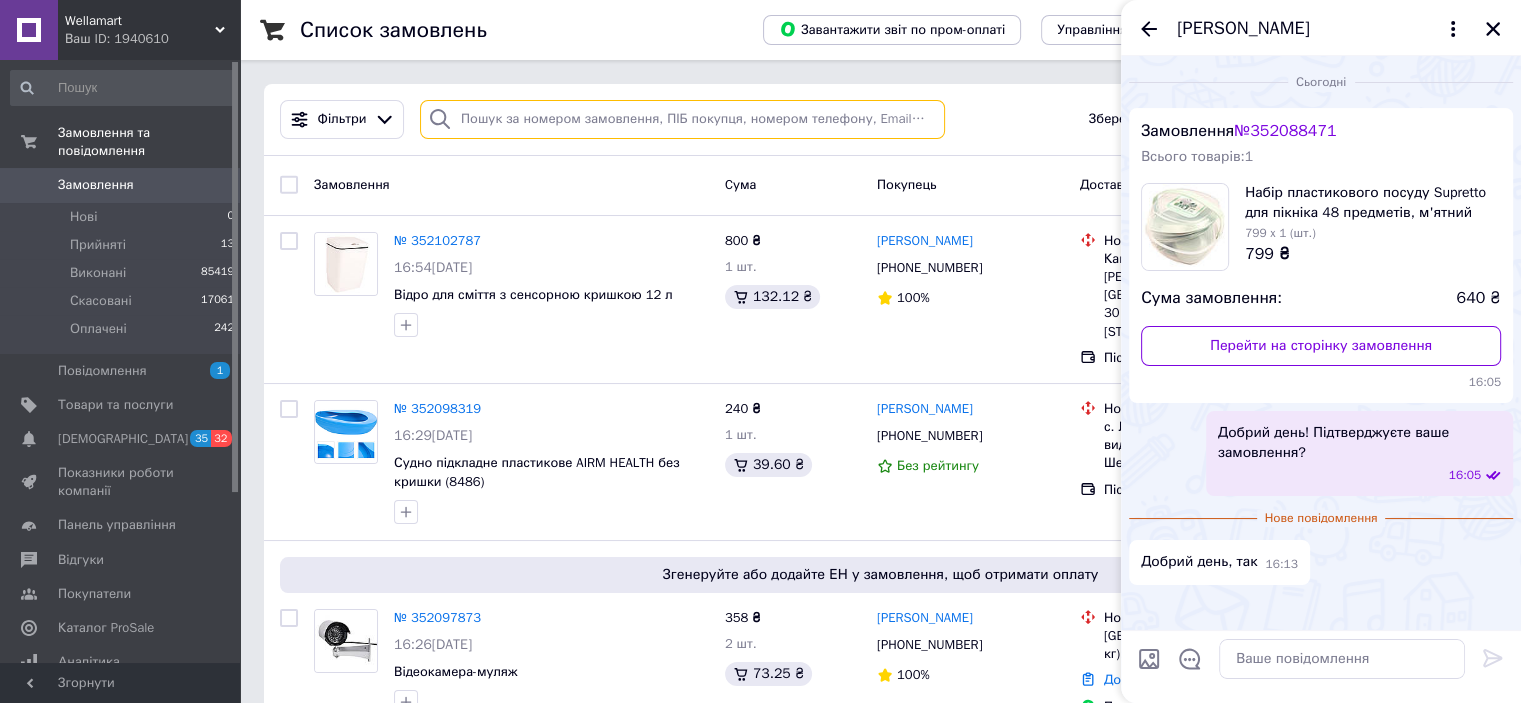 paste on "352088471" 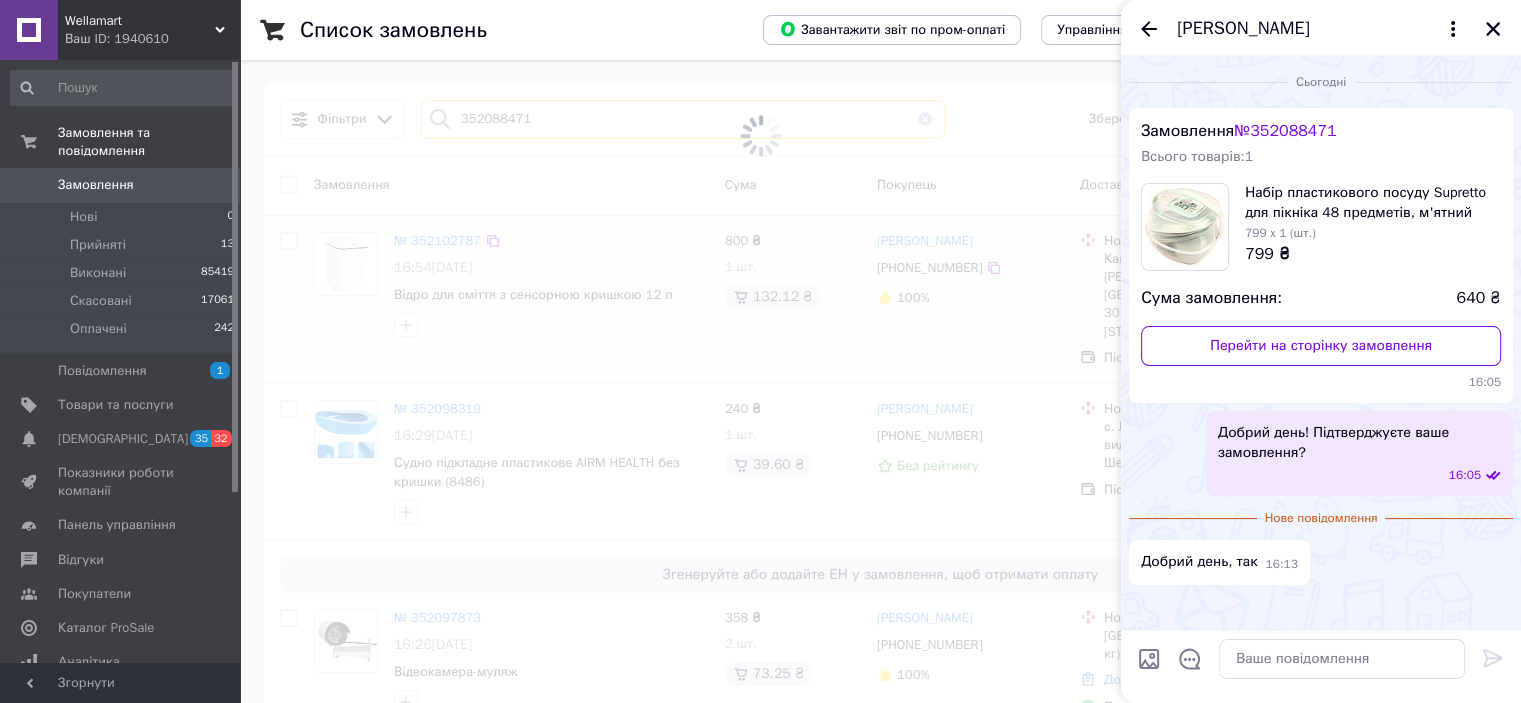 type on "352088471" 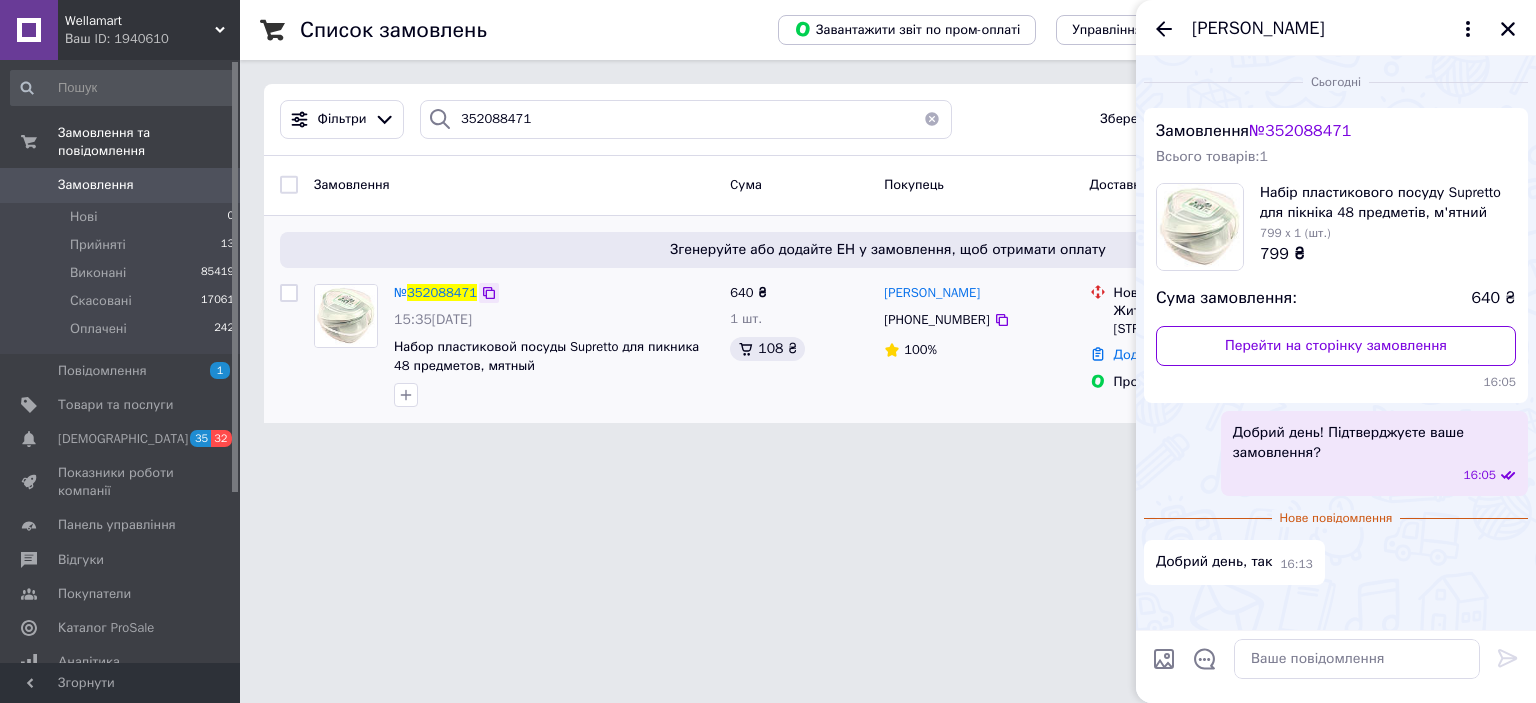 click 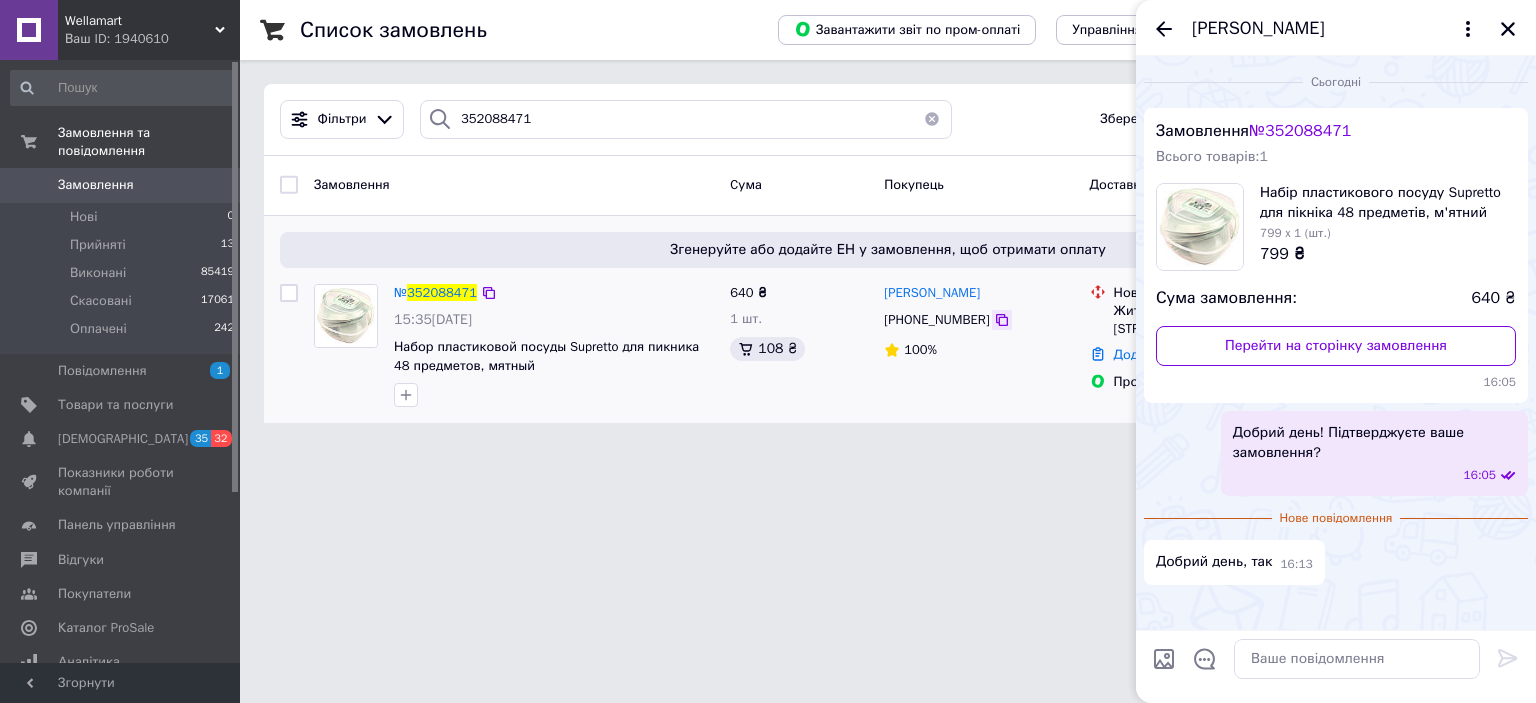 click on "+380636363450" at bounding box center [978, 320] 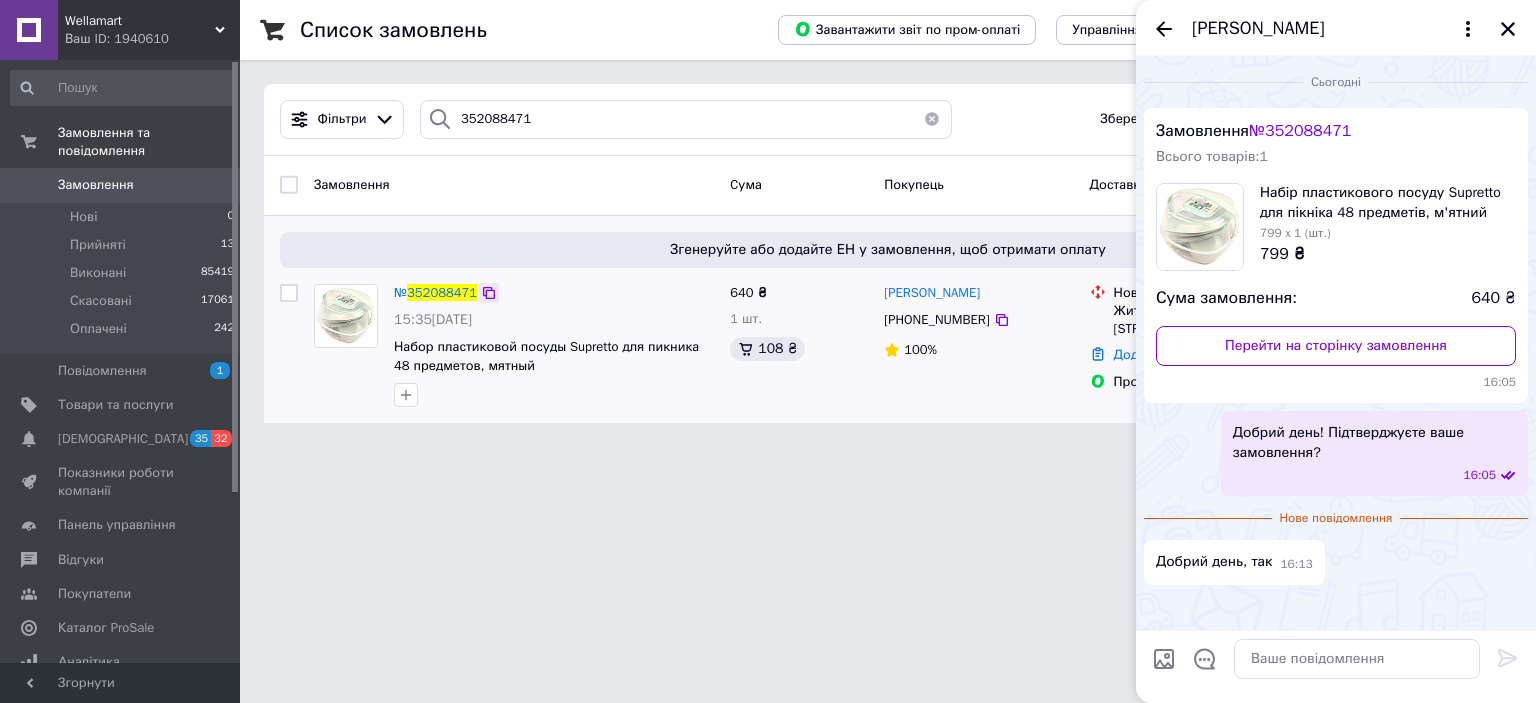 click 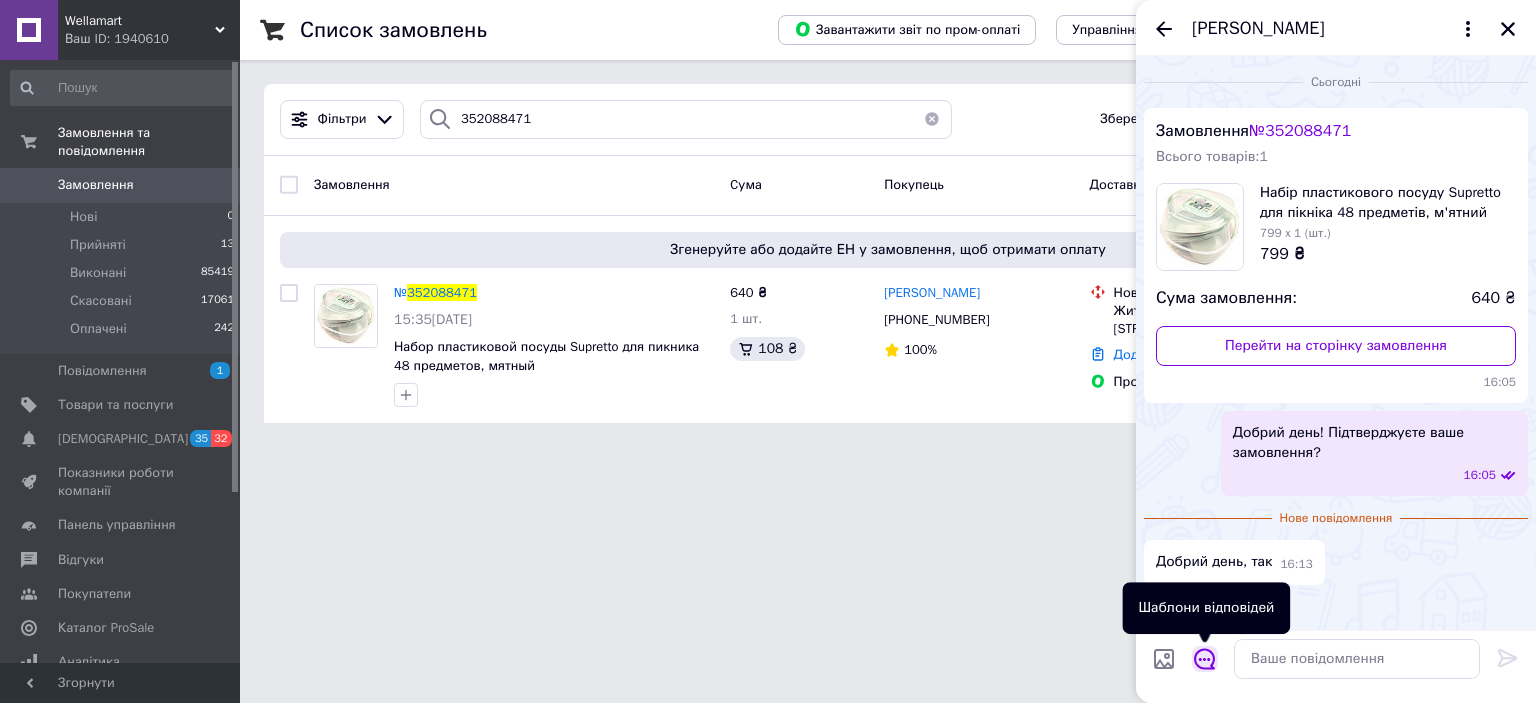 click 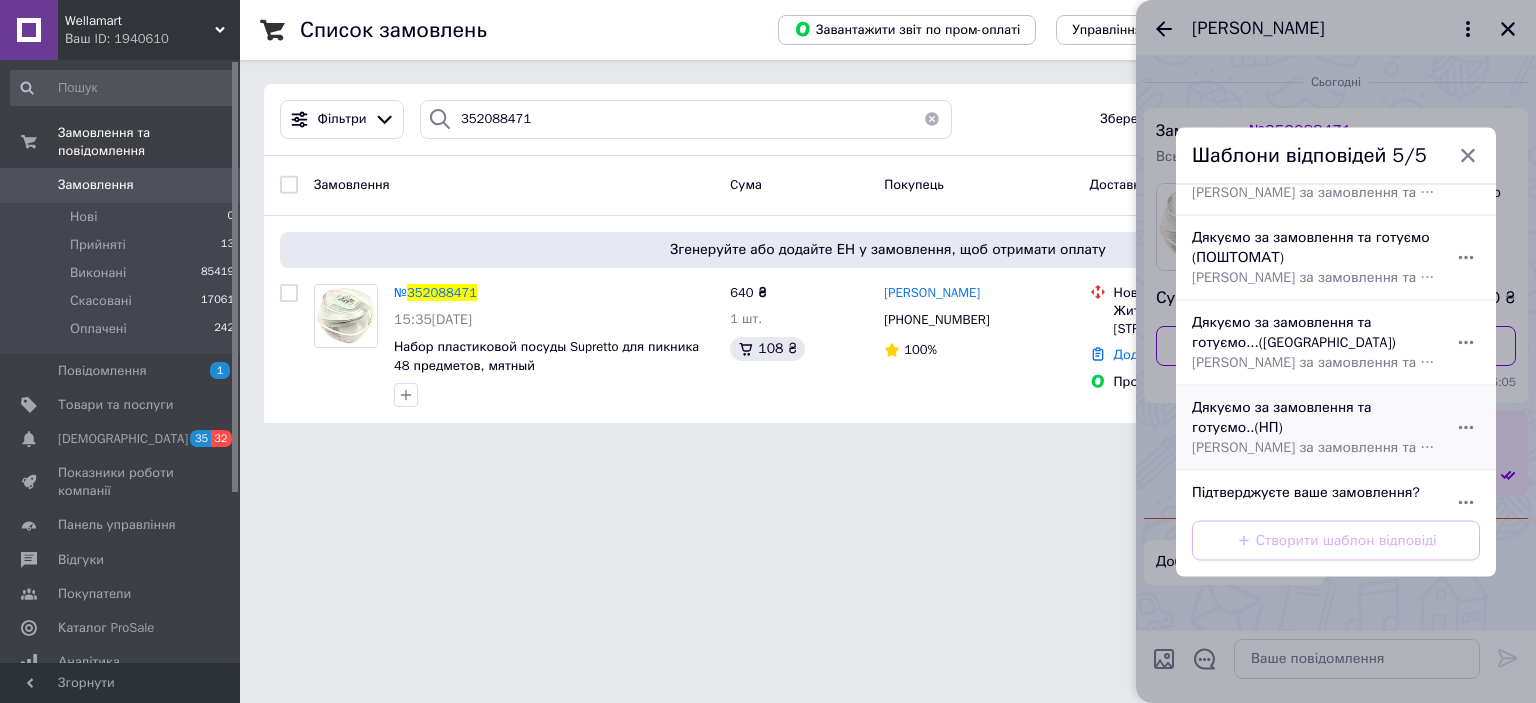 scroll, scrollTop: 83, scrollLeft: 0, axis: vertical 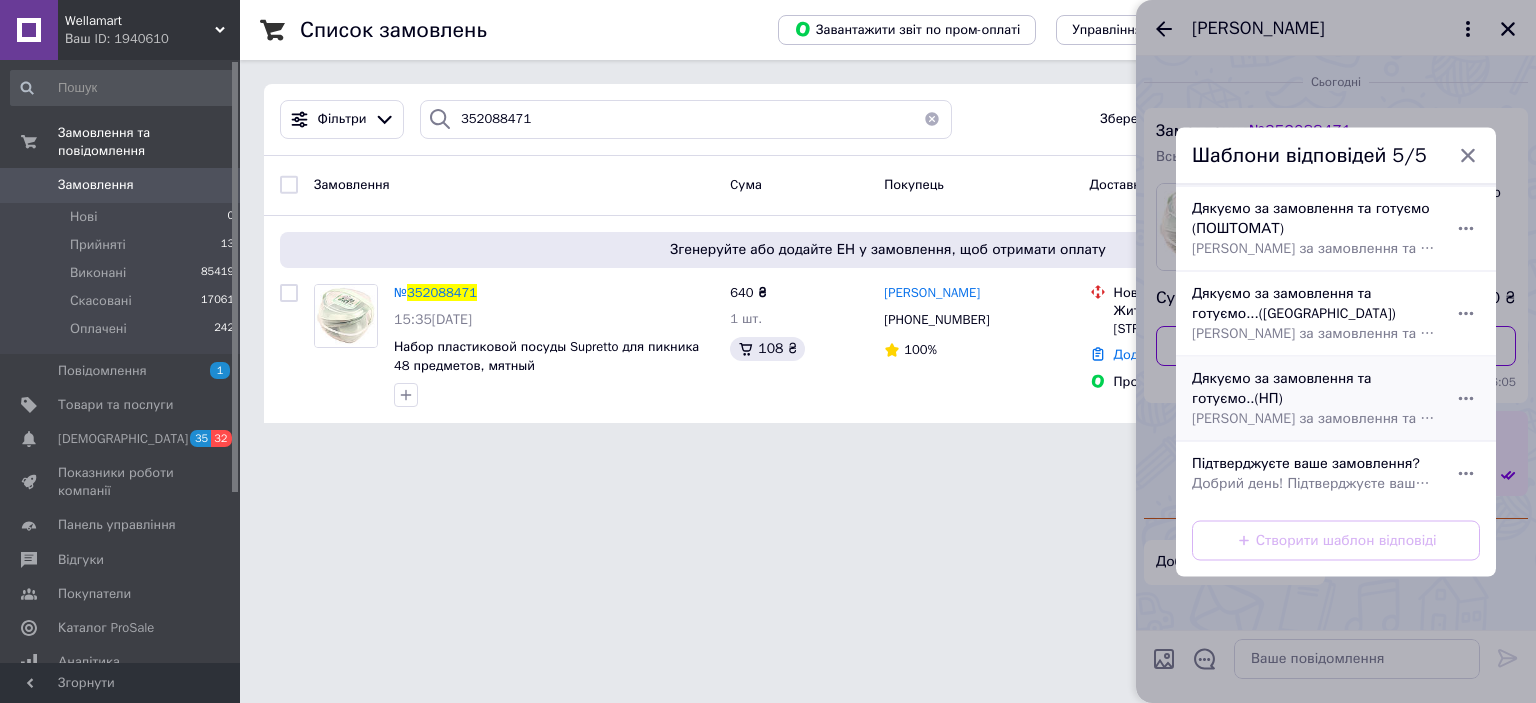 click on "Дякуємо за замовлення та готуємо..(НП) Дякуємо за замовлення та готуємо його до відправки.
Зазвичай ми відправляємо замовлення на наступний робочий день (якщо інше не узгоджене  з менеджером).
Сповіщення про відправку надійде на номер отримувача в день відправки після 16:00.
Рекомендуємо оглядати посилку на відділенні.
Якщо у вас виникнуть якісь питання, будь ласка, звертайтесь." at bounding box center (1314, 398) 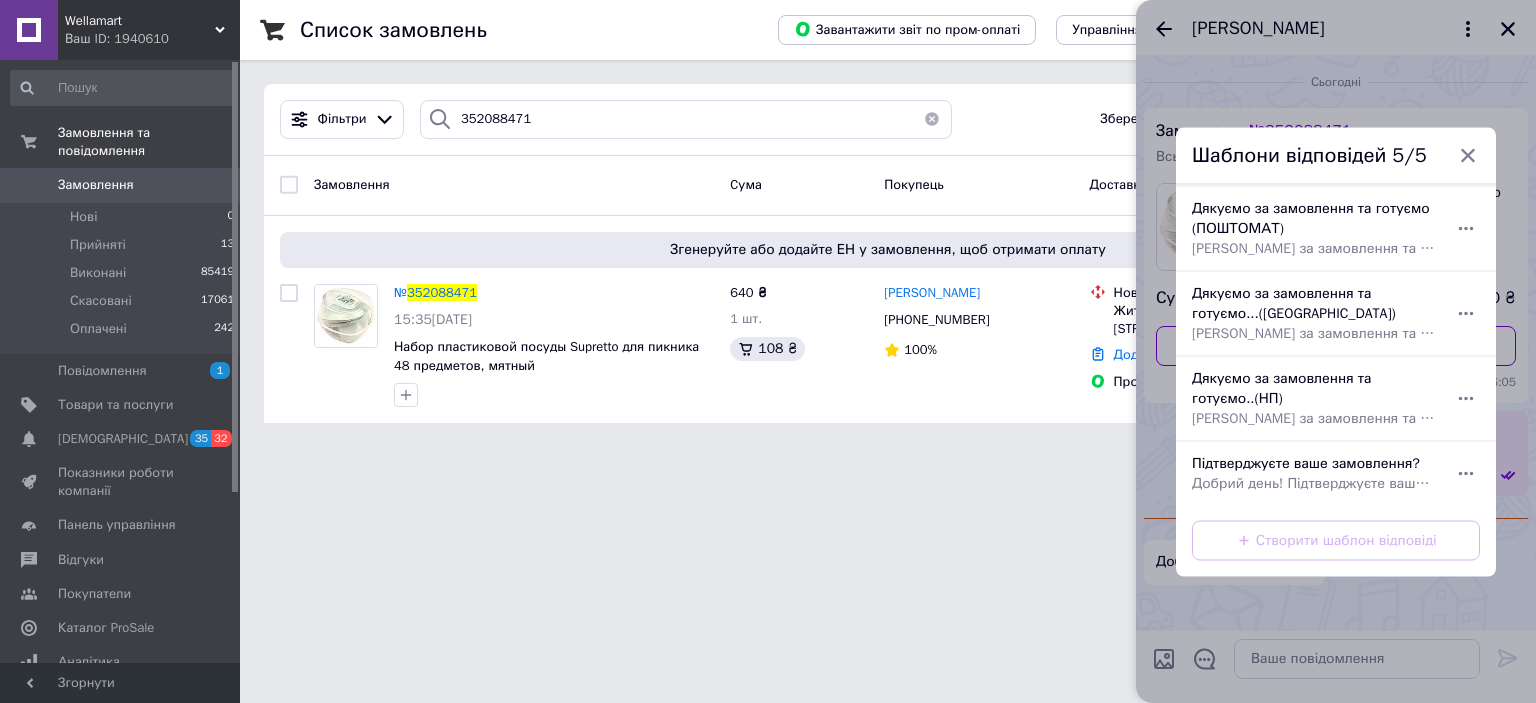type on "[PERSON_NAME] за замовлення та [PERSON_NAME] його до відправки.
Зазвичай ми відправляємо замовлення на наступний робочий день (якщо інше не узгоджене  з менеджером).
Сповіщення про відправку надійде на номер отримувача в день відправки після 16:00.
Рекомендуємо оглядати посилку на відділенні.
Якщо у вас виникнуть якісь питання, будь ласка, звертайтесь." 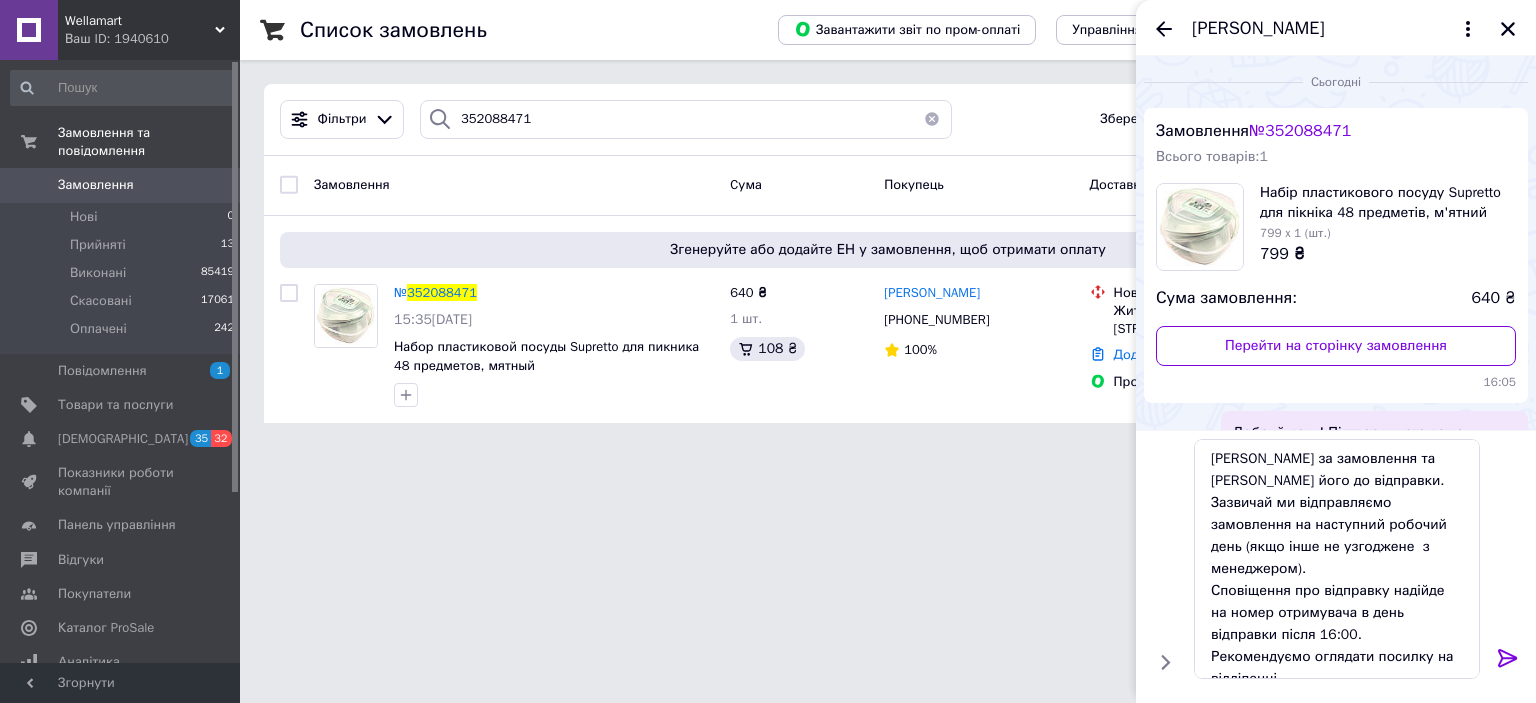 click 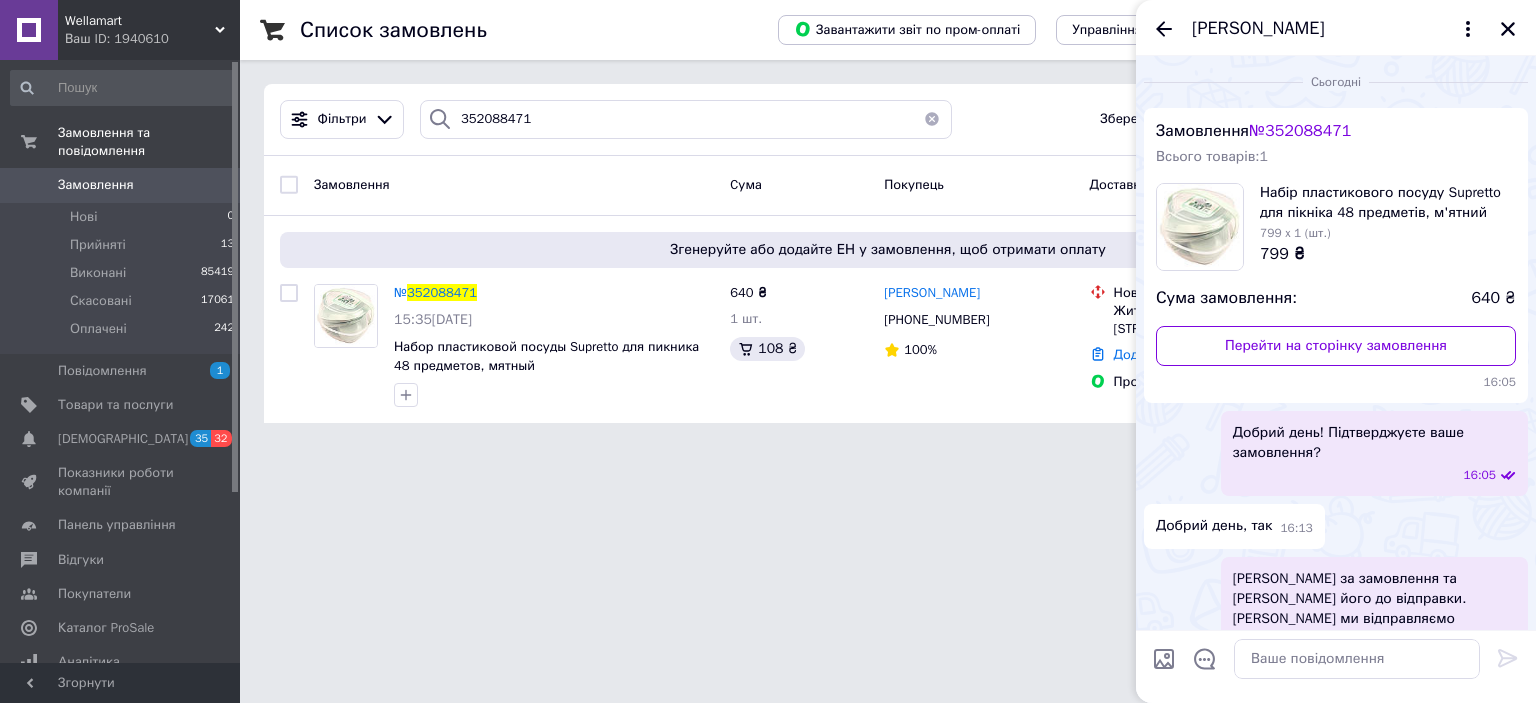 scroll, scrollTop: 240, scrollLeft: 0, axis: vertical 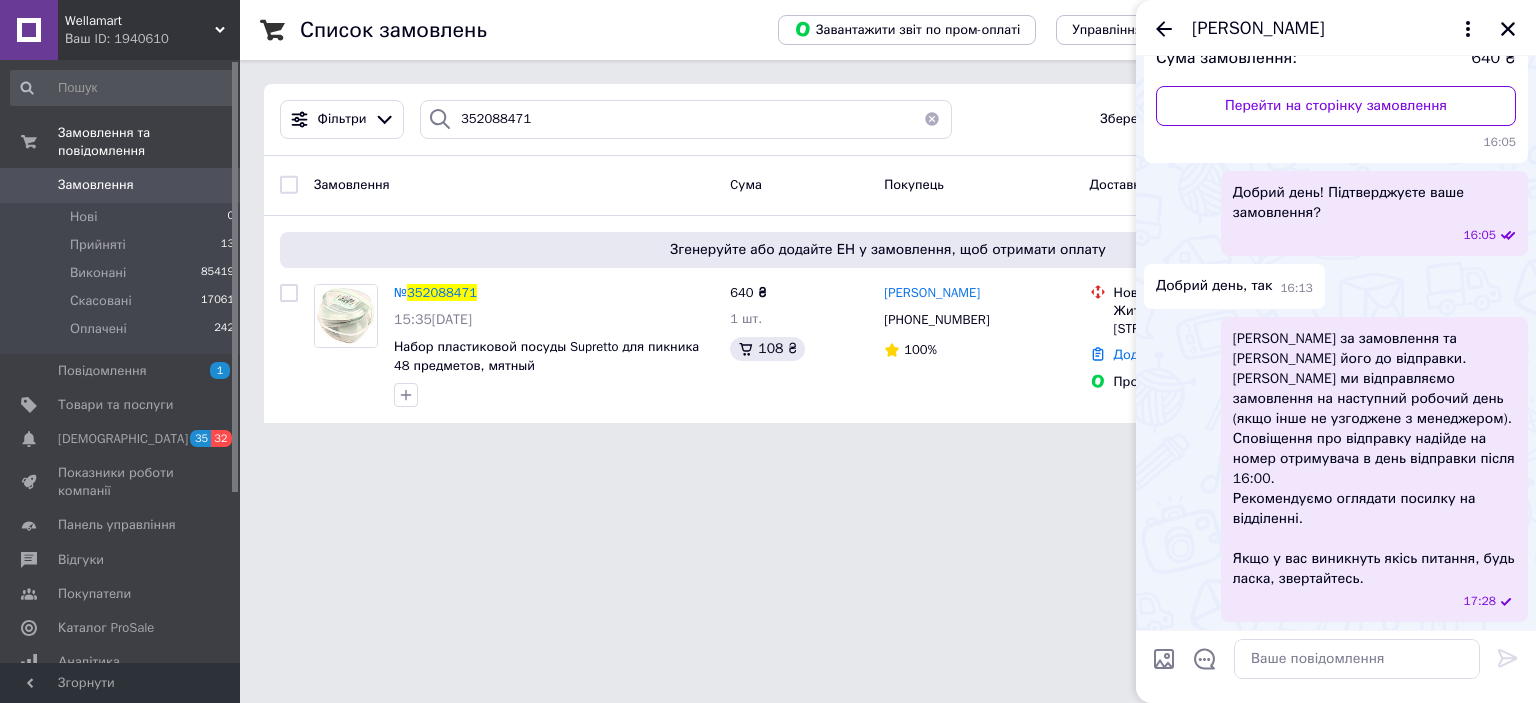 drag, startPoint x: 1504, startPoint y: 31, endPoint x: 915, endPoint y: 511, distance: 759.8164 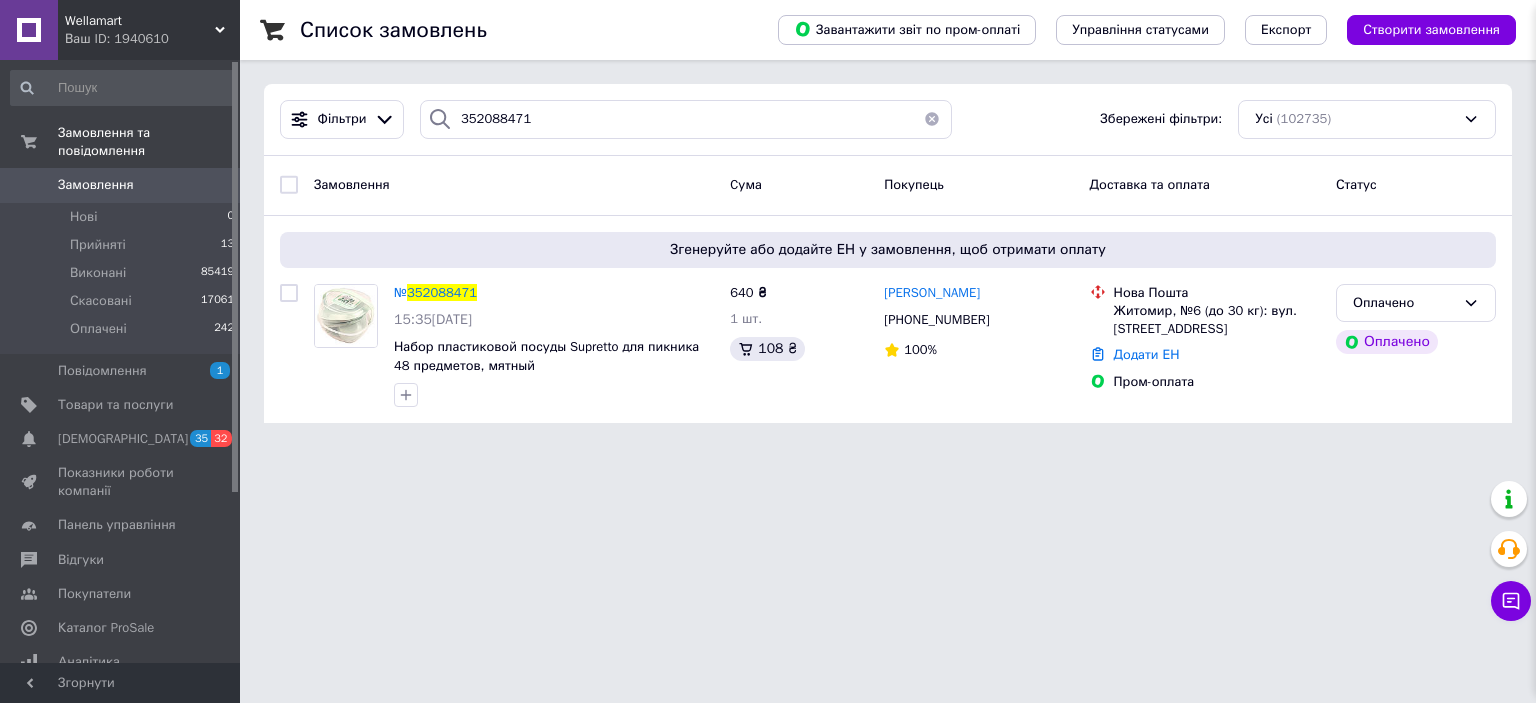 click on "Wellamart Ваш ID: 1940610 Сайт Wellamart Кабінет покупця Перевірити стан системи Сторінка на порталі APRICE Friendlys Shop Homeline Довідка Вийти Замовлення та повідомлення Замовлення 0 Нові 0 Прийняті 13 Виконані 85419 Скасовані 17061 Оплачені 242 Повідомлення 1 Товари та послуги Сповіщення 35 32 Показники роботи компанії Панель управління Відгуки Покупатели Каталог ProSale Аналітика Інструменти веб-майстра та SEO Управління сайтом Гаманець компанії Маркет Налаштування Тарифи та рахунки Prom мікс 6 000 Згорнути
Список замовлень   Усі" at bounding box center [768, 223] 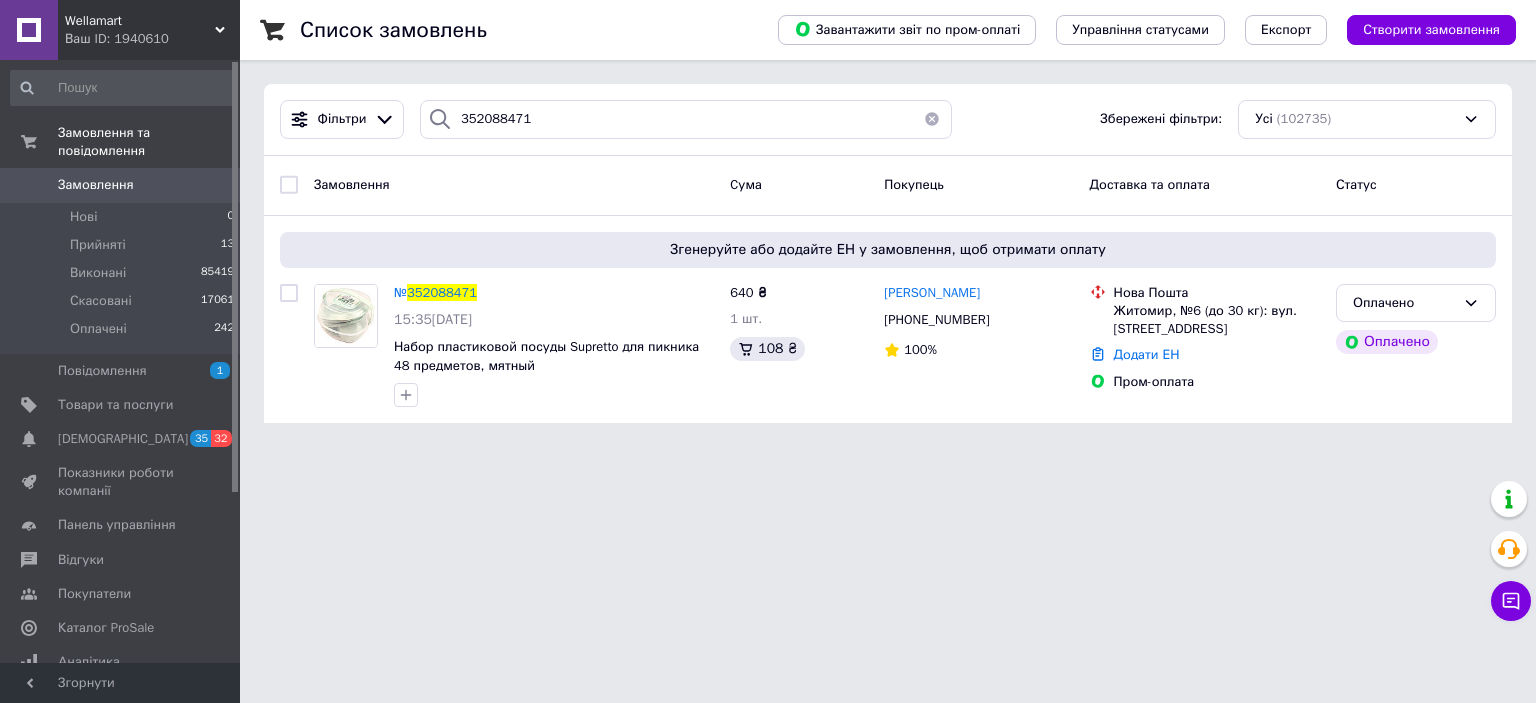 click on "Ваш ID: 1940610" at bounding box center (152, 39) 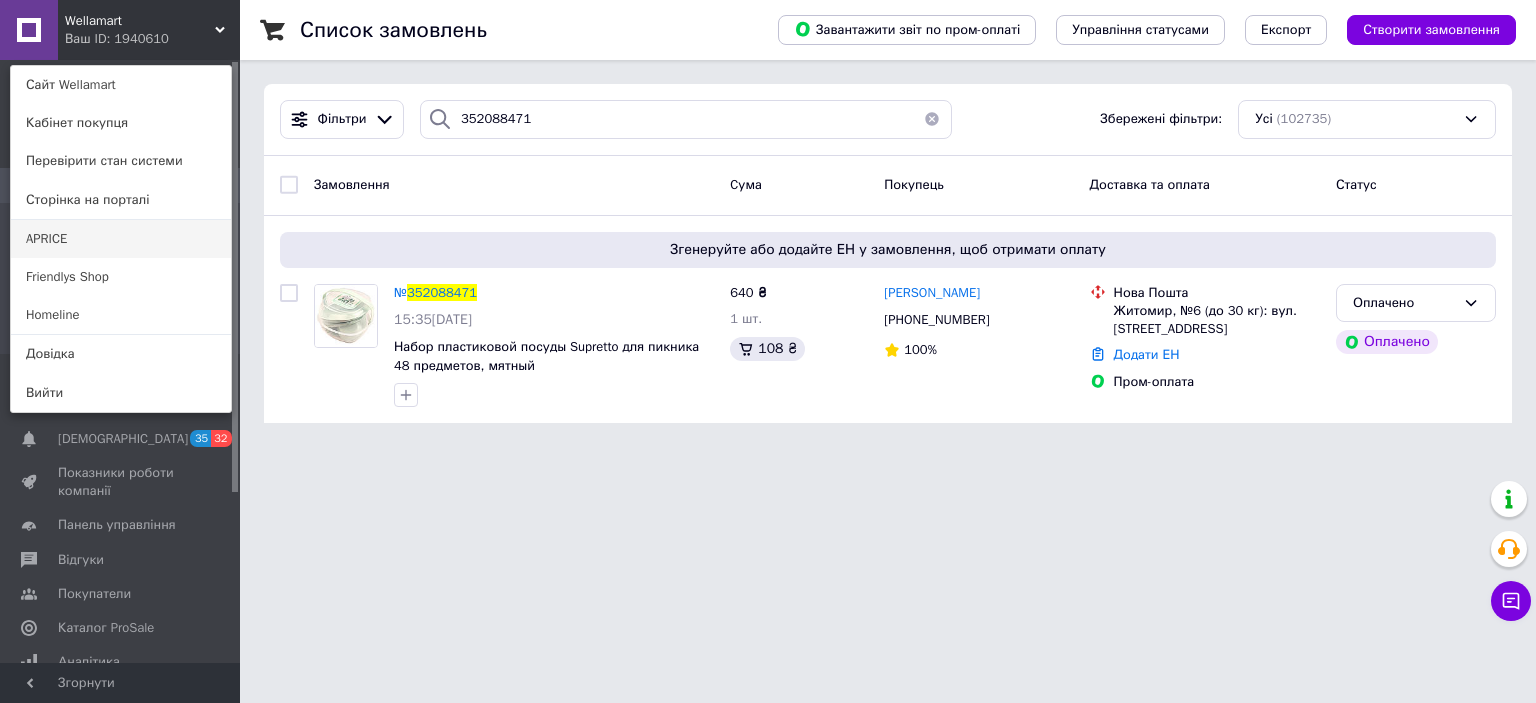 click on "APRICE" at bounding box center (121, 239) 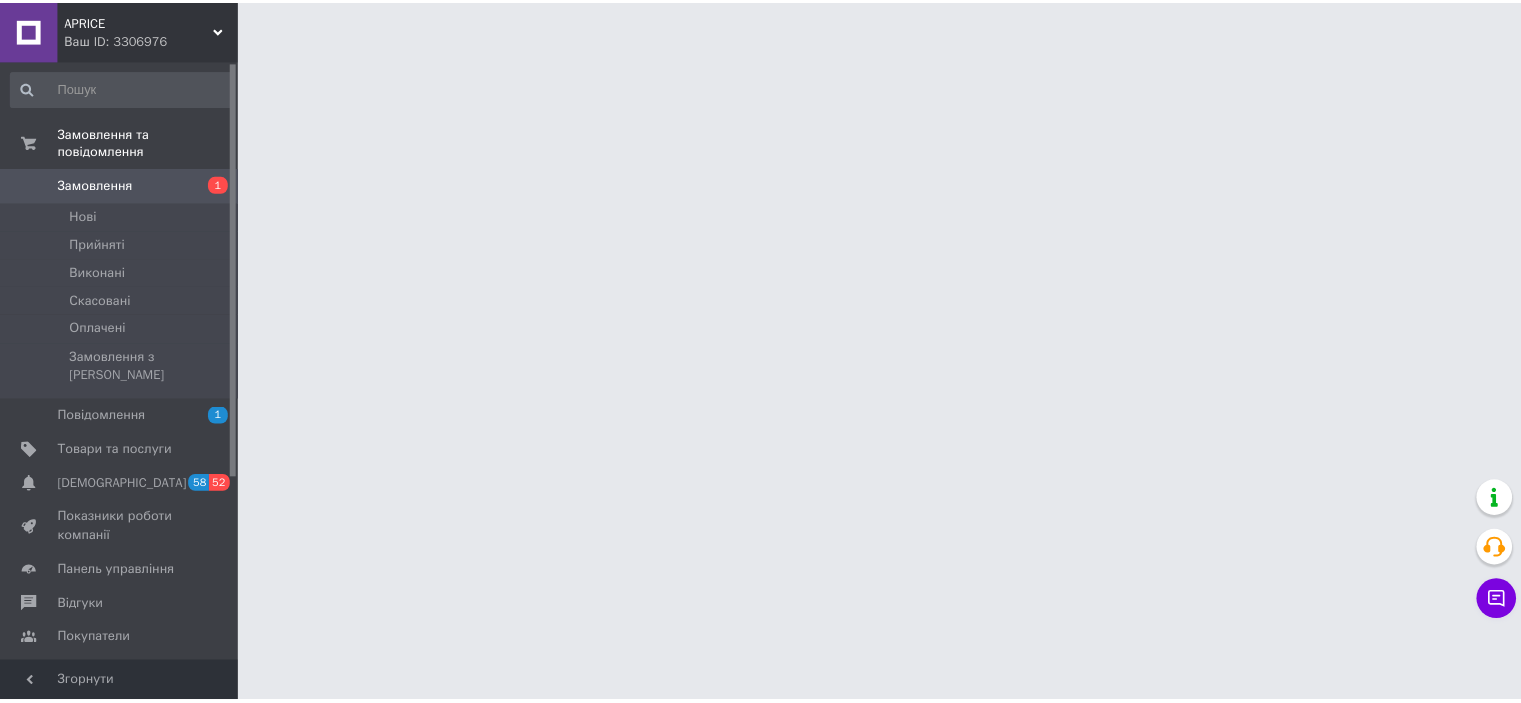 scroll, scrollTop: 0, scrollLeft: 0, axis: both 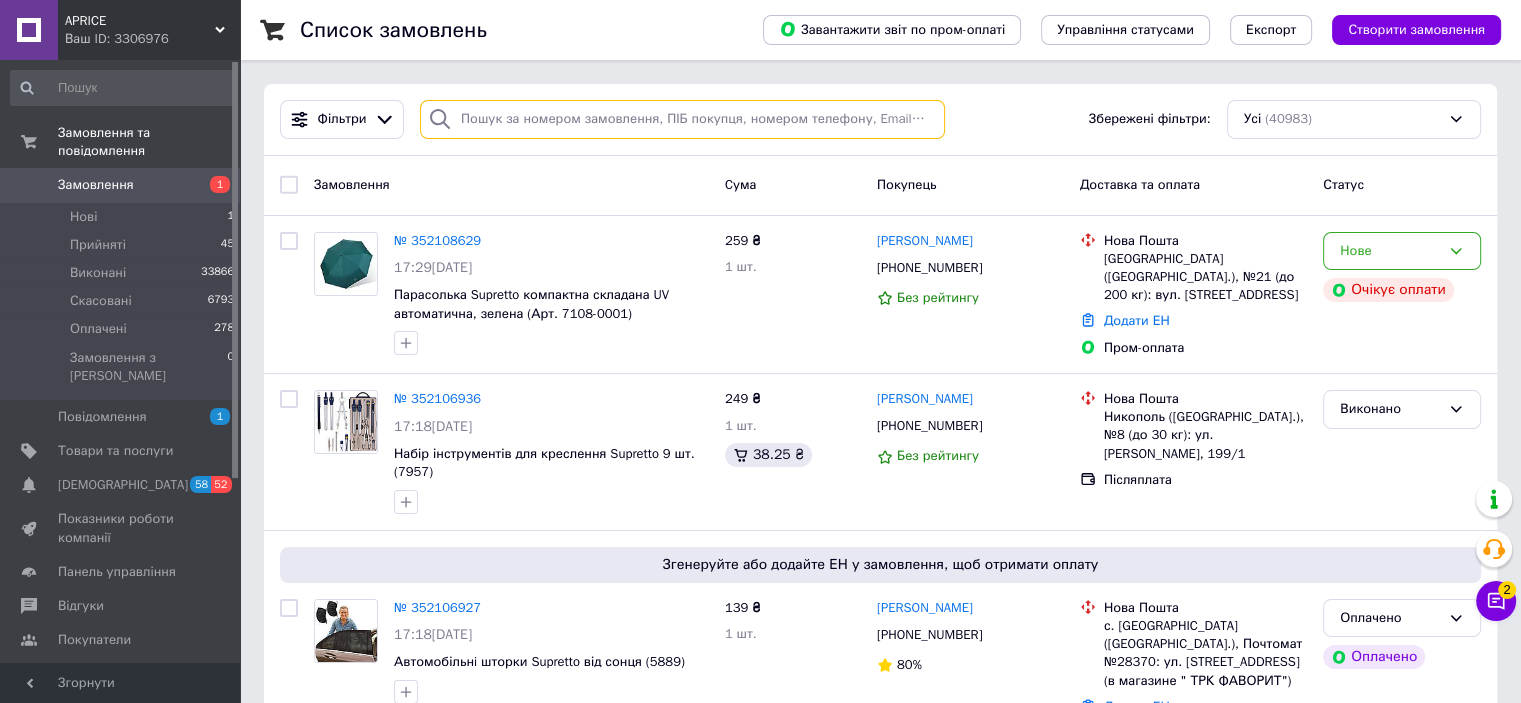 paste on "351840559" 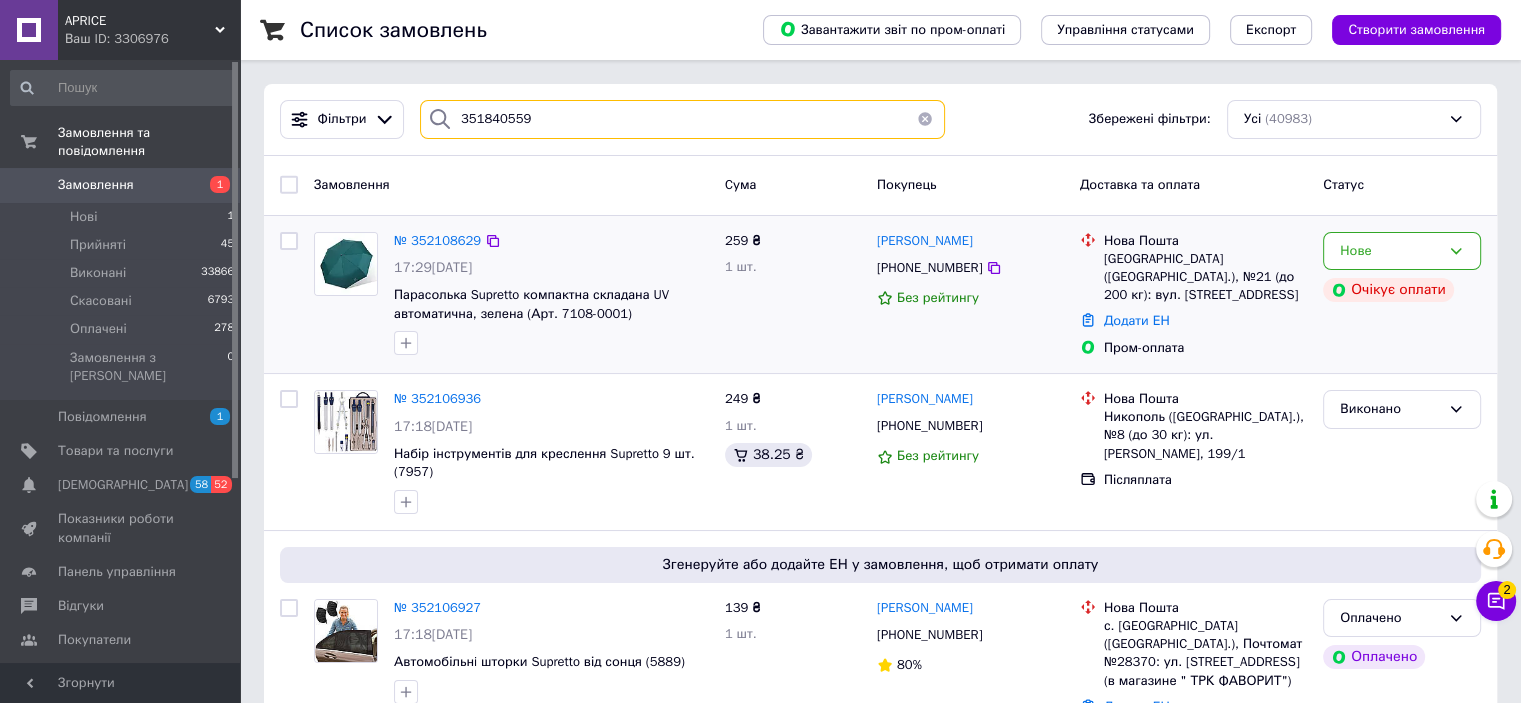 type on "351840559" 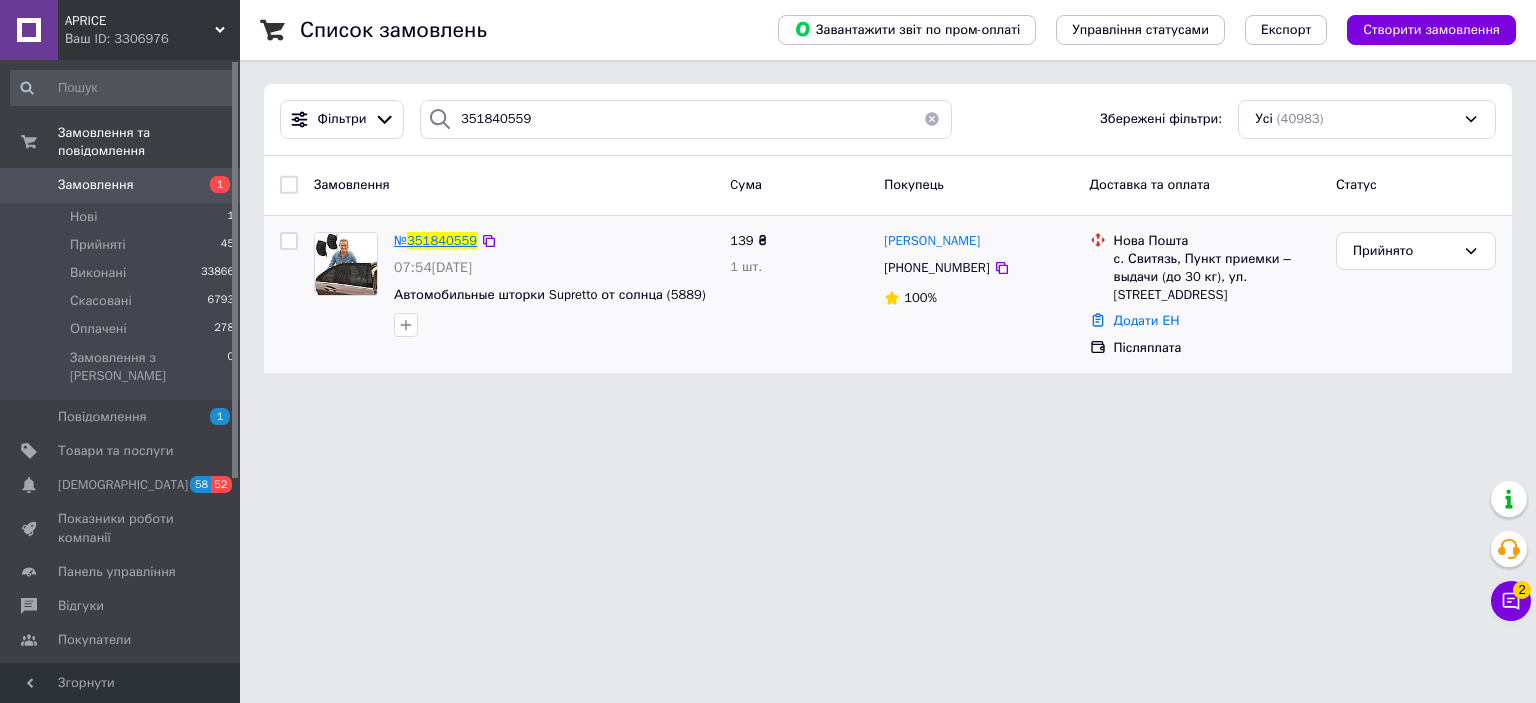 click on "351840559" at bounding box center [442, 240] 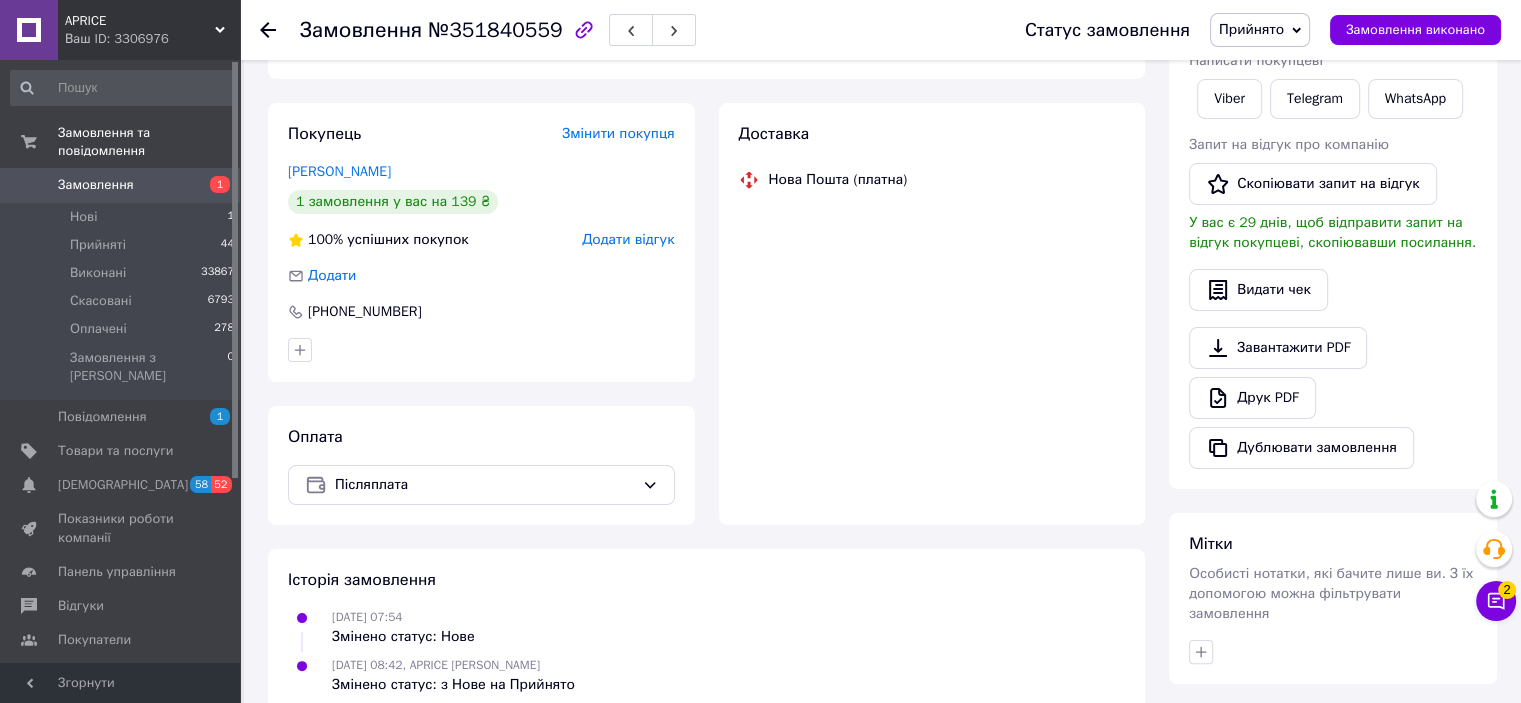 scroll, scrollTop: 379, scrollLeft: 0, axis: vertical 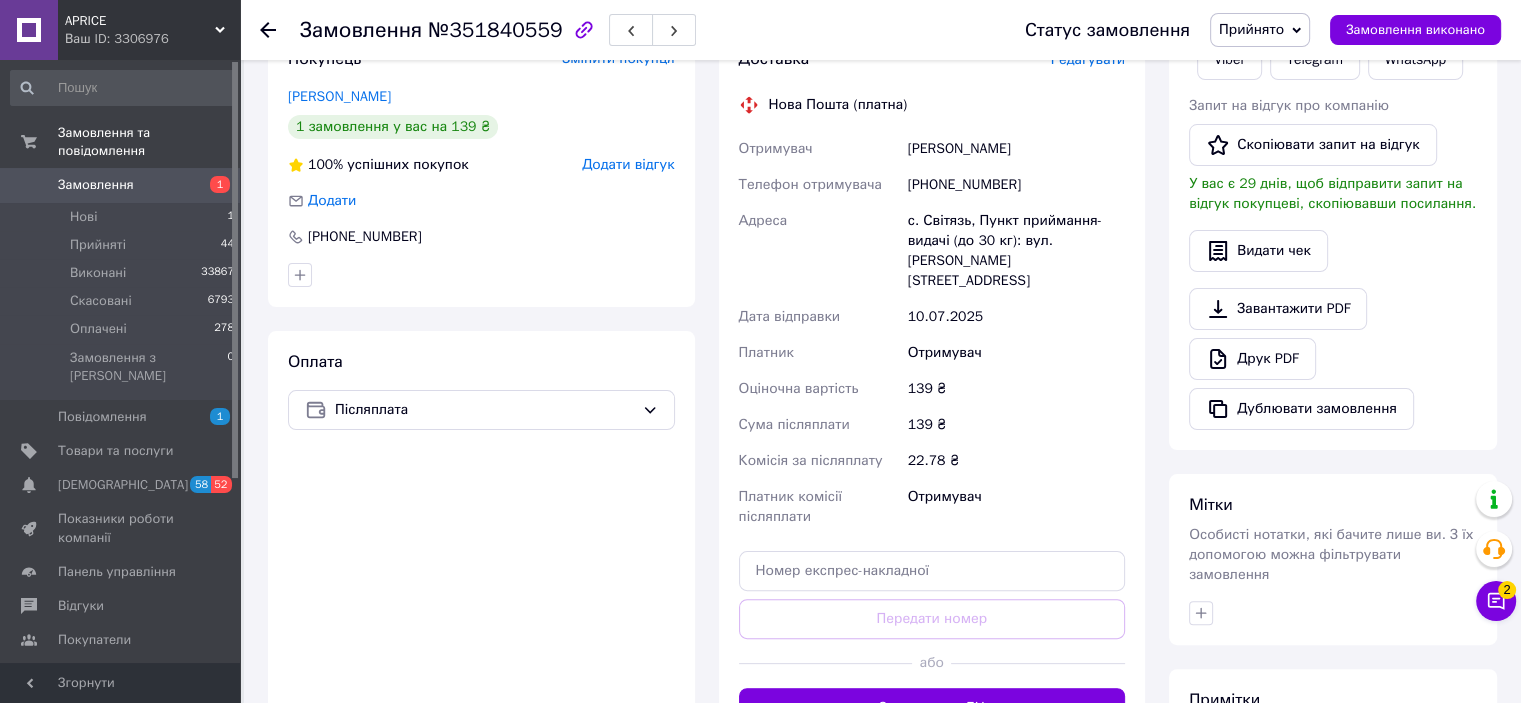 click on "[PHONE_NUMBER]" at bounding box center (1016, 185) 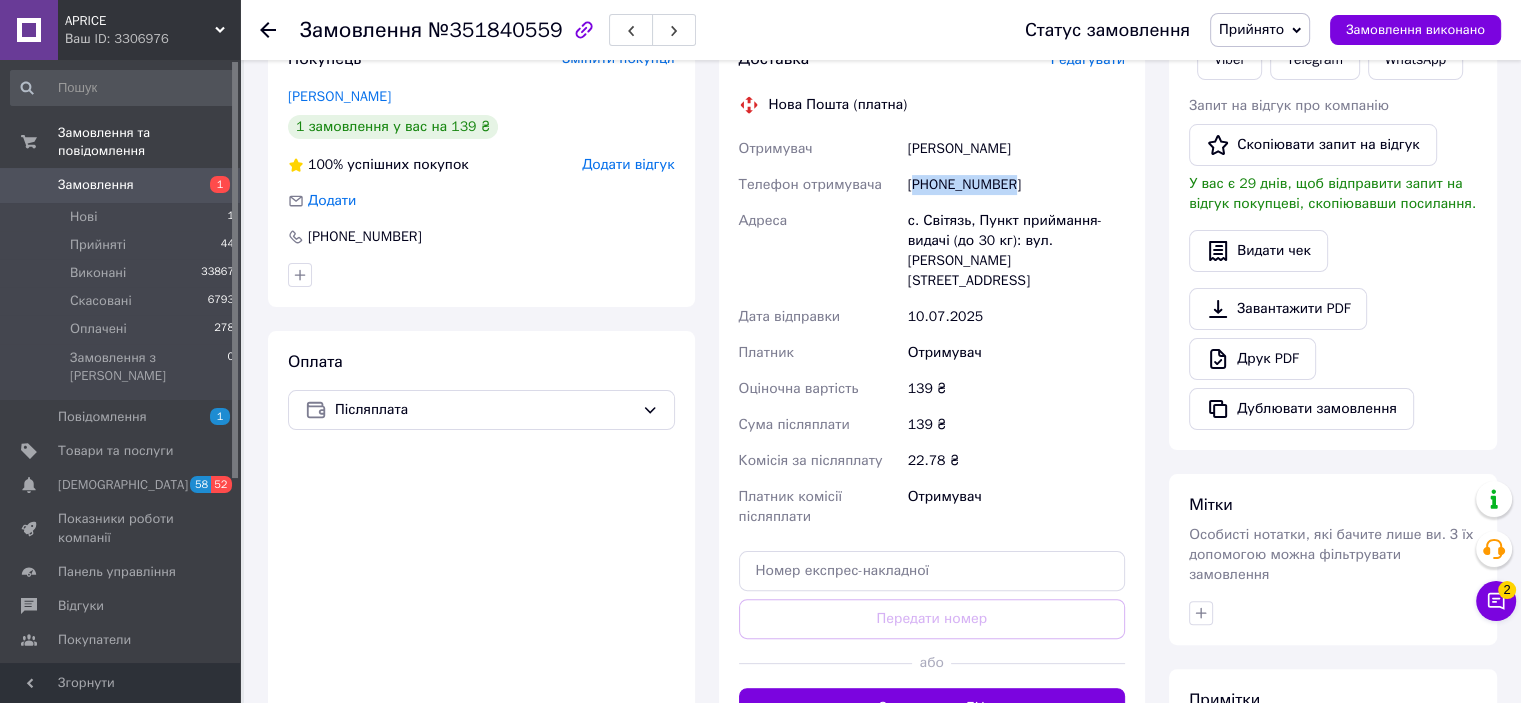 click on "[PHONE_NUMBER]" at bounding box center [1016, 185] 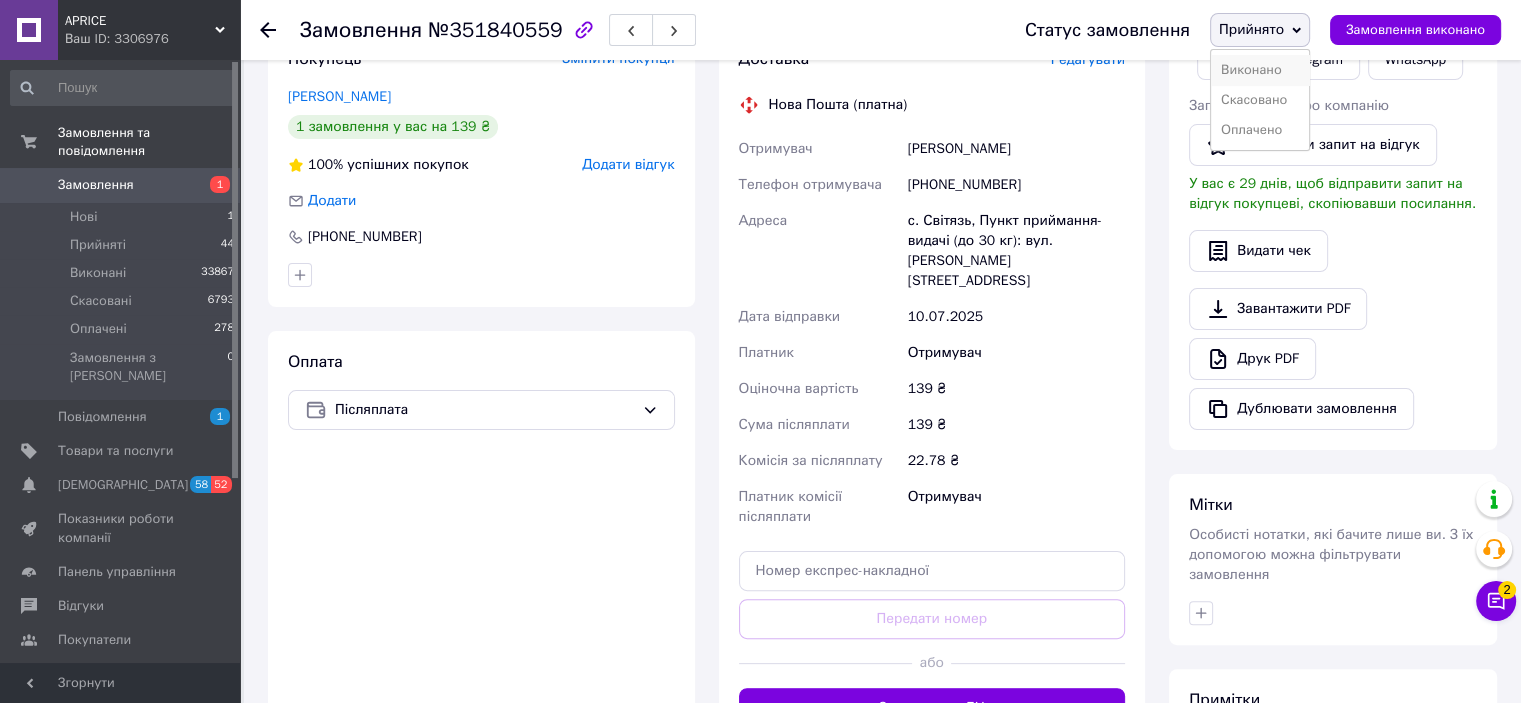 click on "Виконано" at bounding box center (1260, 70) 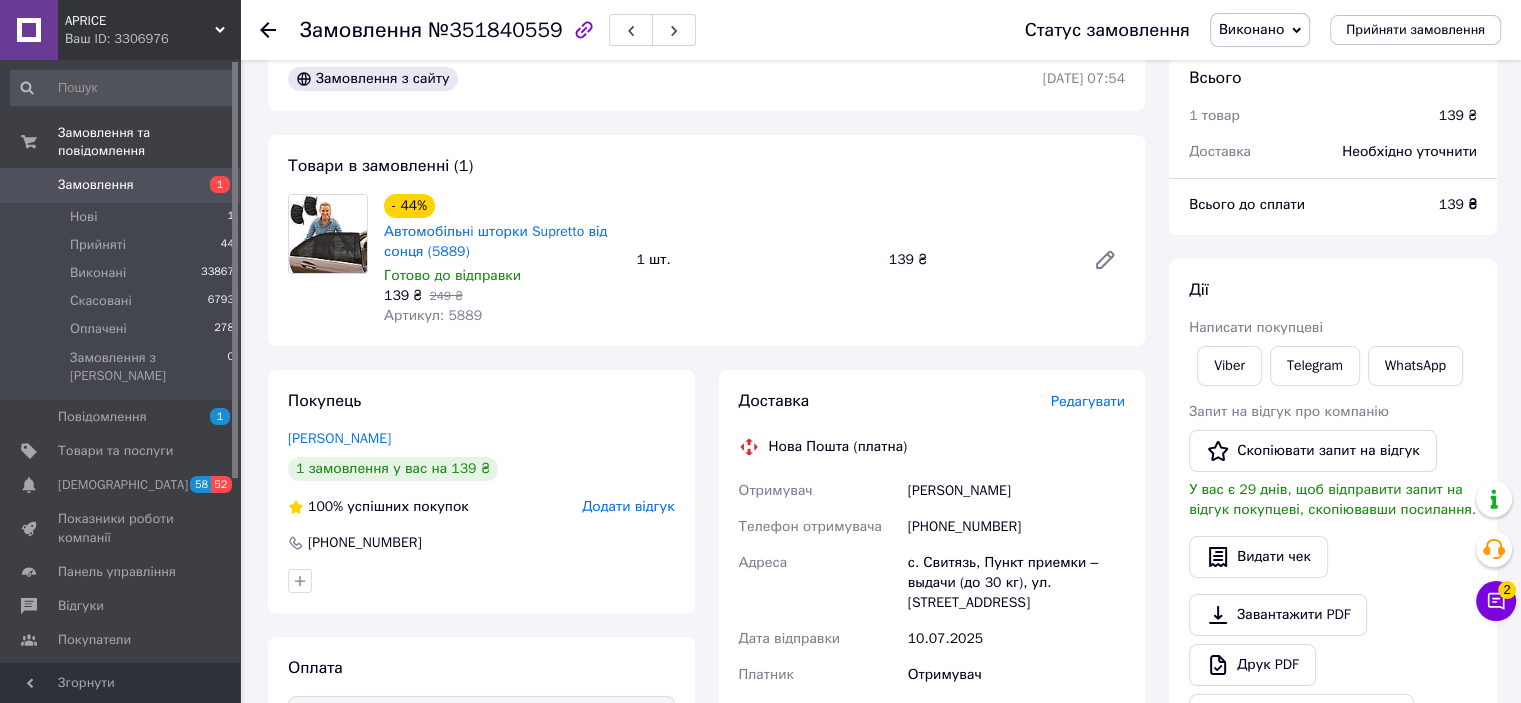 scroll, scrollTop: 0, scrollLeft: 0, axis: both 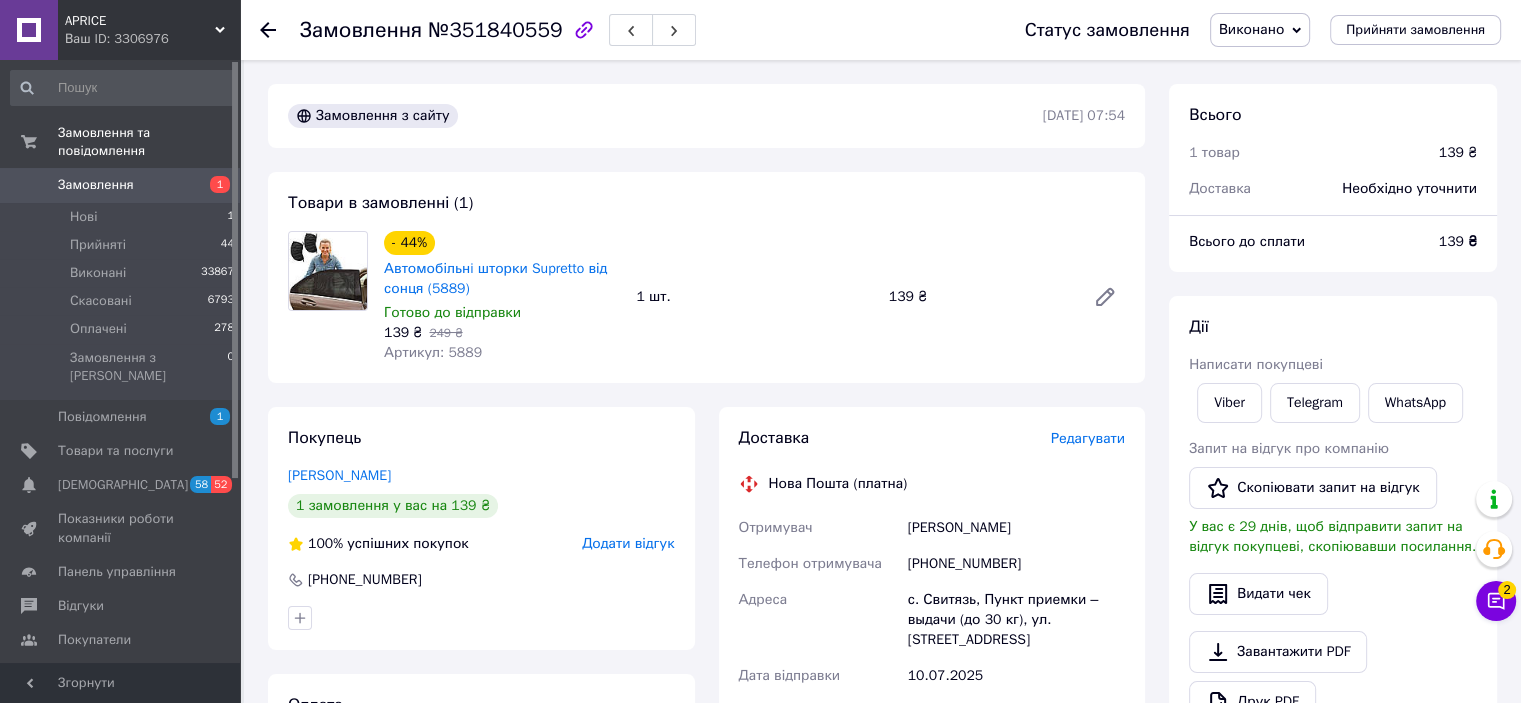 click on "Артикул: 5889" at bounding box center [433, 352] 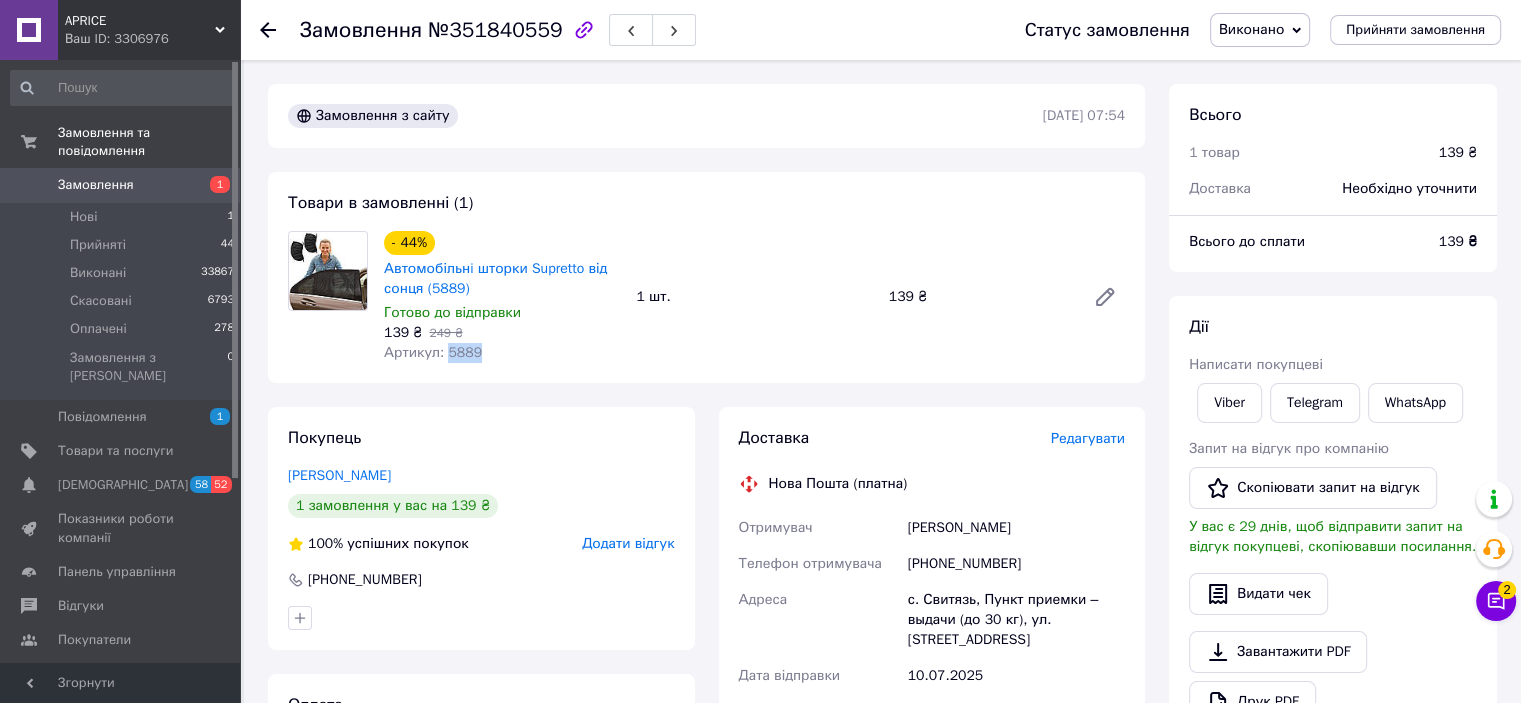 click on "Артикул: 5889" at bounding box center [433, 352] 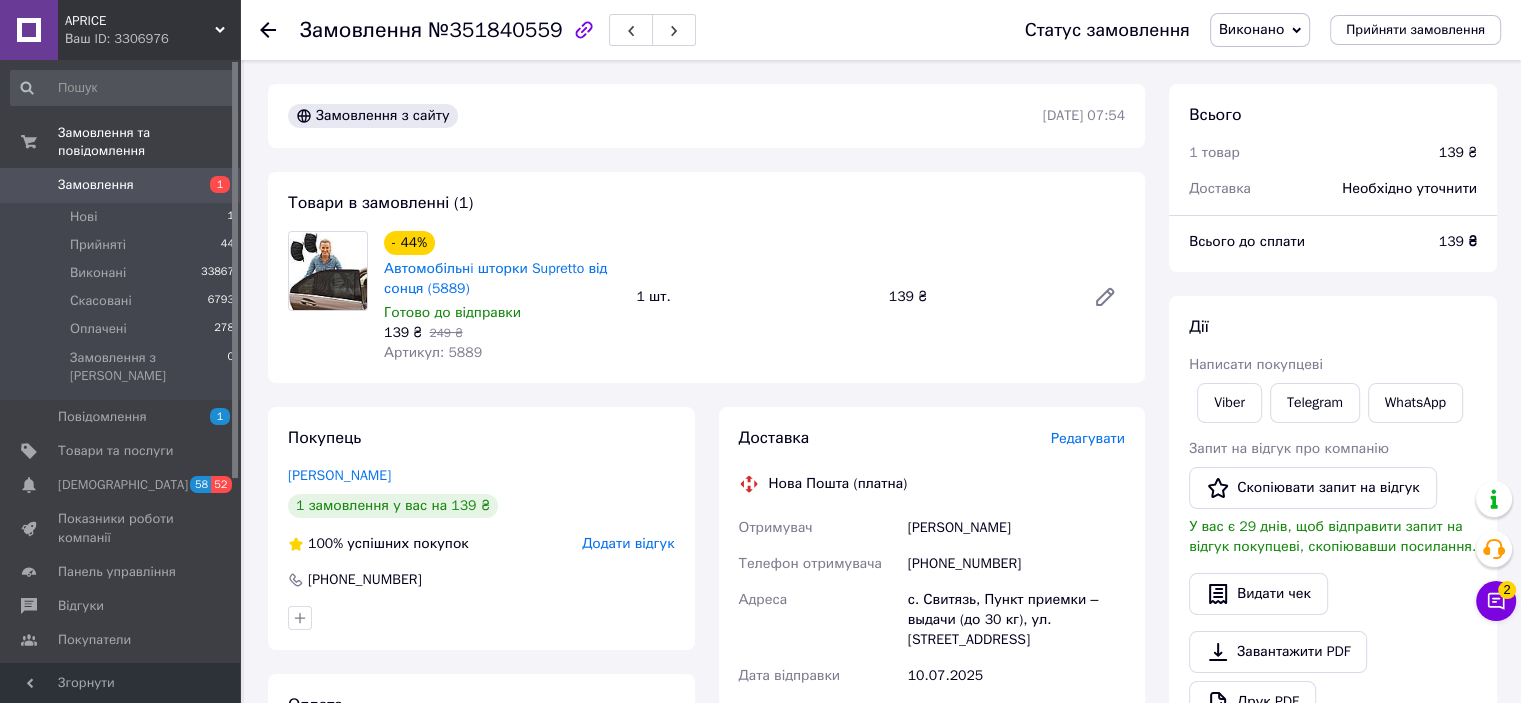 click on "139 ₴" at bounding box center [979, 297] 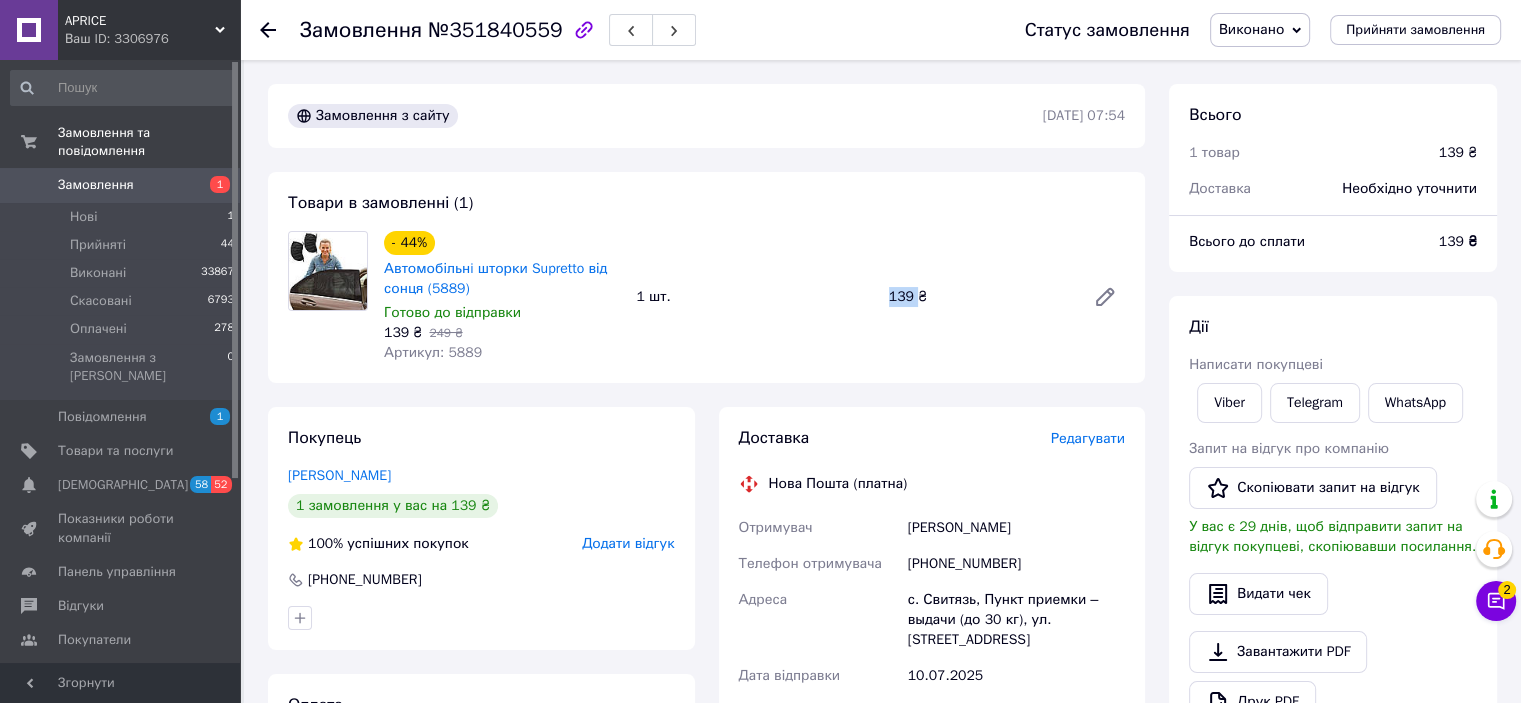 click on "139 ₴" at bounding box center [979, 297] 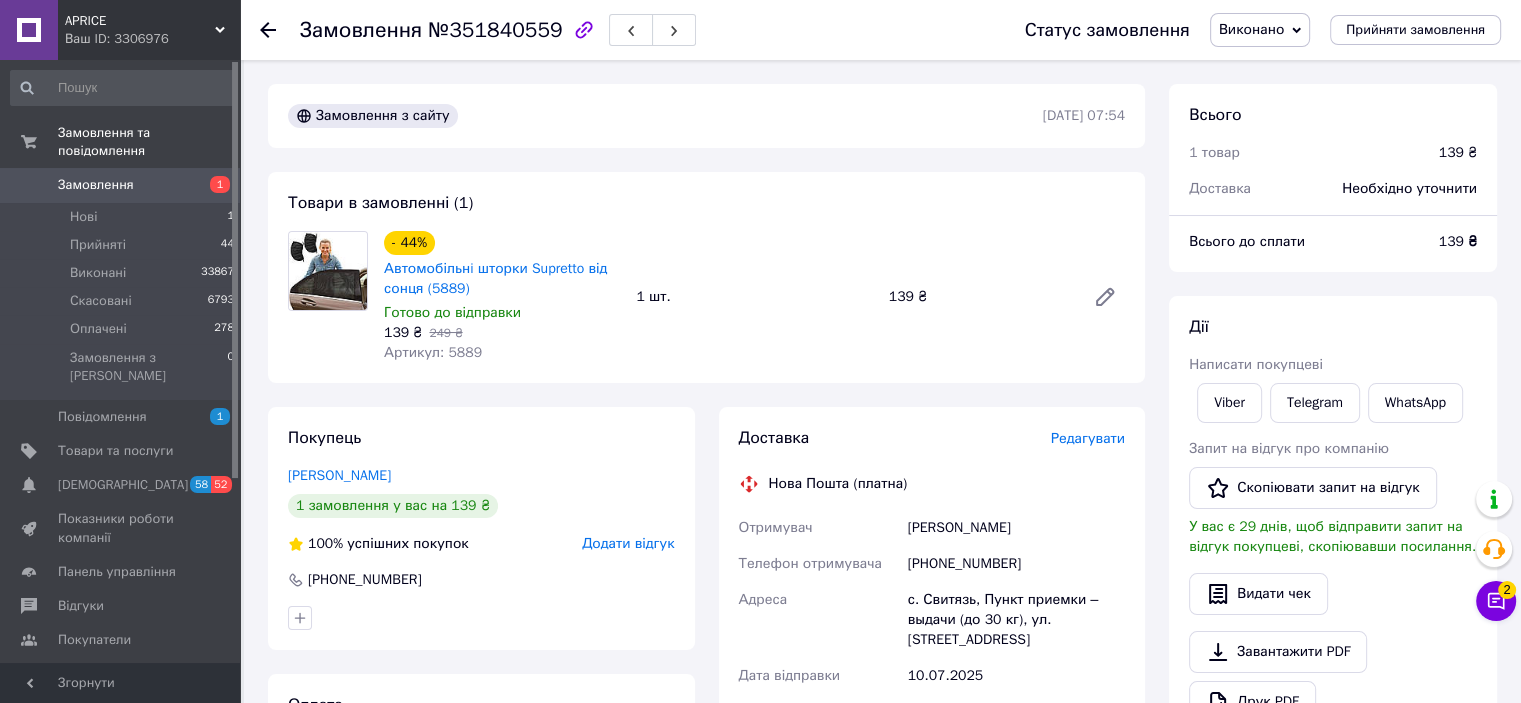 click on "№351840559" at bounding box center [495, 30] 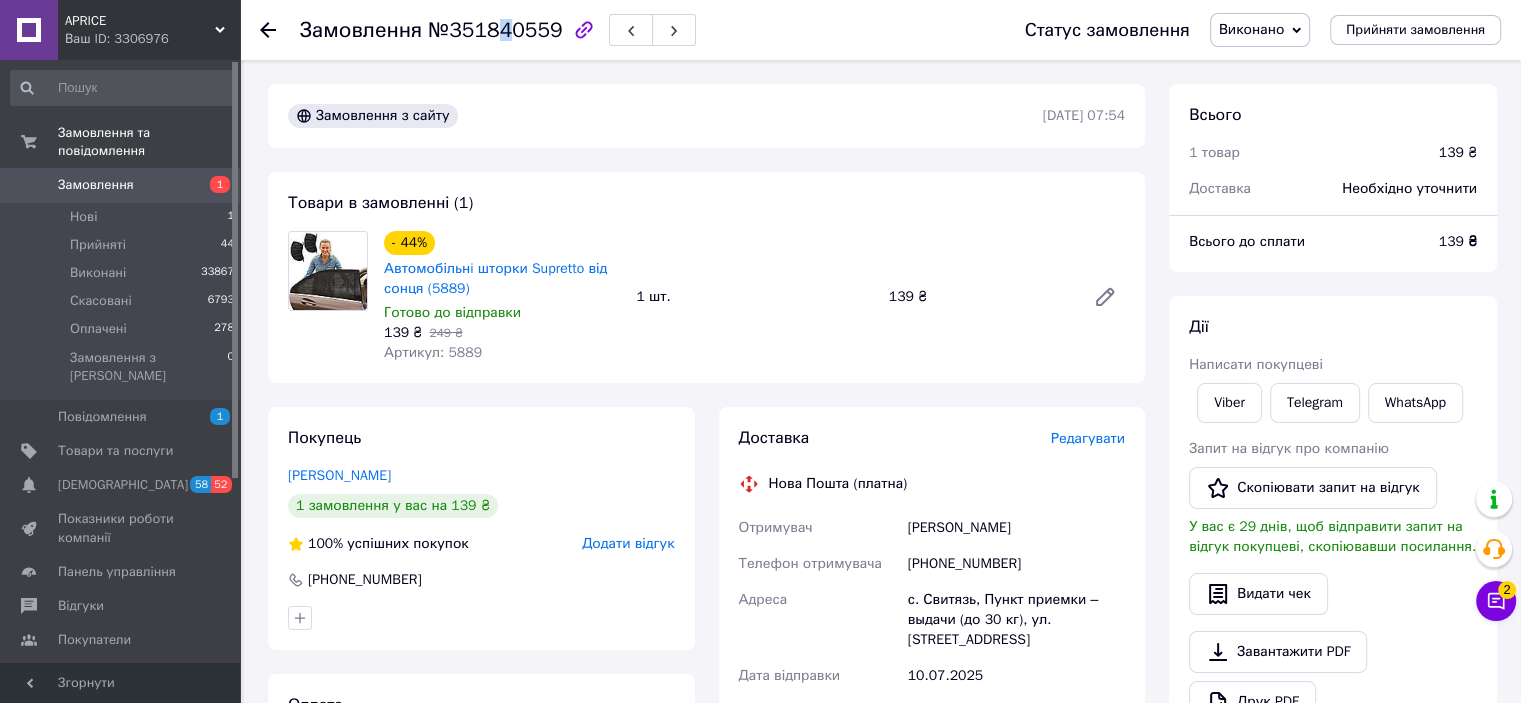 click on "№351840559" at bounding box center [495, 30] 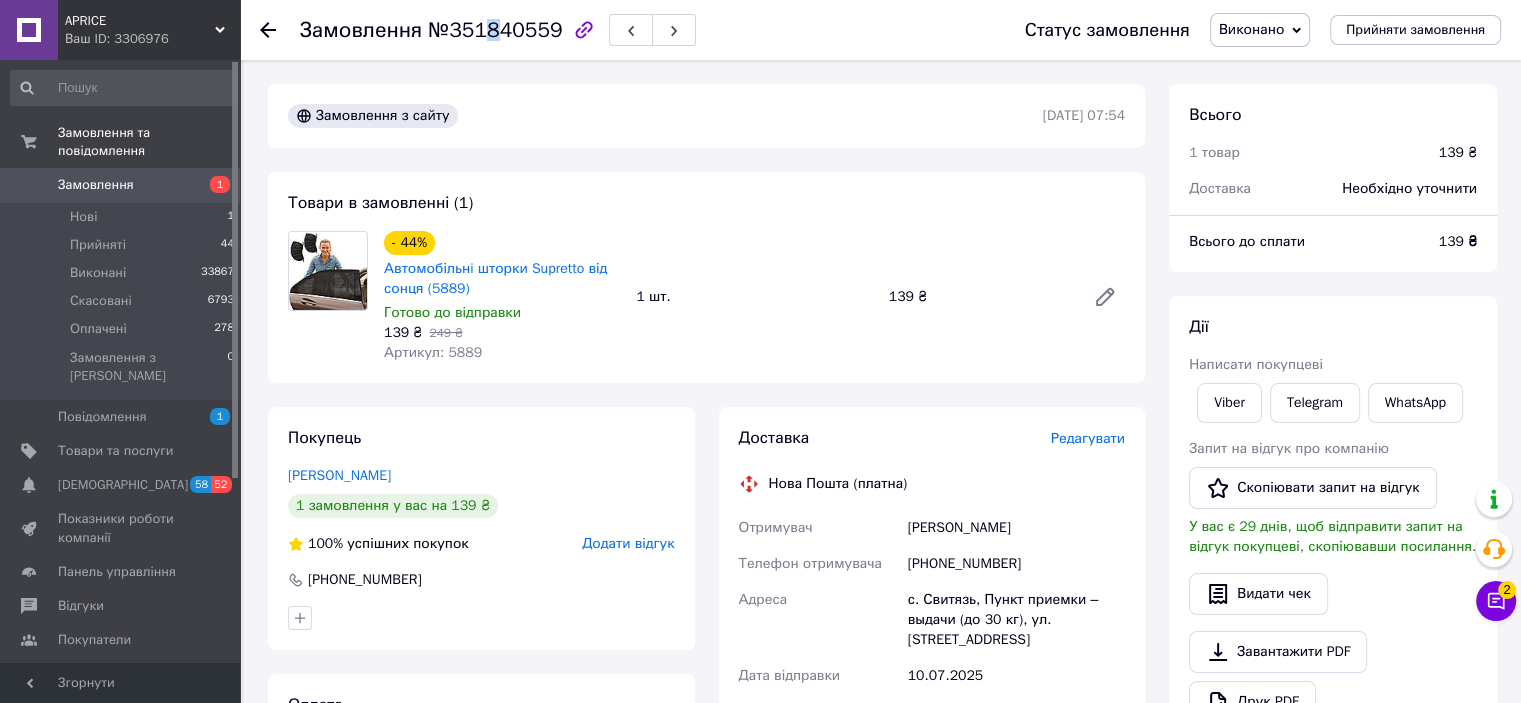 drag, startPoint x: 496, startPoint y: 37, endPoint x: 486, endPoint y: 27, distance: 14.142136 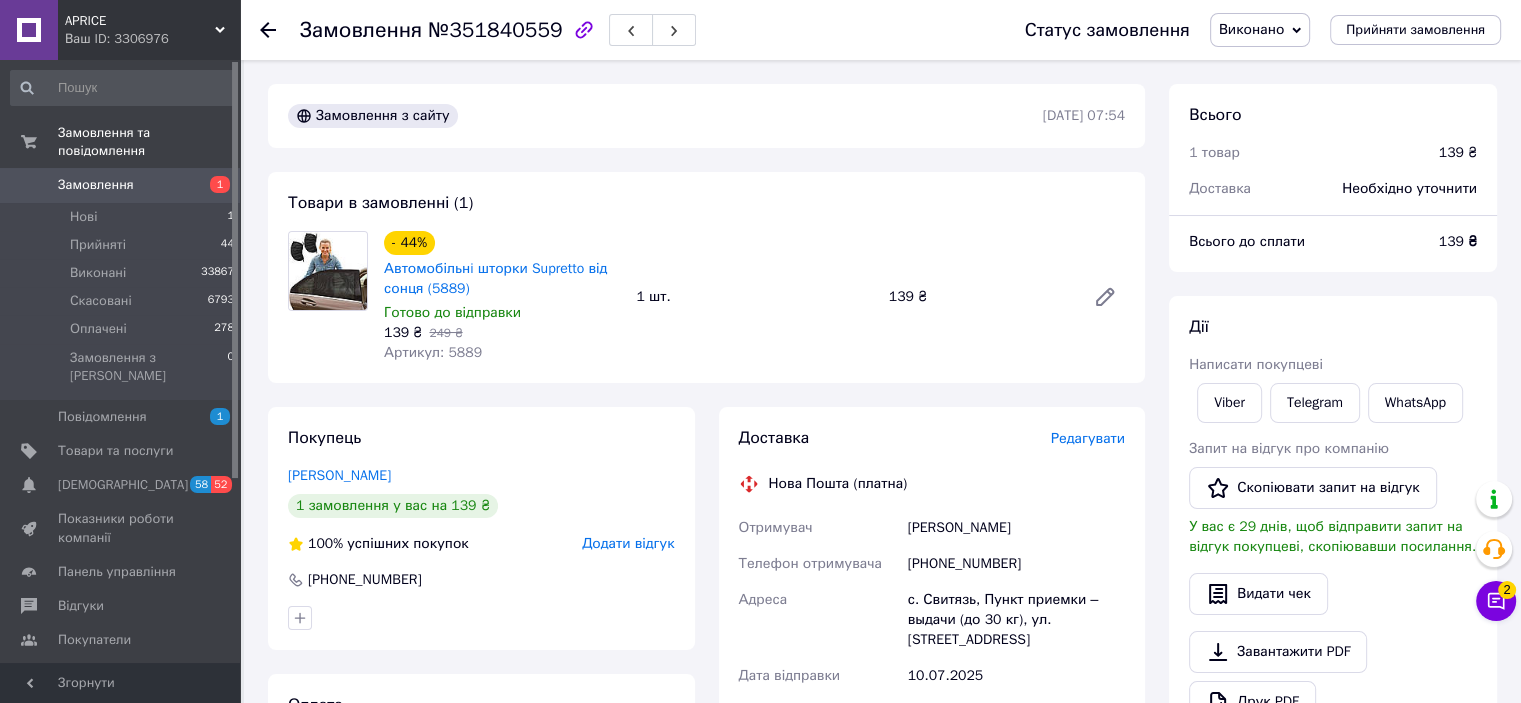 drag, startPoint x: 486, startPoint y: 27, endPoint x: 496, endPoint y: 32, distance: 11.18034 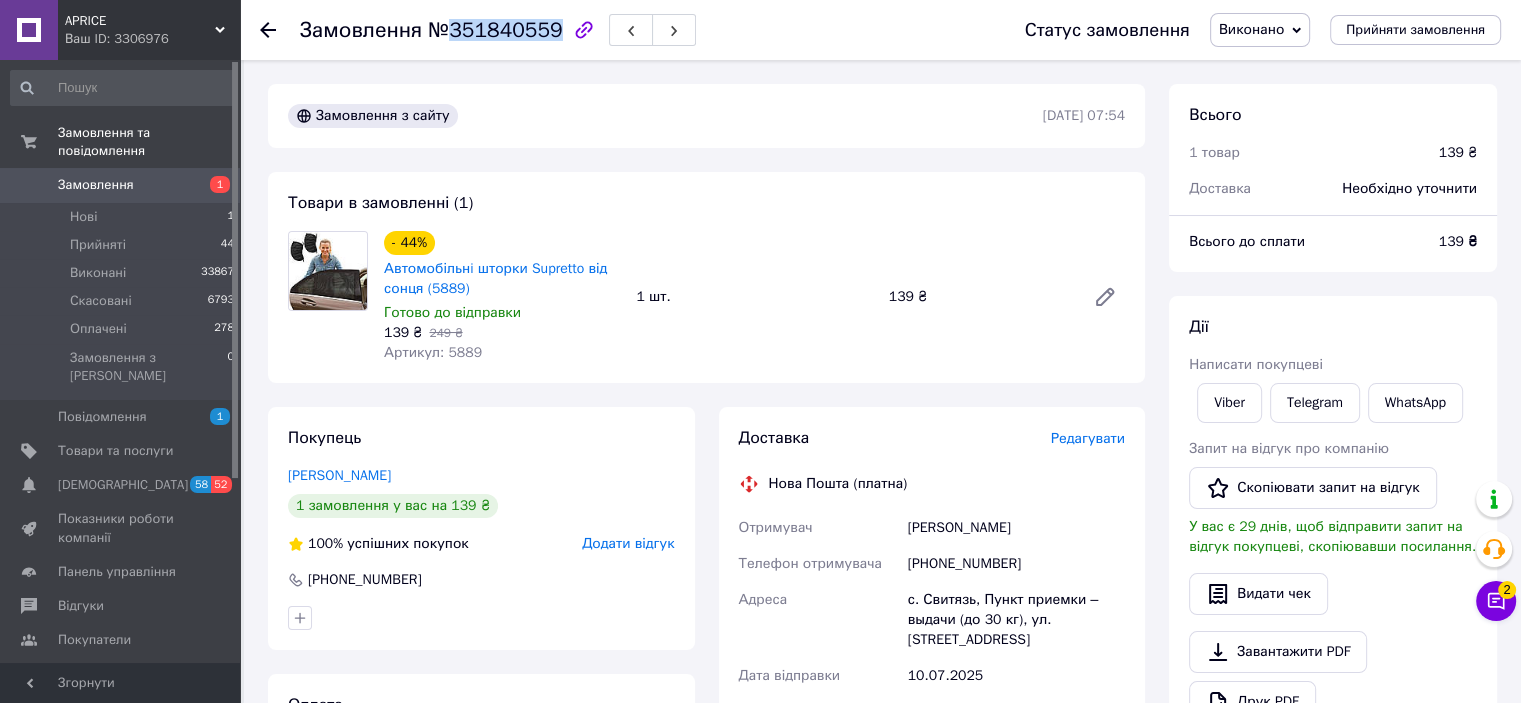 click on "№351840559" at bounding box center [495, 30] 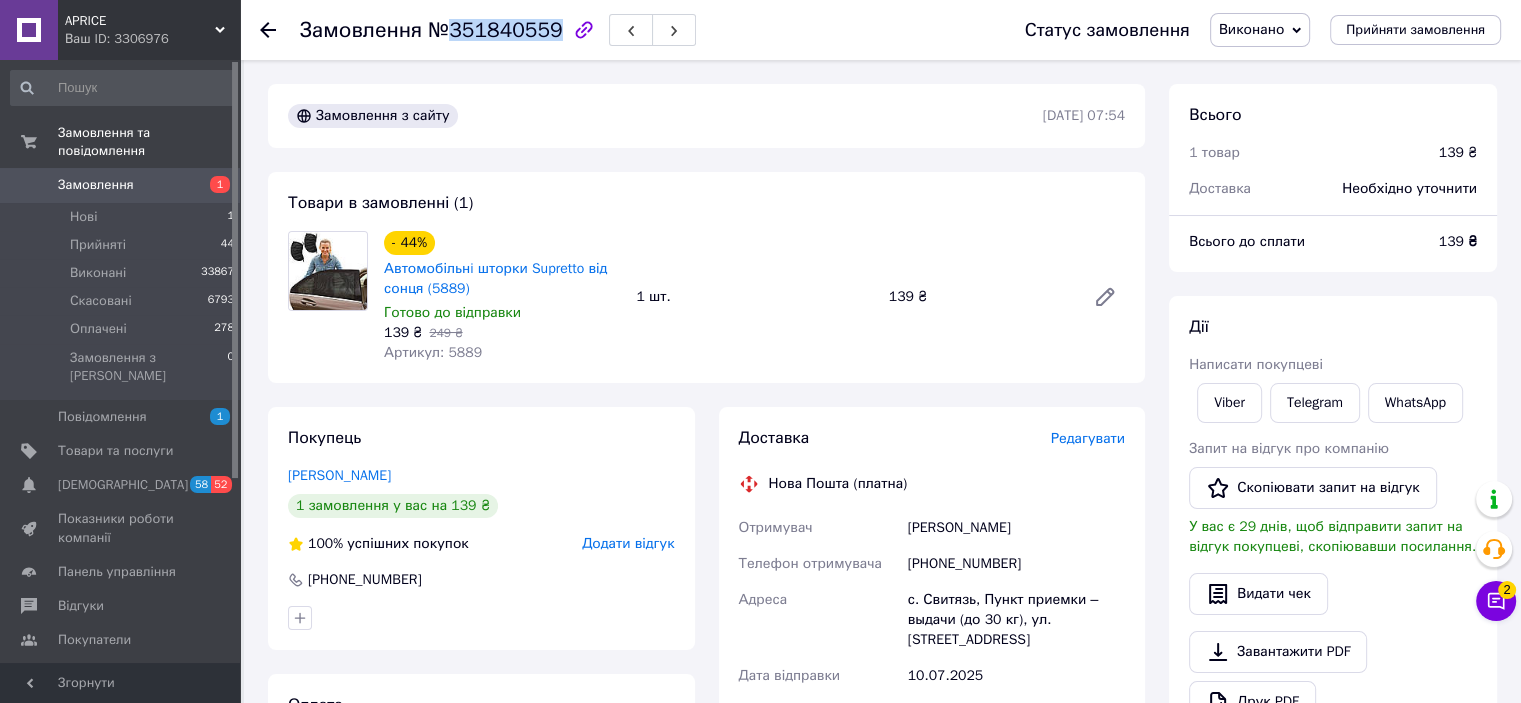 scroll, scrollTop: 100, scrollLeft: 0, axis: vertical 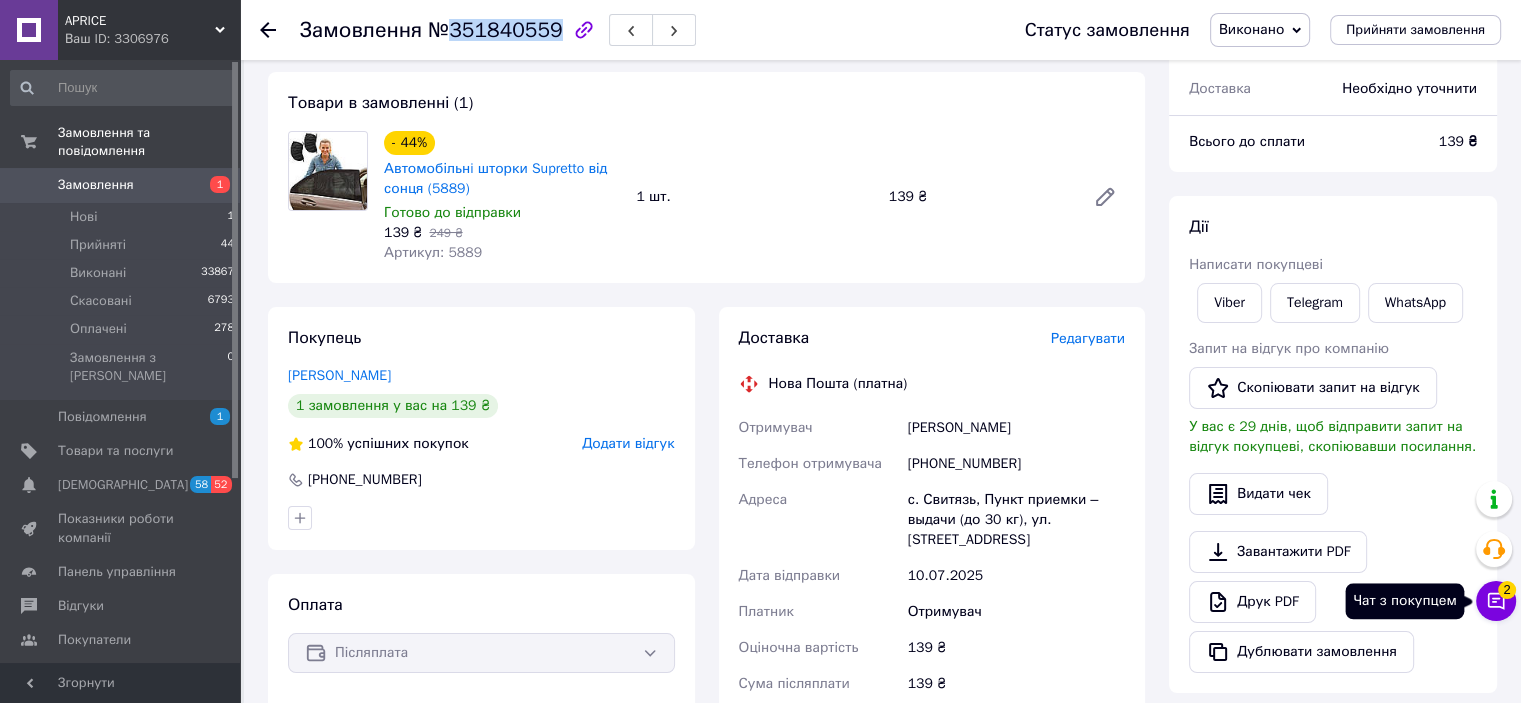 click 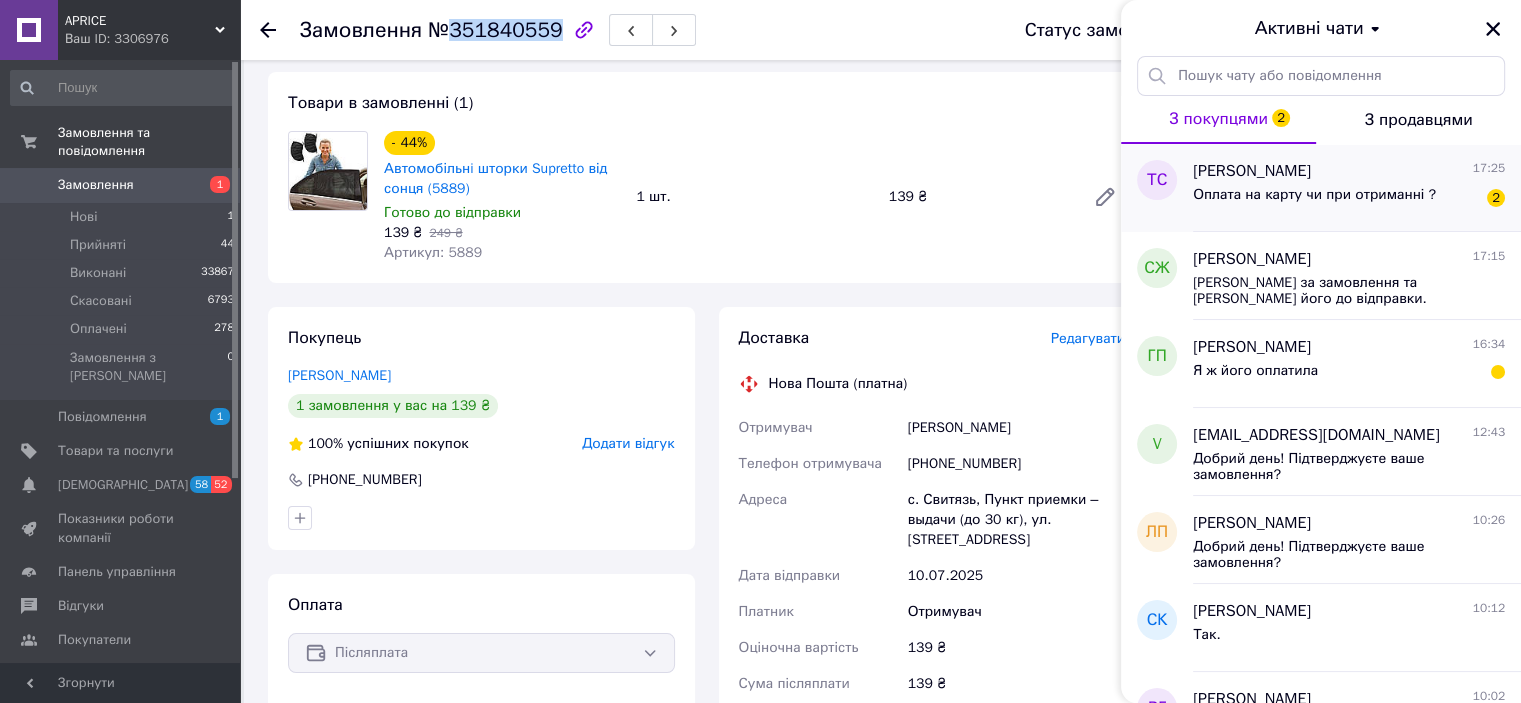 click on "Оплата на карту чи при отриманні ?" at bounding box center [1314, 201] 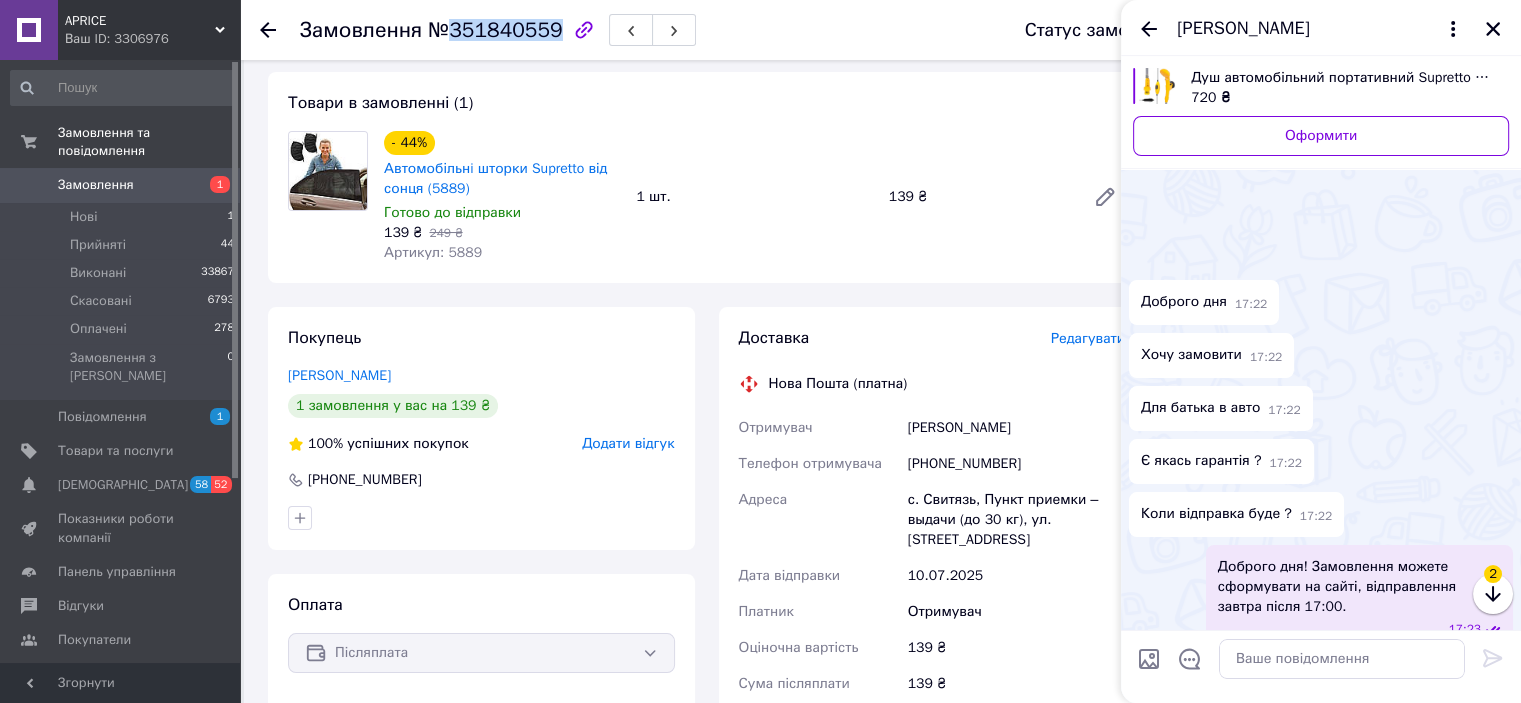 scroll, scrollTop: 171, scrollLeft: 0, axis: vertical 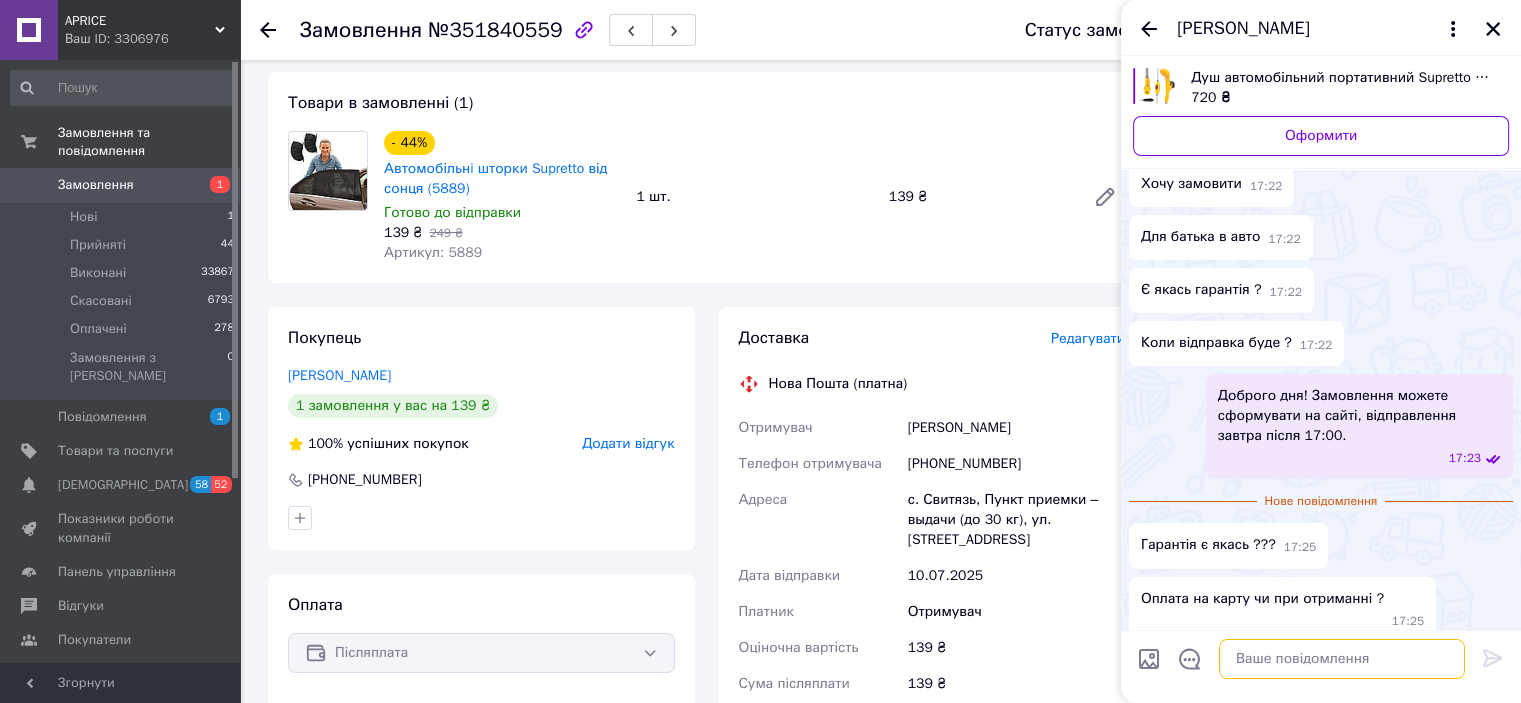 click at bounding box center (1342, 659) 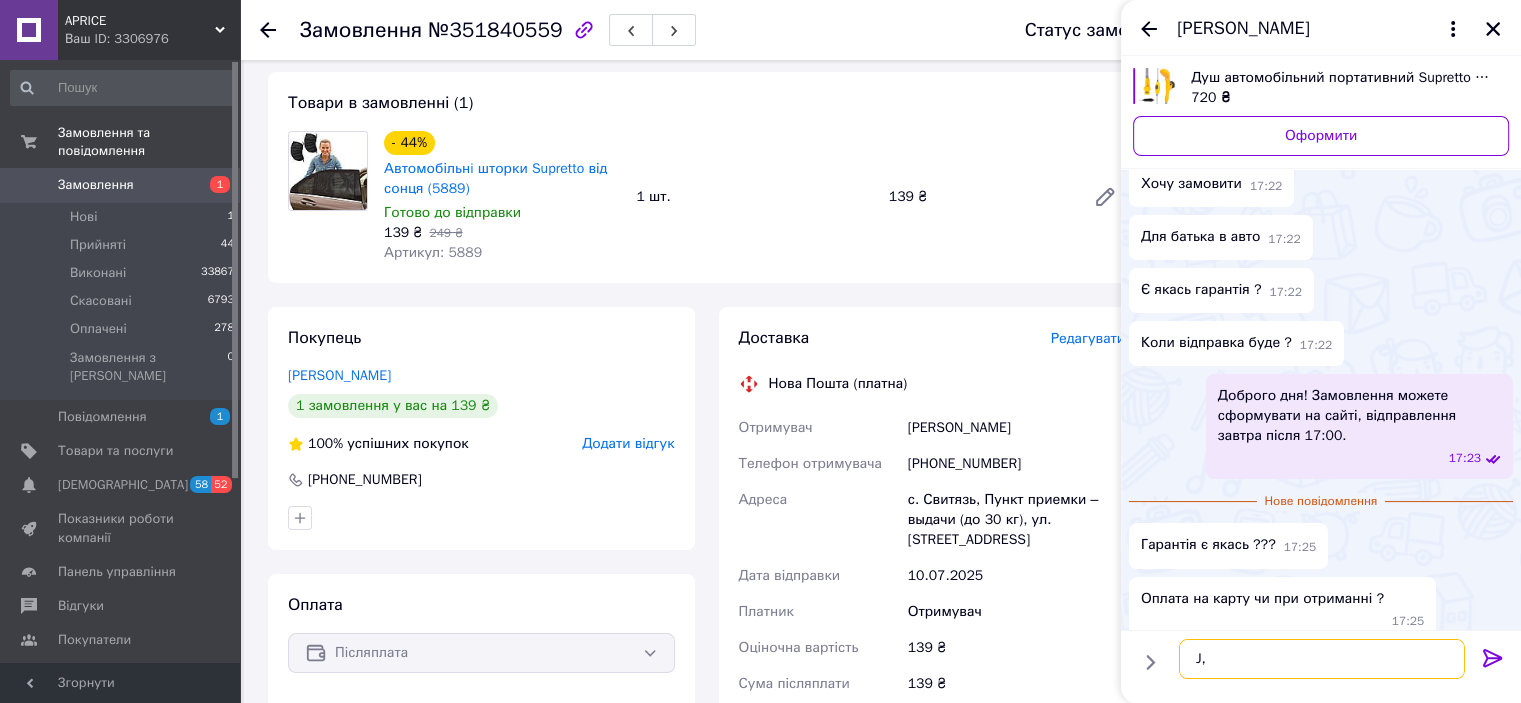type on "J" 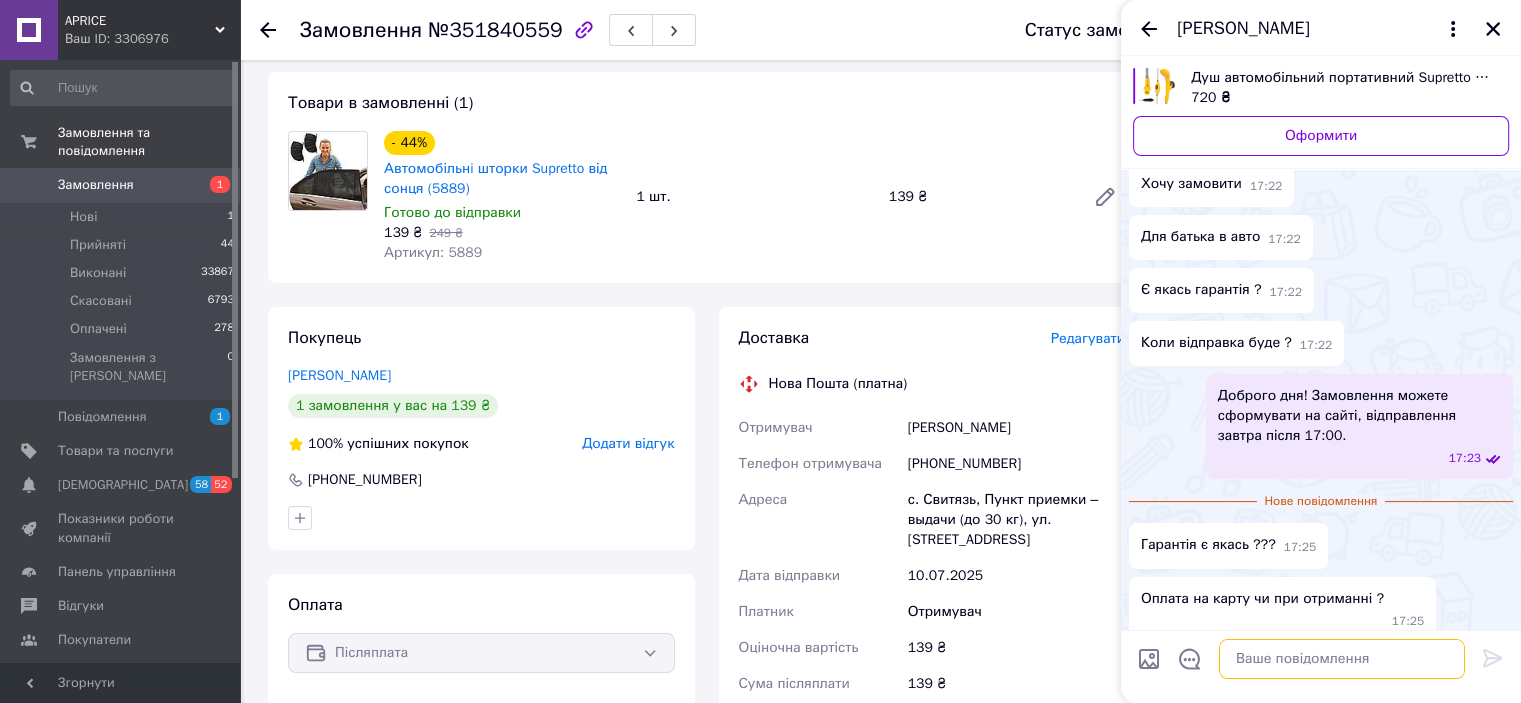 click at bounding box center [1342, 659] 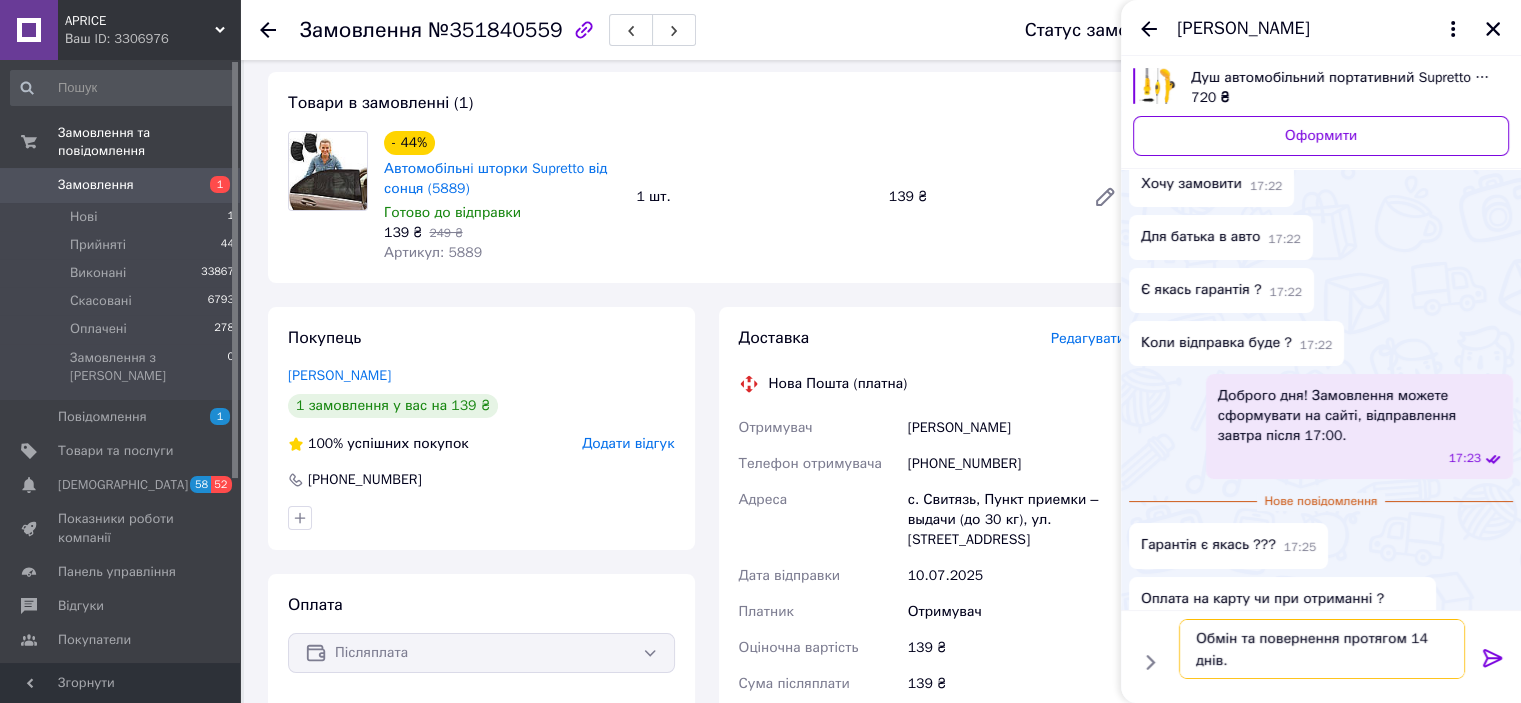 type on "Обмін та повернення протягом 14 днів." 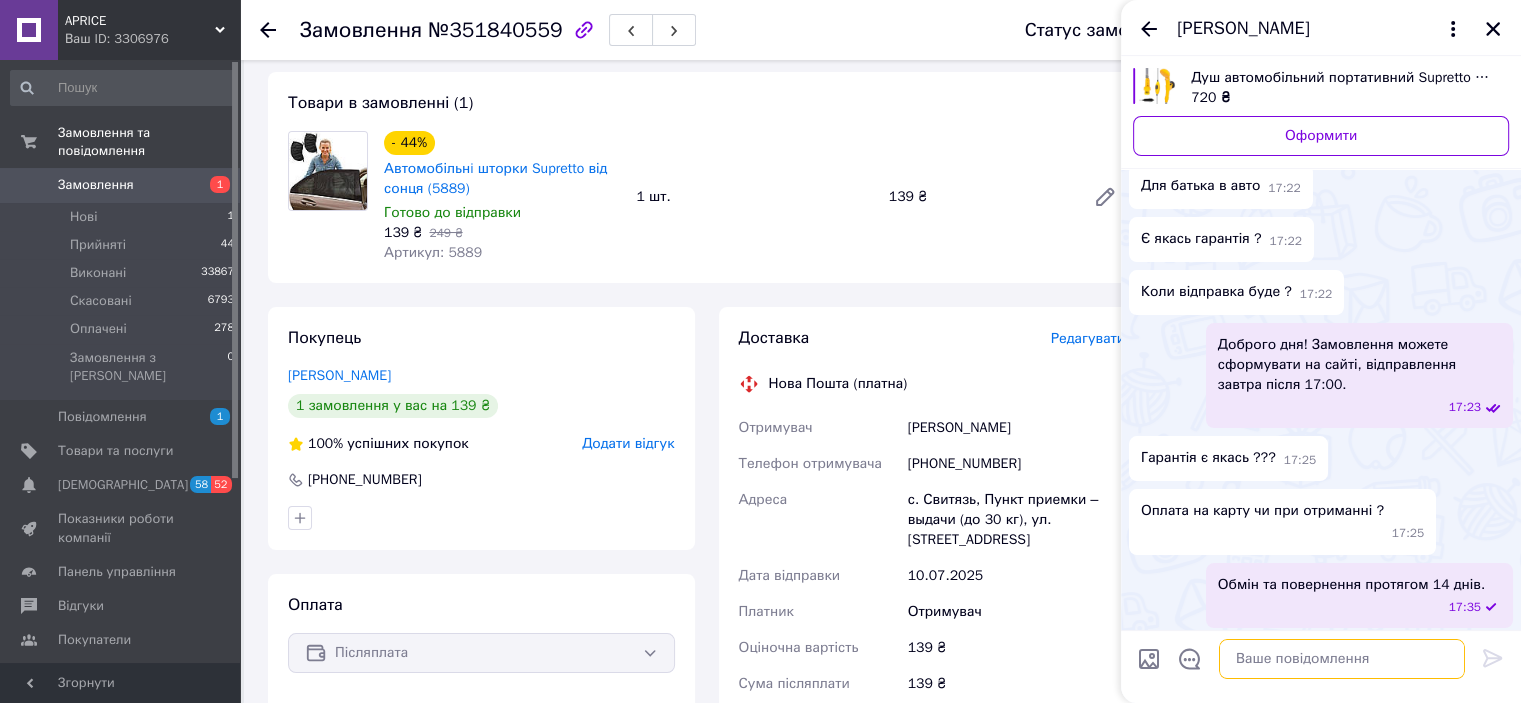scroll, scrollTop: 156, scrollLeft: 0, axis: vertical 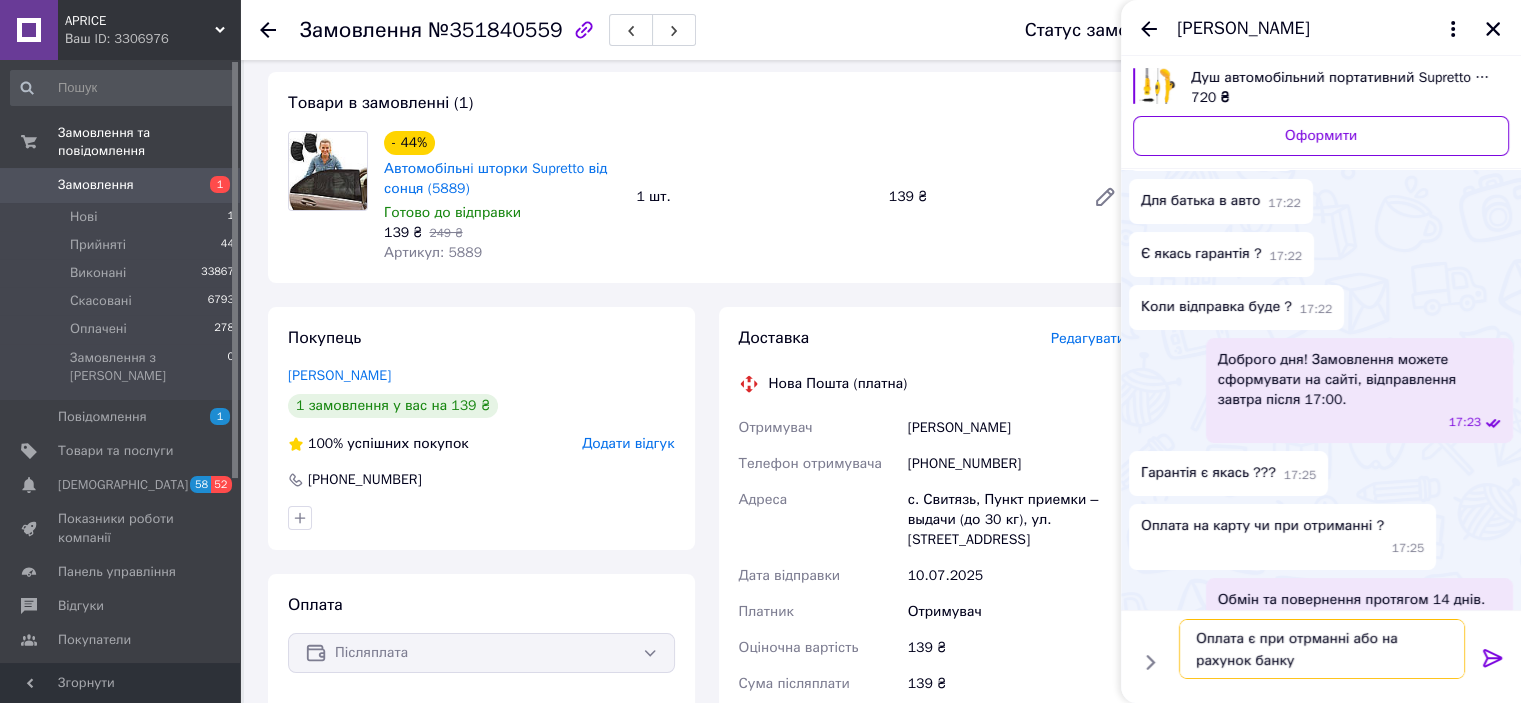 click on "Оплата є при отрманні або на рахунок банку" at bounding box center [1322, 649] 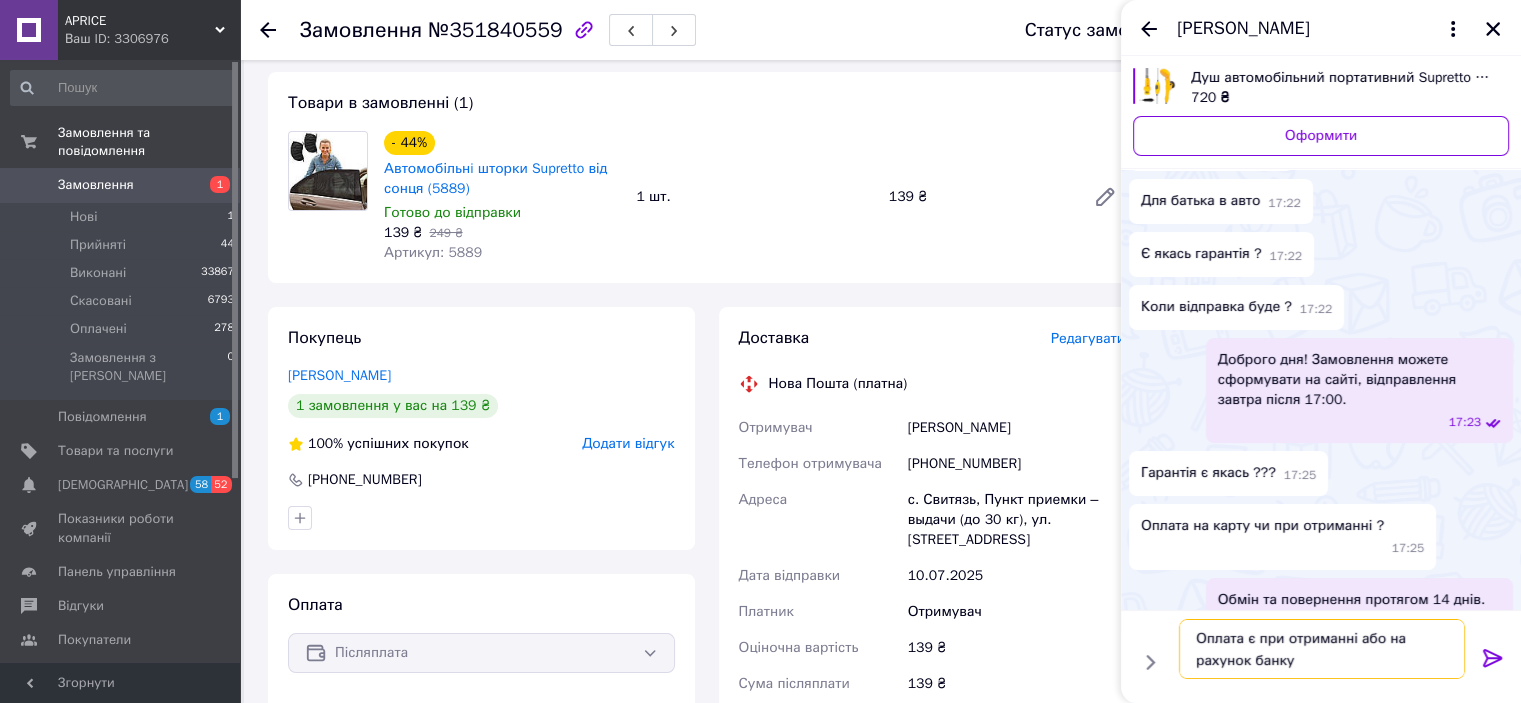click on "Оплата є при отриманні або на рахунок банку" at bounding box center (1322, 649) 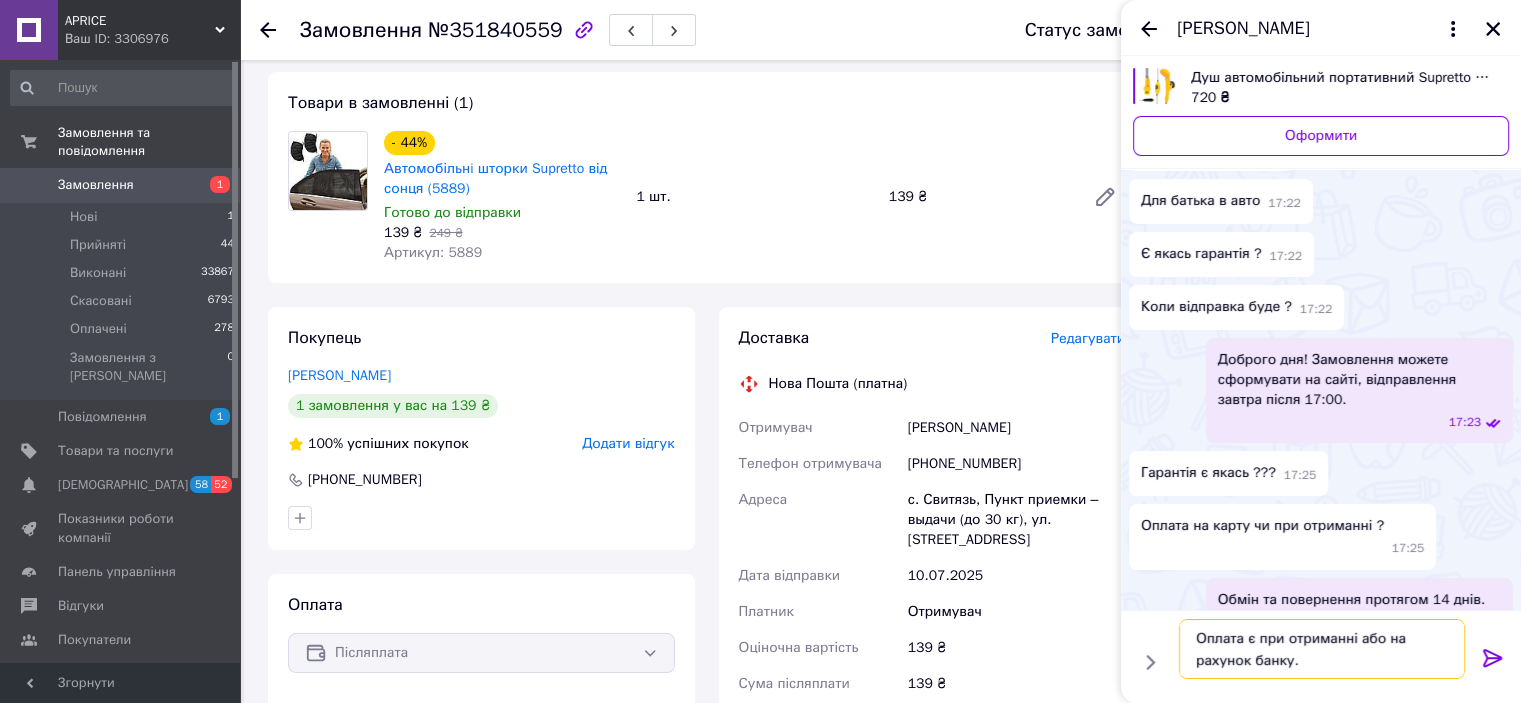 type on "Оплата є при отриманні або на рахунок банку." 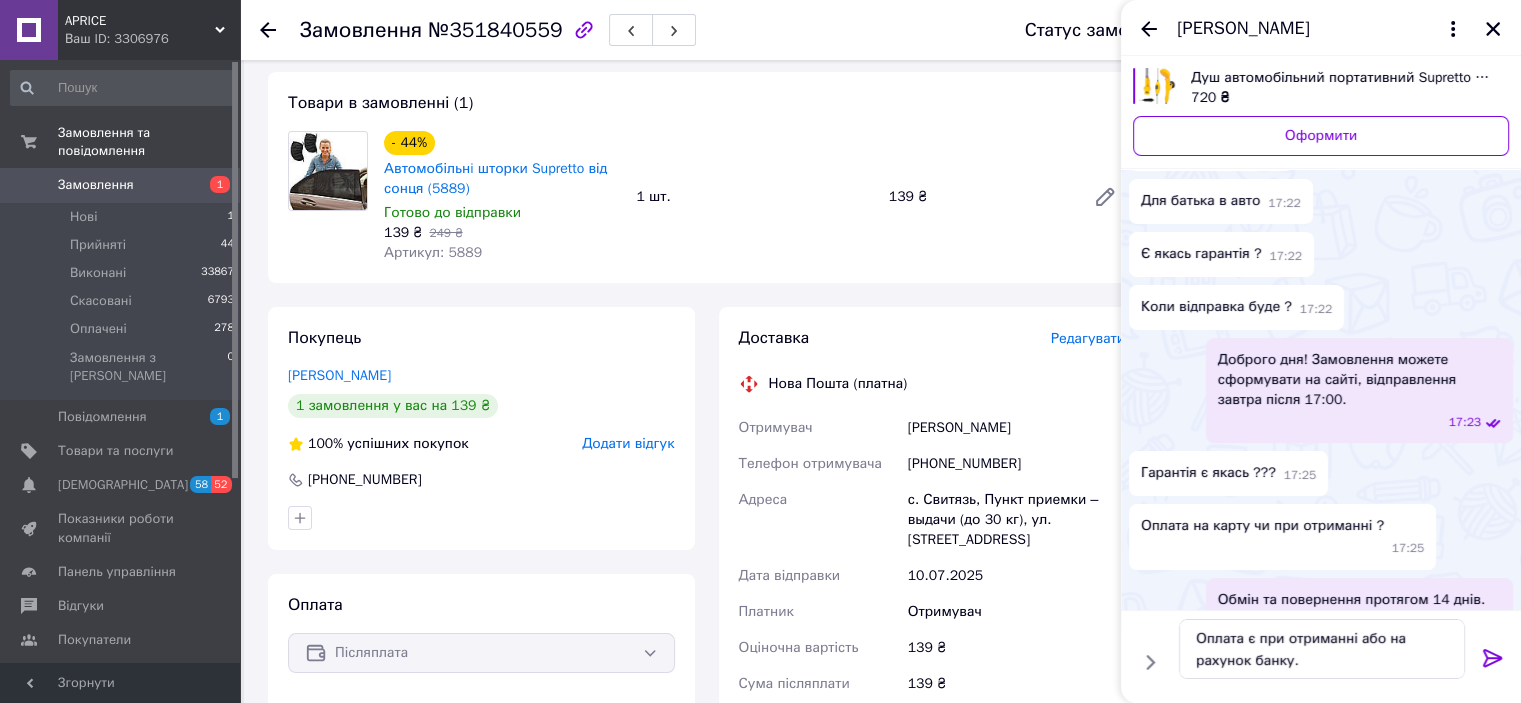 click 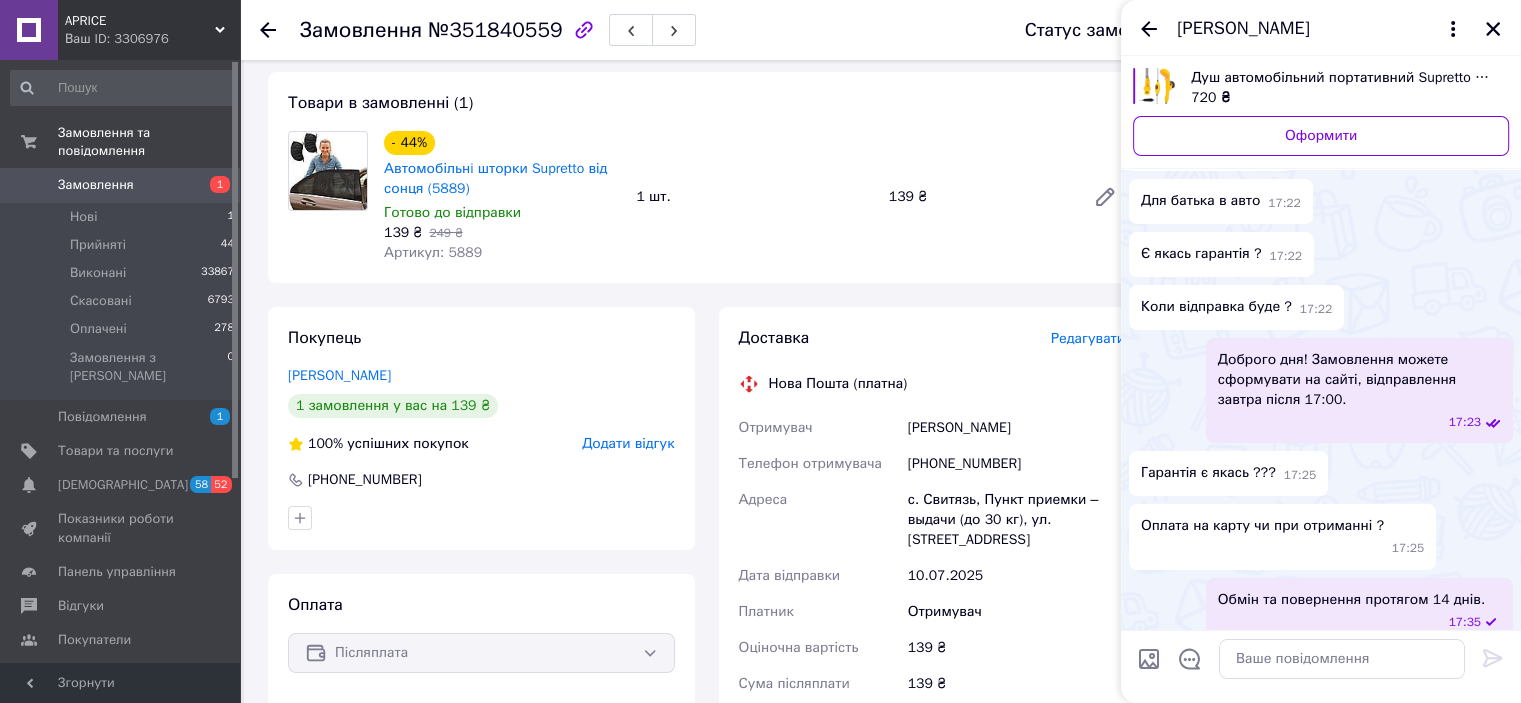 scroll, scrollTop: 249, scrollLeft: 0, axis: vertical 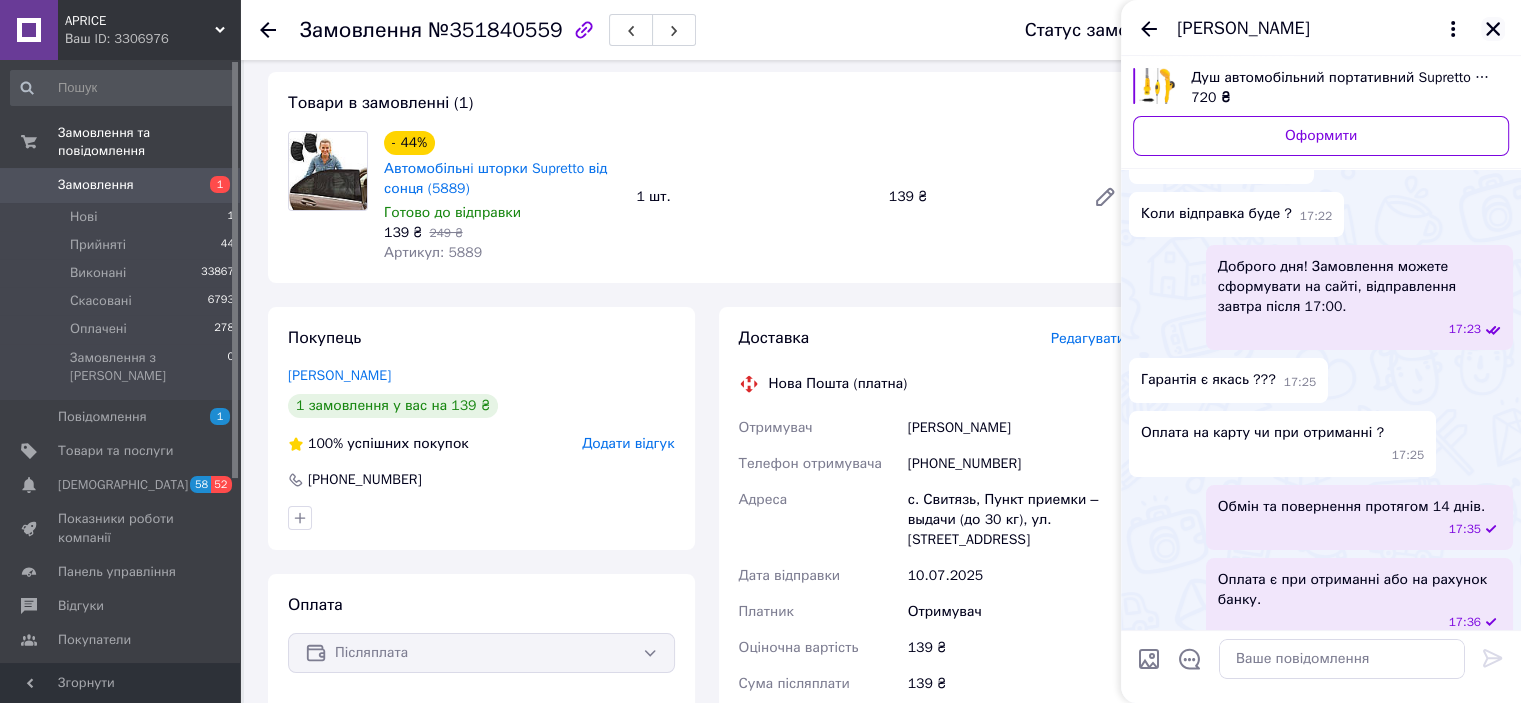 click 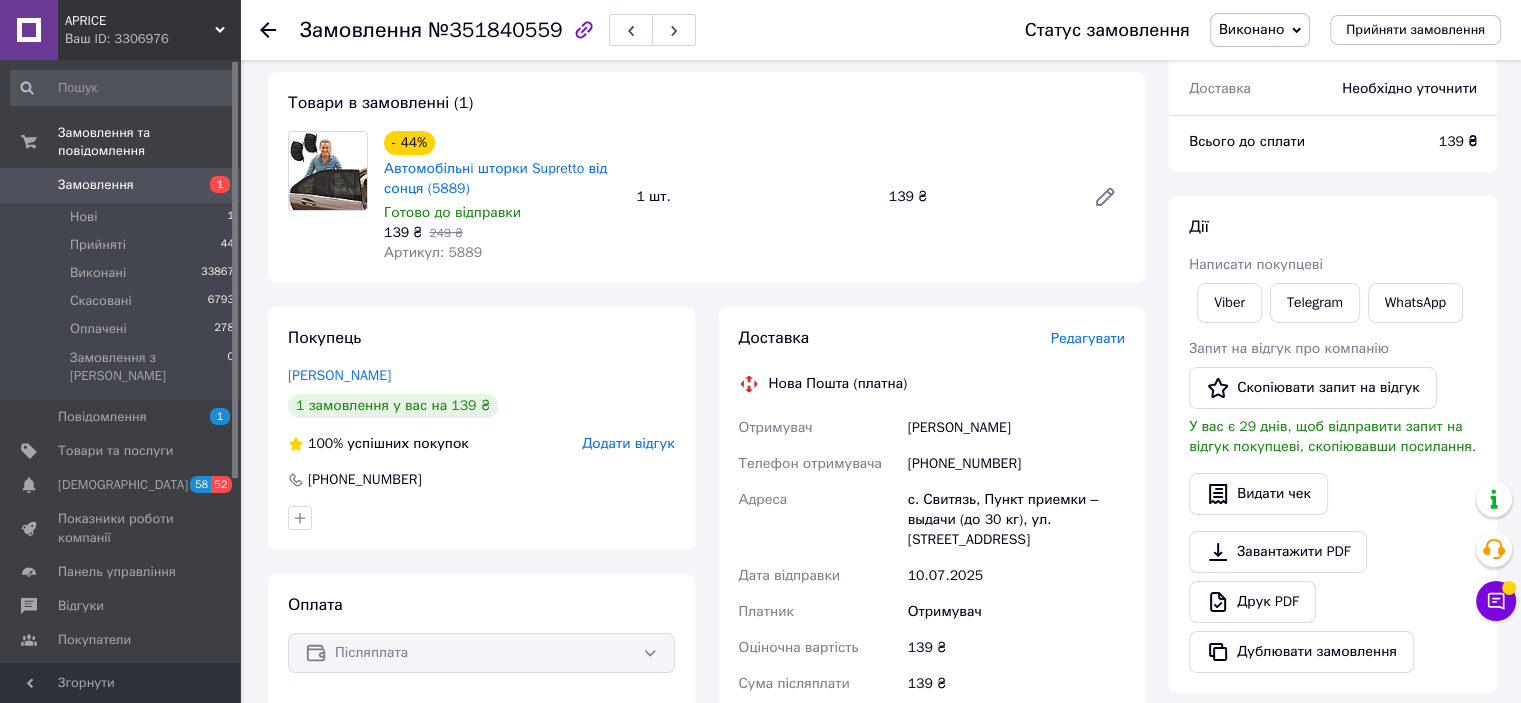click on "Чат з покупцем" at bounding box center [1496, 601] 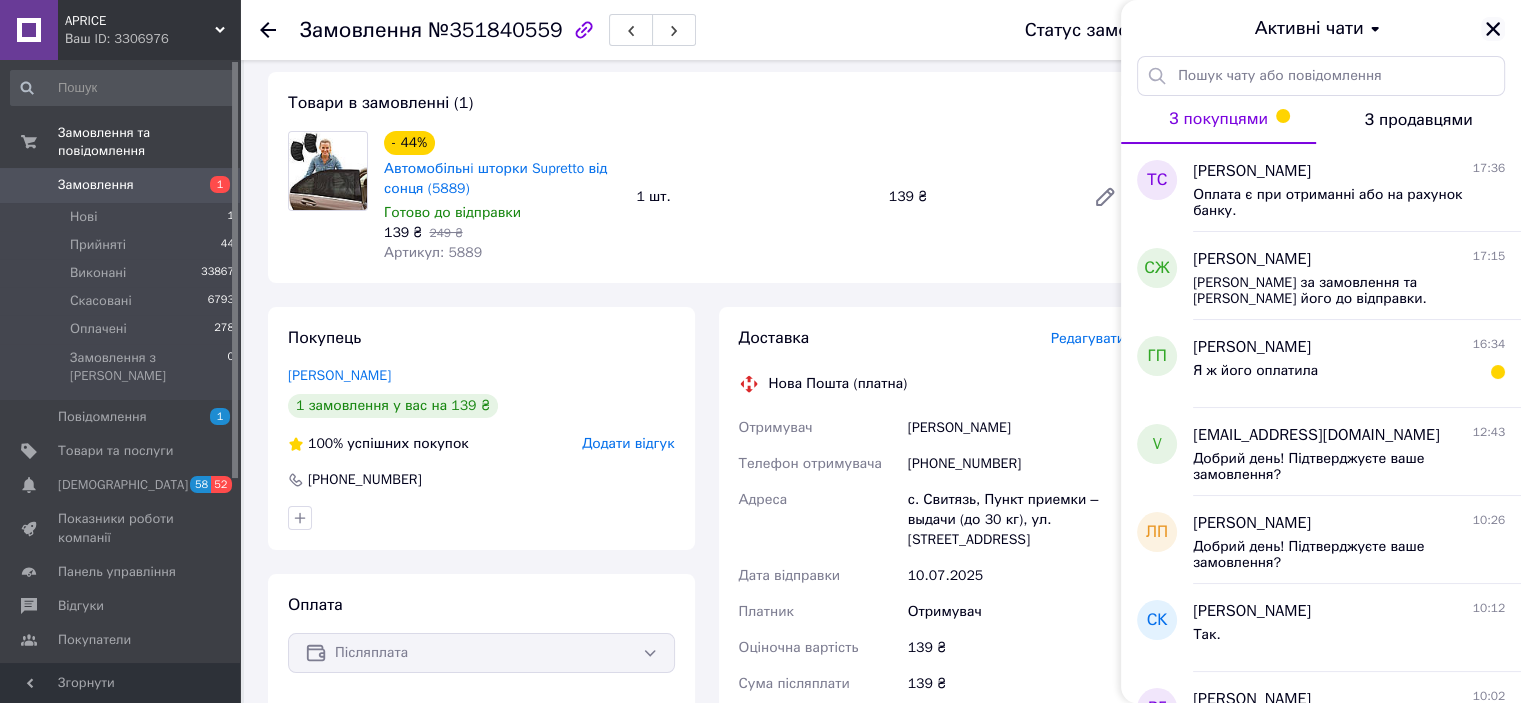 click 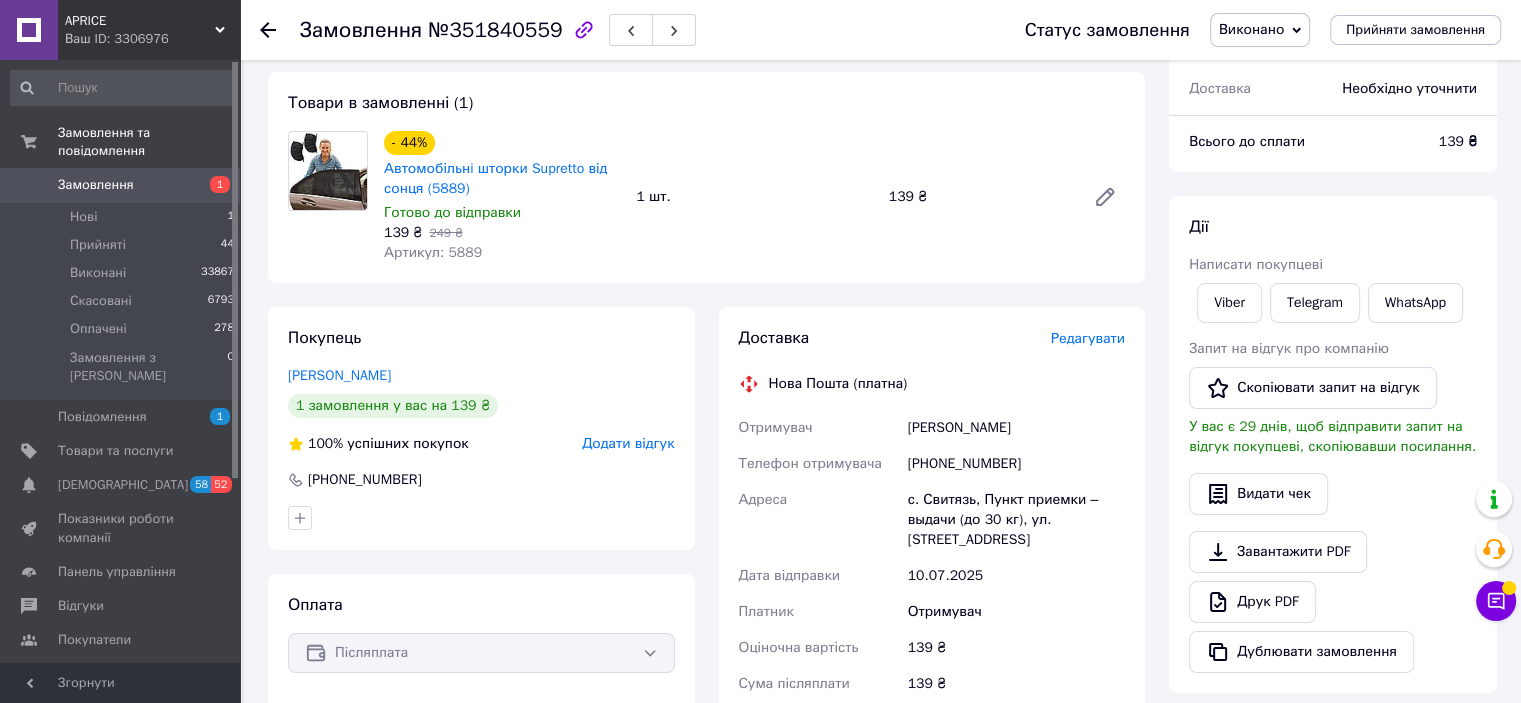 click on "Ваш ID: 3306976" at bounding box center (152, 39) 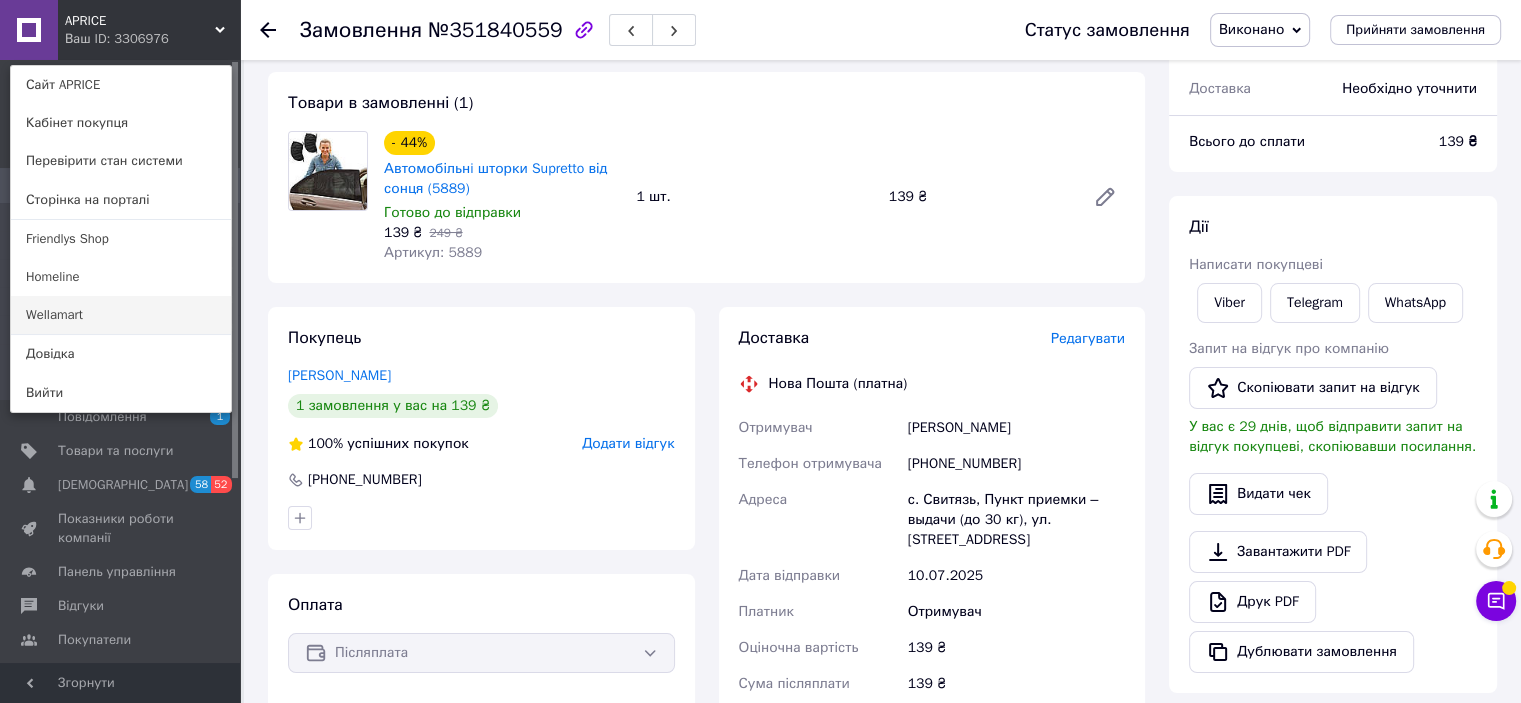 click on "Wellamart" at bounding box center [121, 315] 